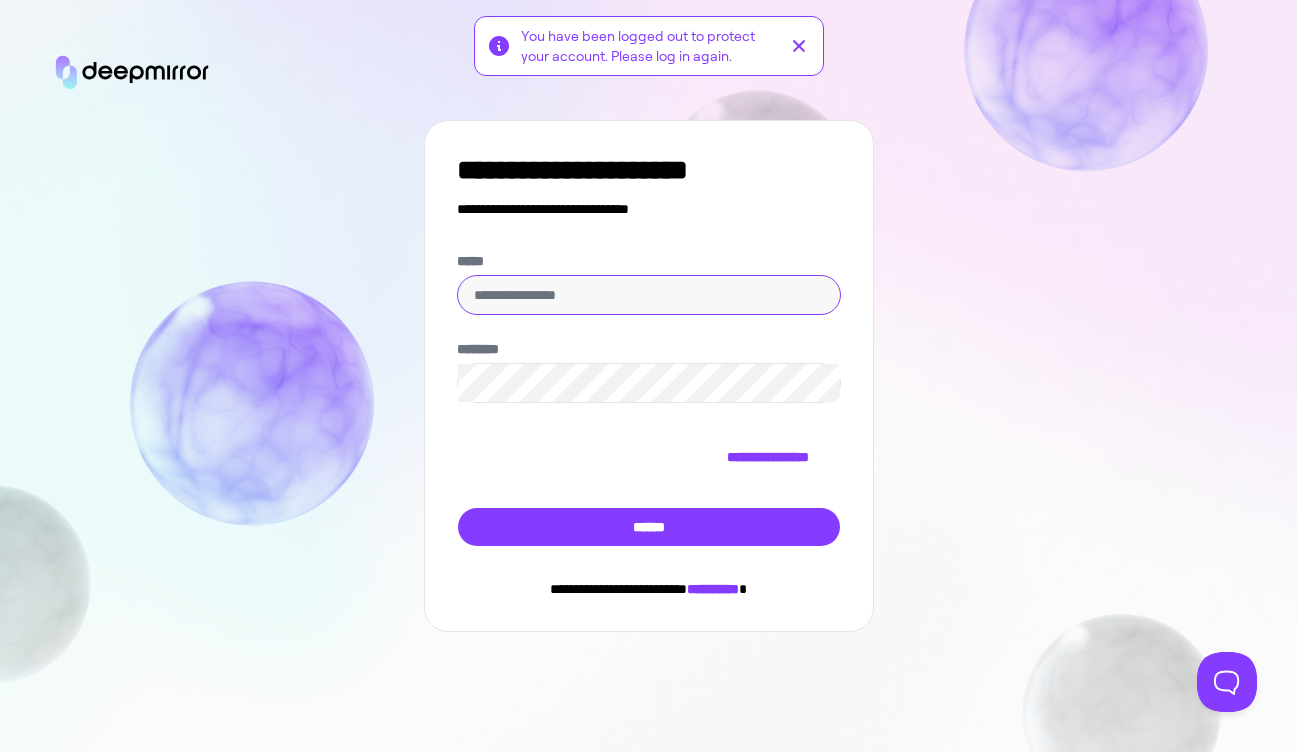 scroll, scrollTop: 0, scrollLeft: 0, axis: both 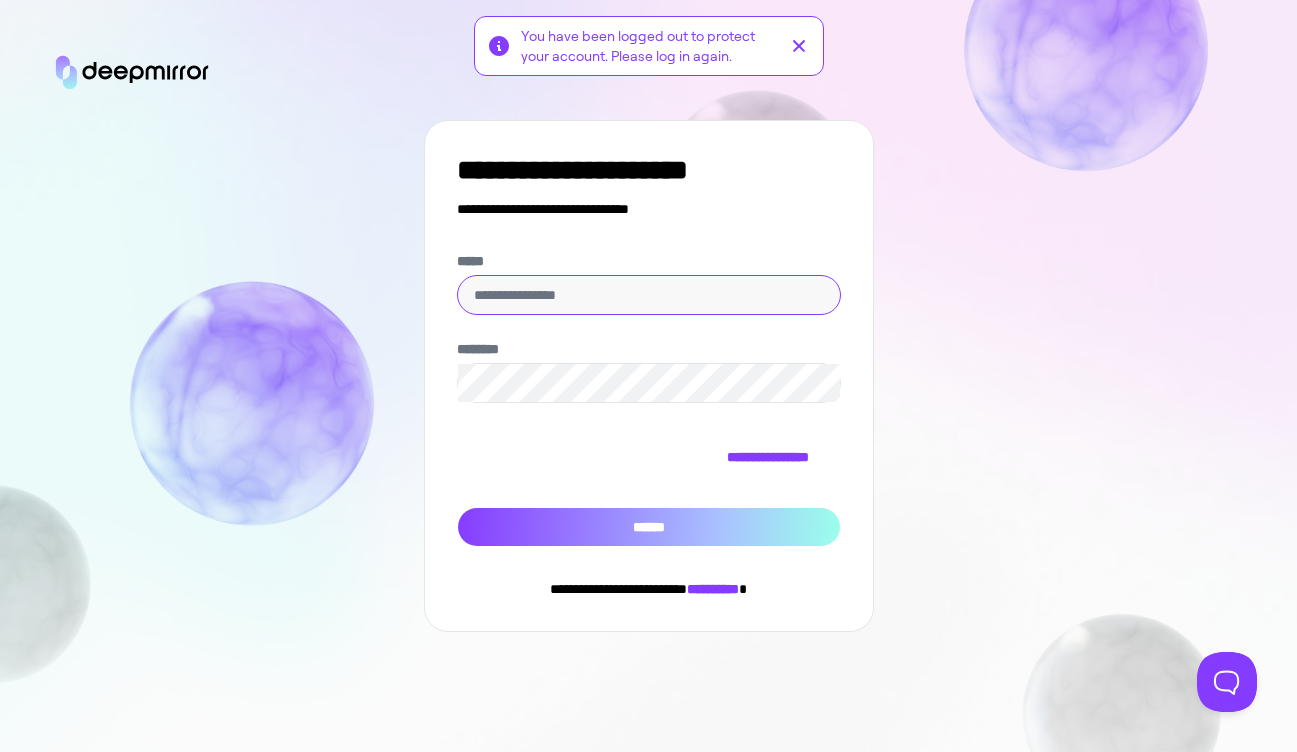 type on "**********" 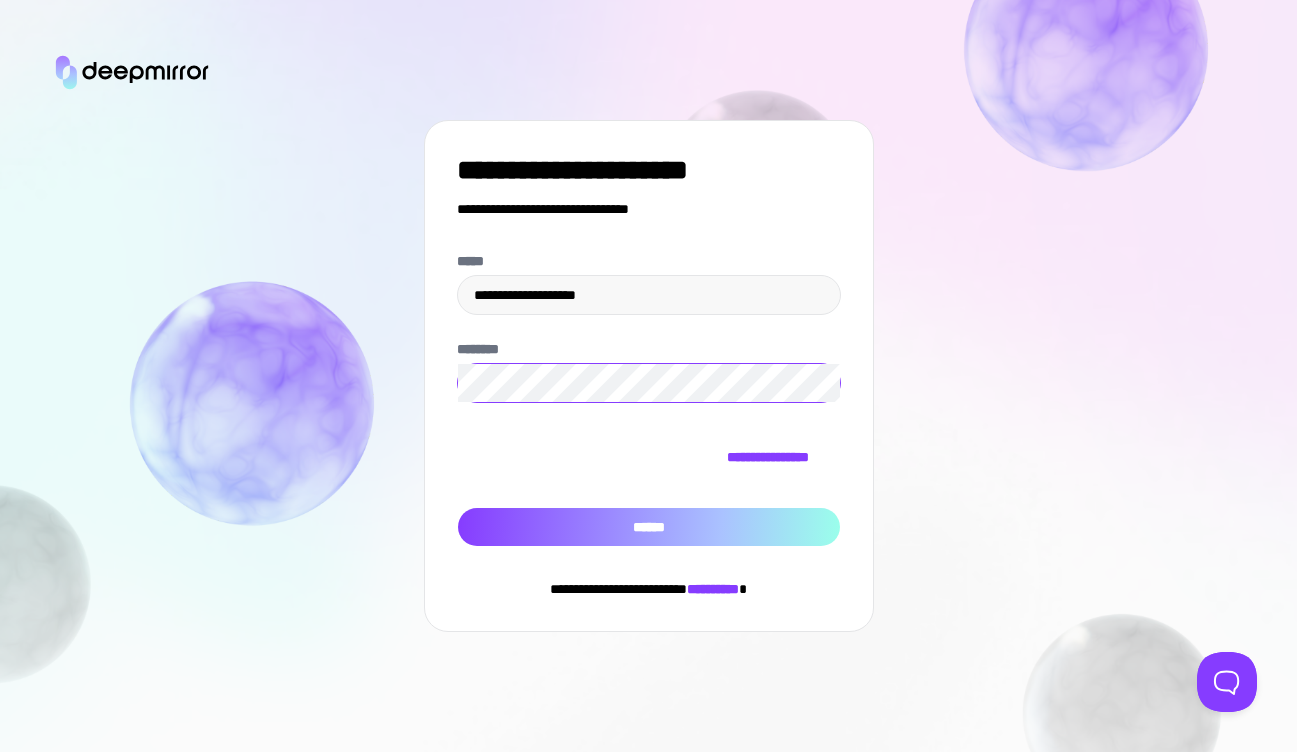 click on "******" at bounding box center (649, 527) 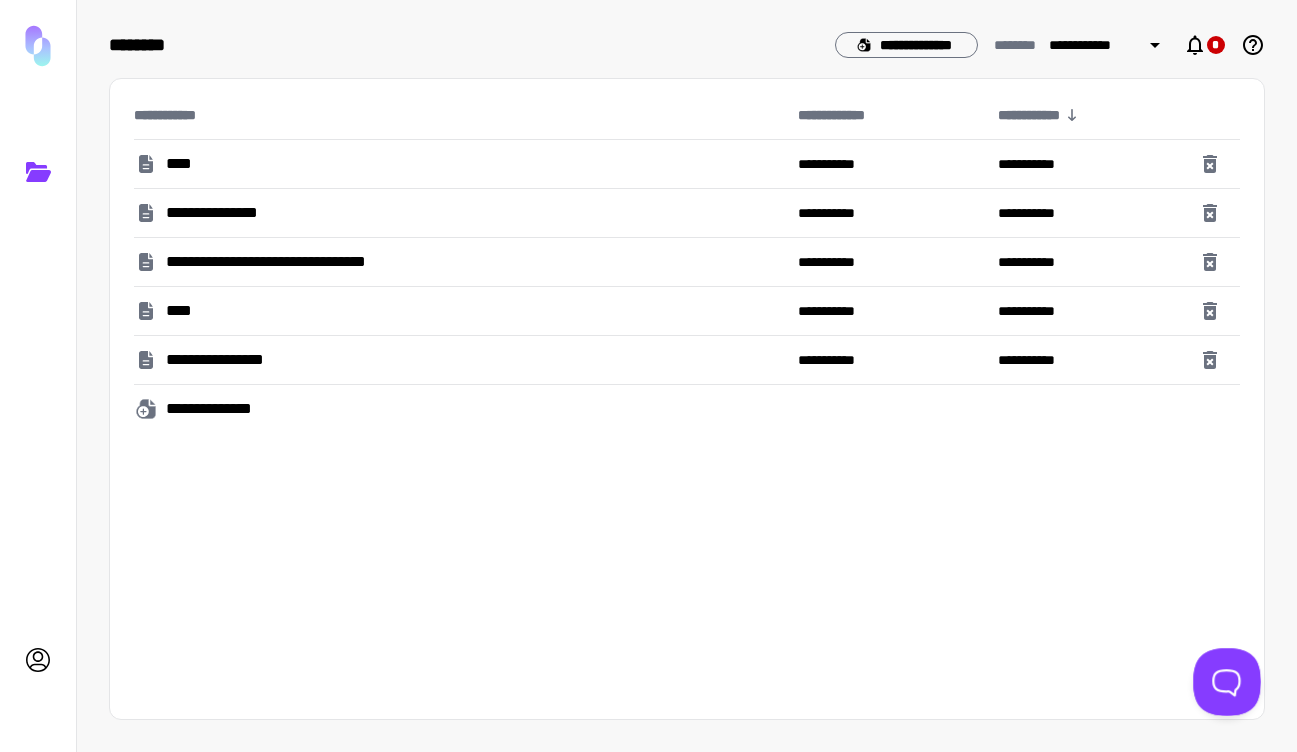 click at bounding box center [1223, 678] 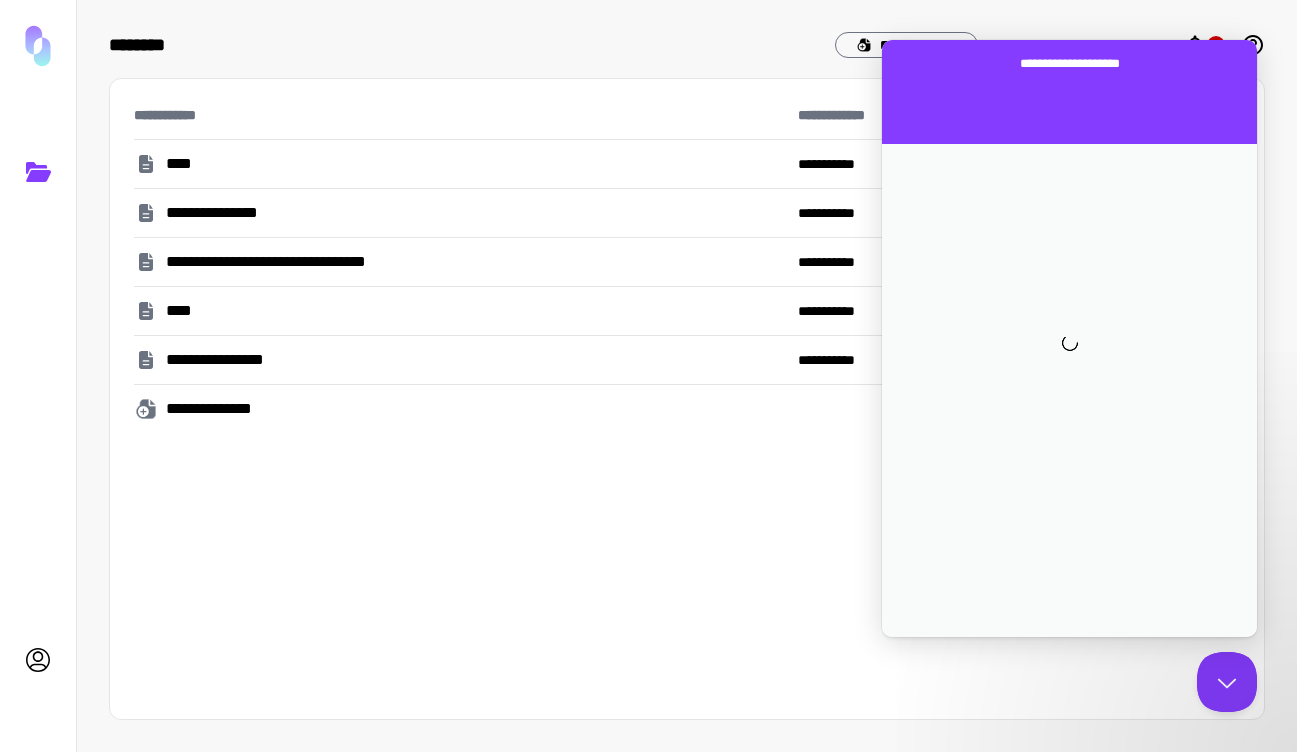 scroll, scrollTop: 0, scrollLeft: 0, axis: both 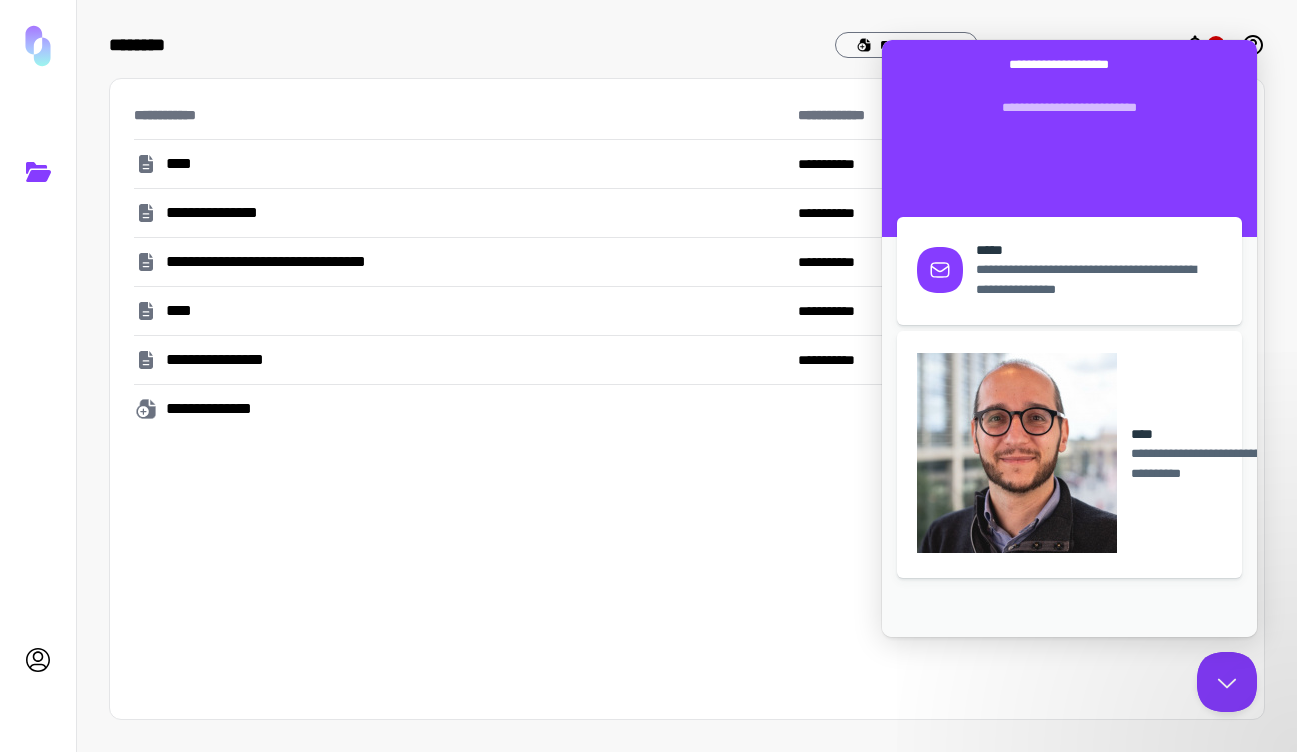 click on "**********" at bounding box center (687, 399) 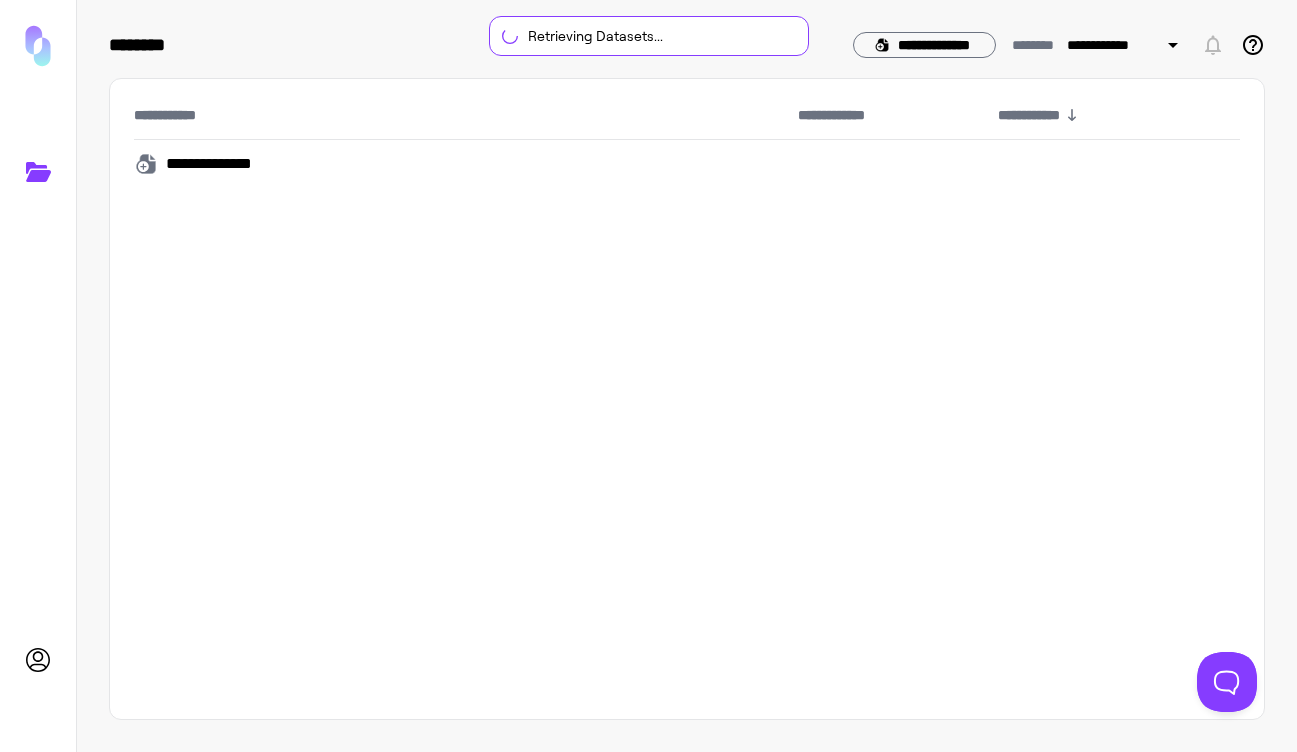 scroll, scrollTop: 0, scrollLeft: 0, axis: both 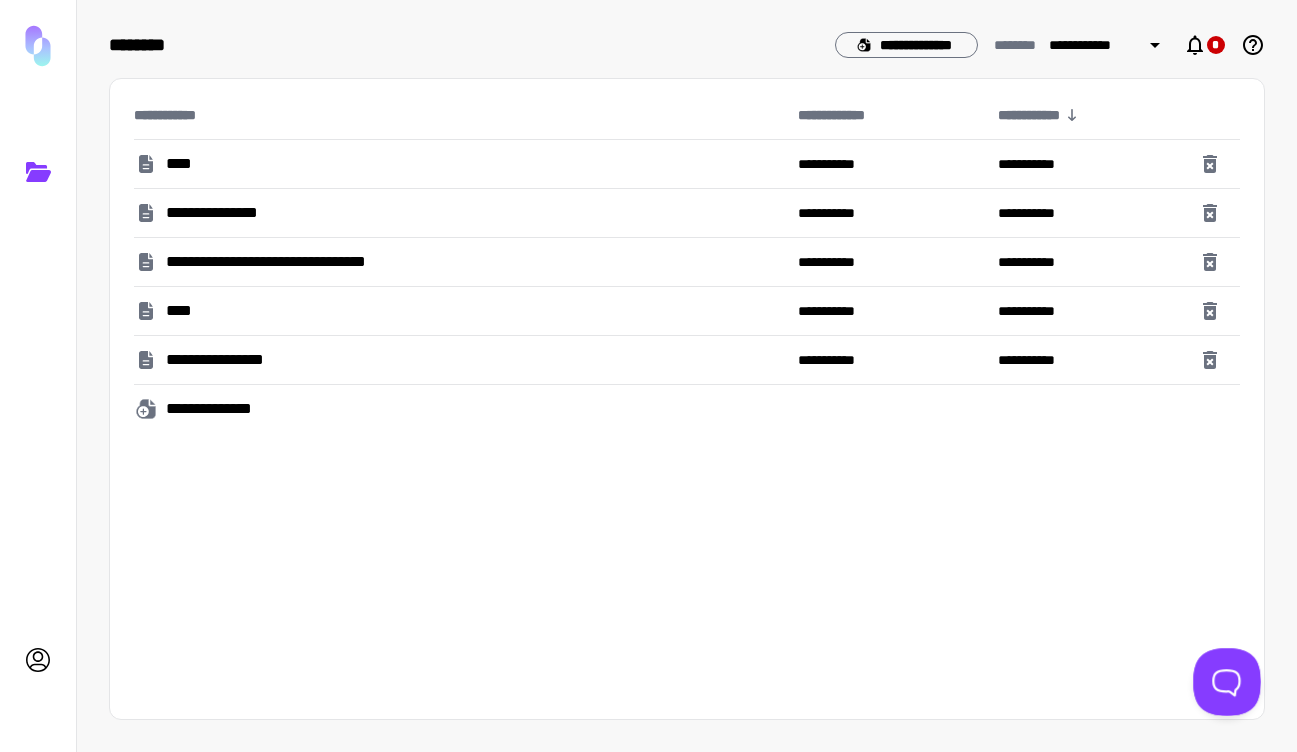 click at bounding box center (1223, 678) 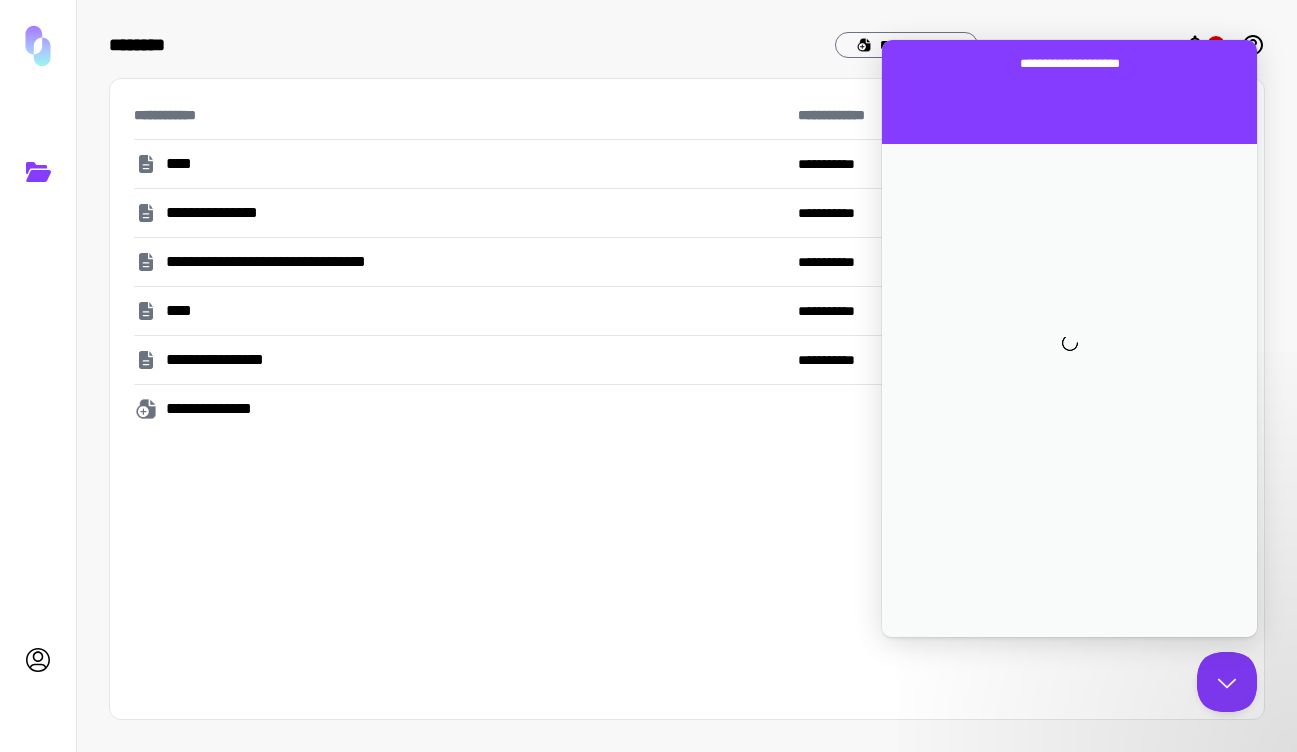 scroll, scrollTop: 0, scrollLeft: 0, axis: both 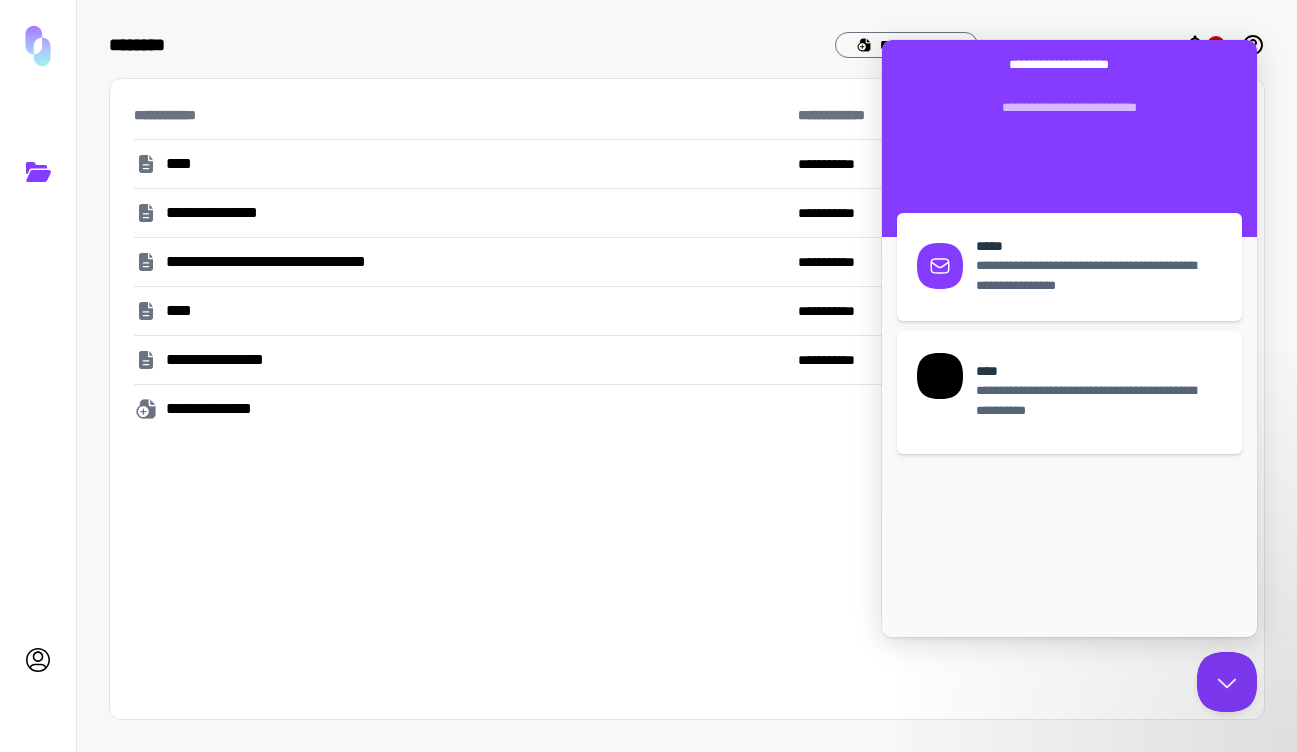 click on "**********" at bounding box center [1097, 276] 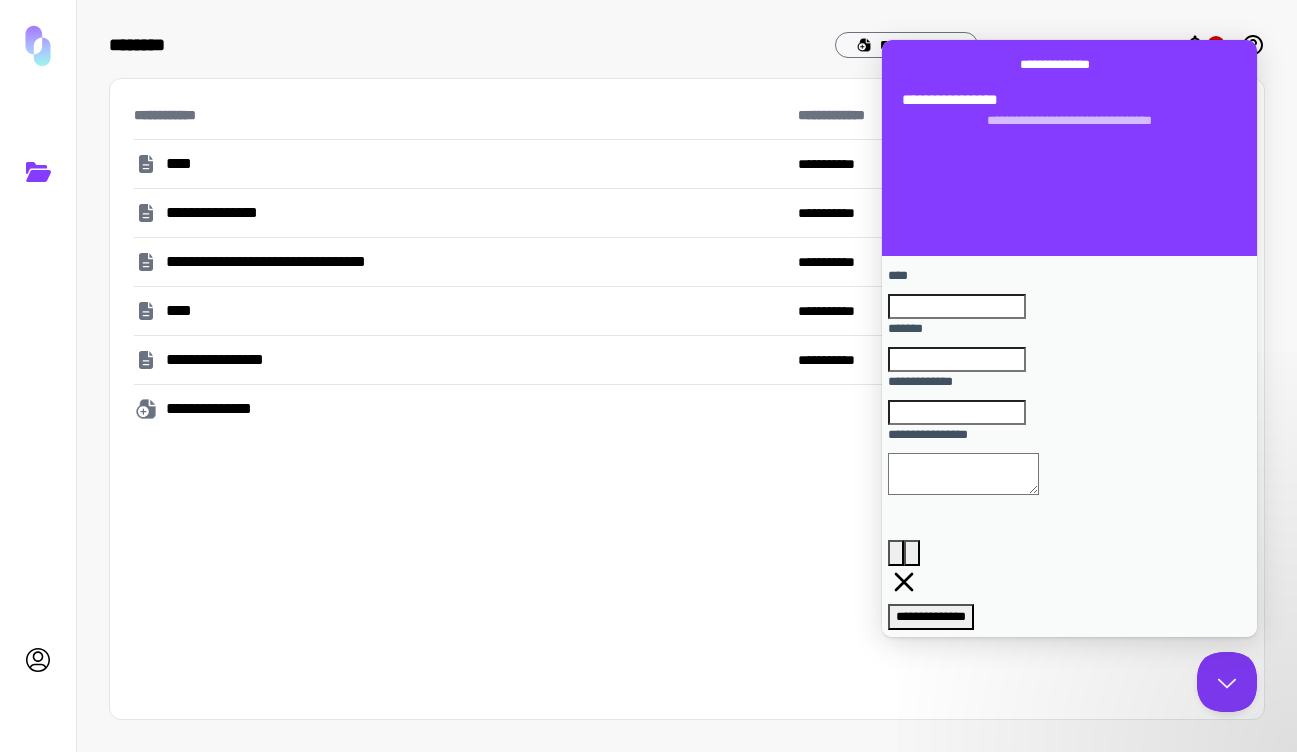 type on "*" 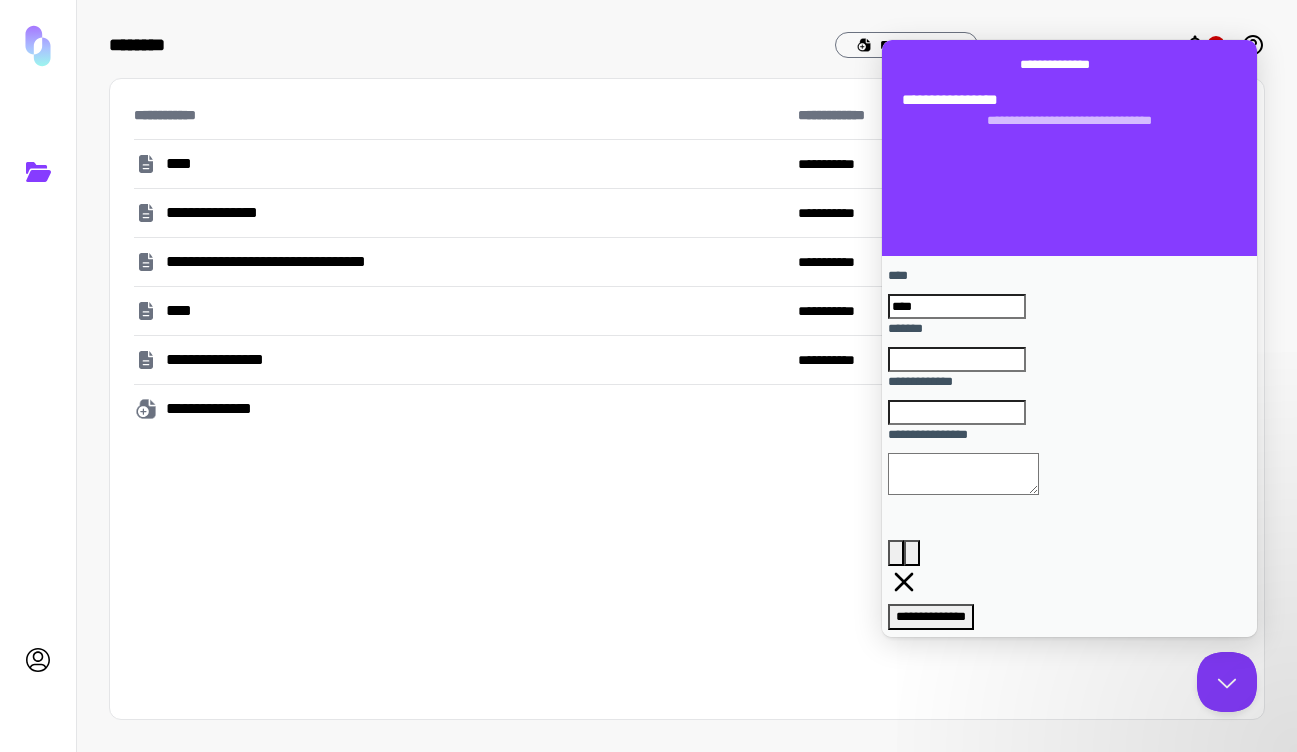 type on "****" 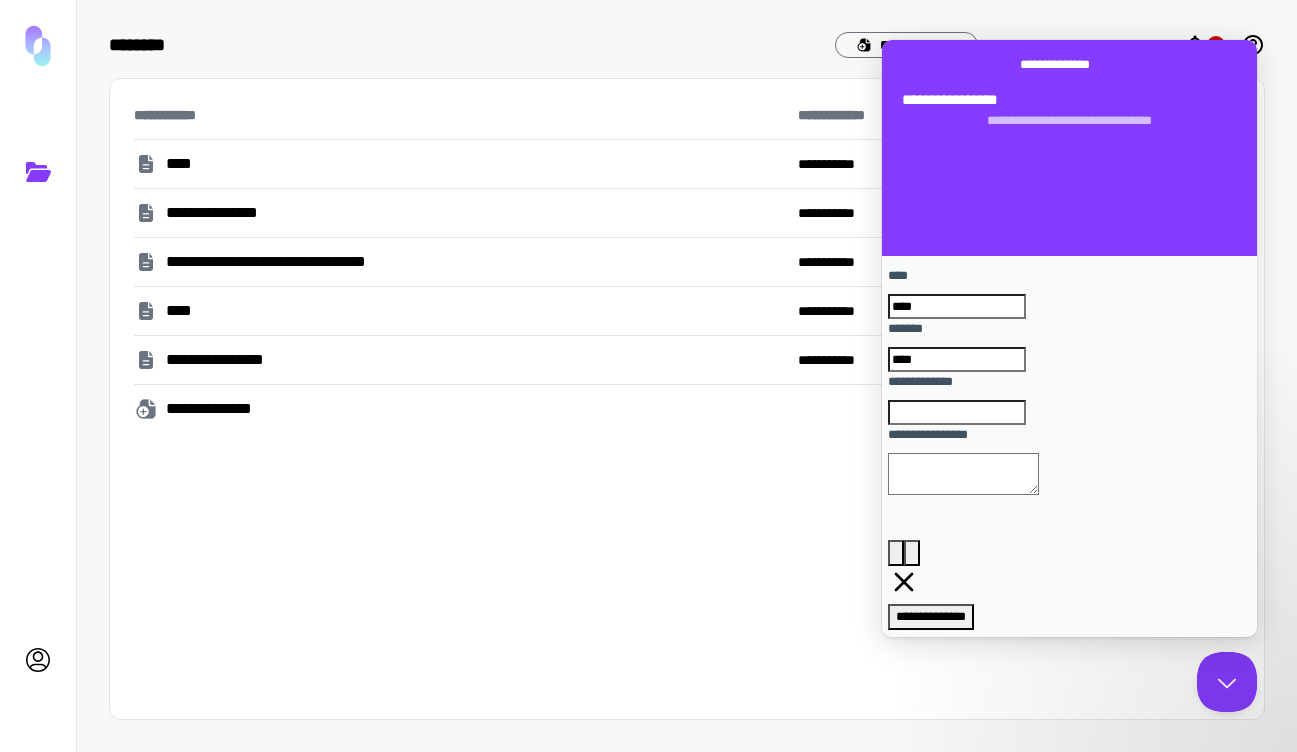 type on "****" 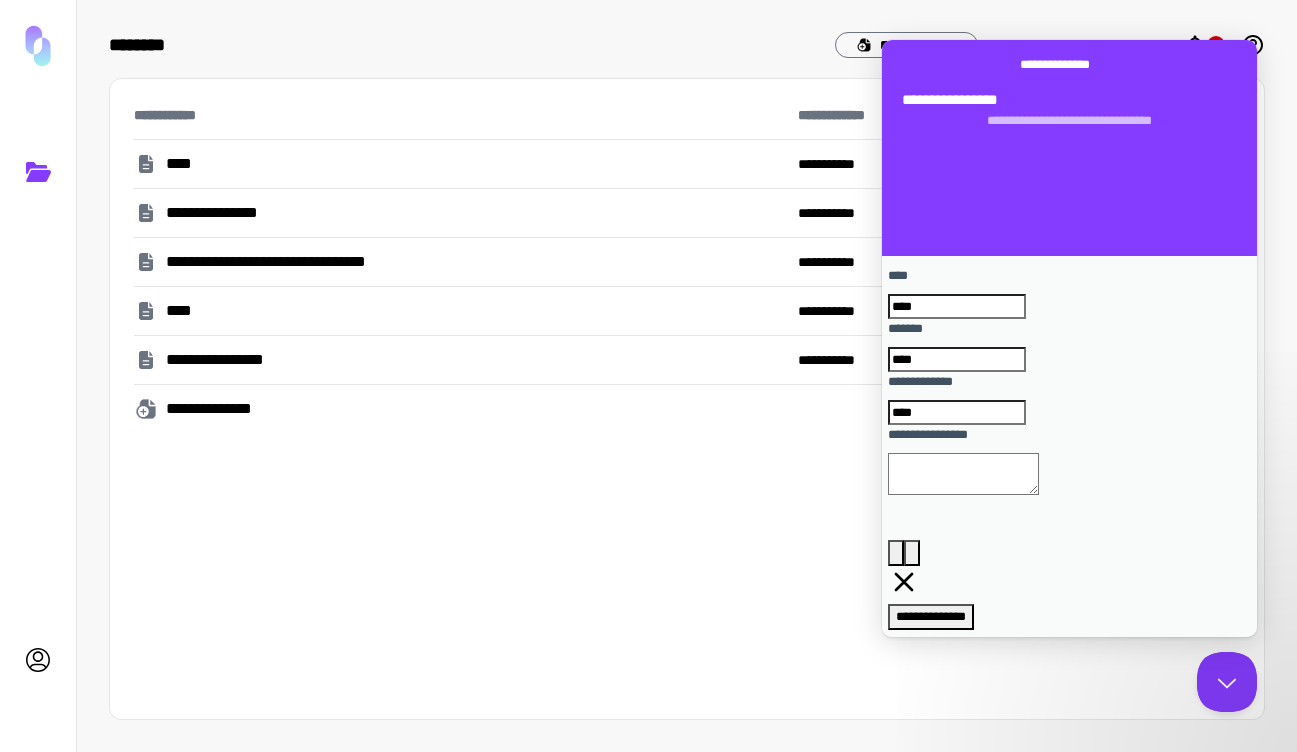 scroll, scrollTop: 35, scrollLeft: 0, axis: vertical 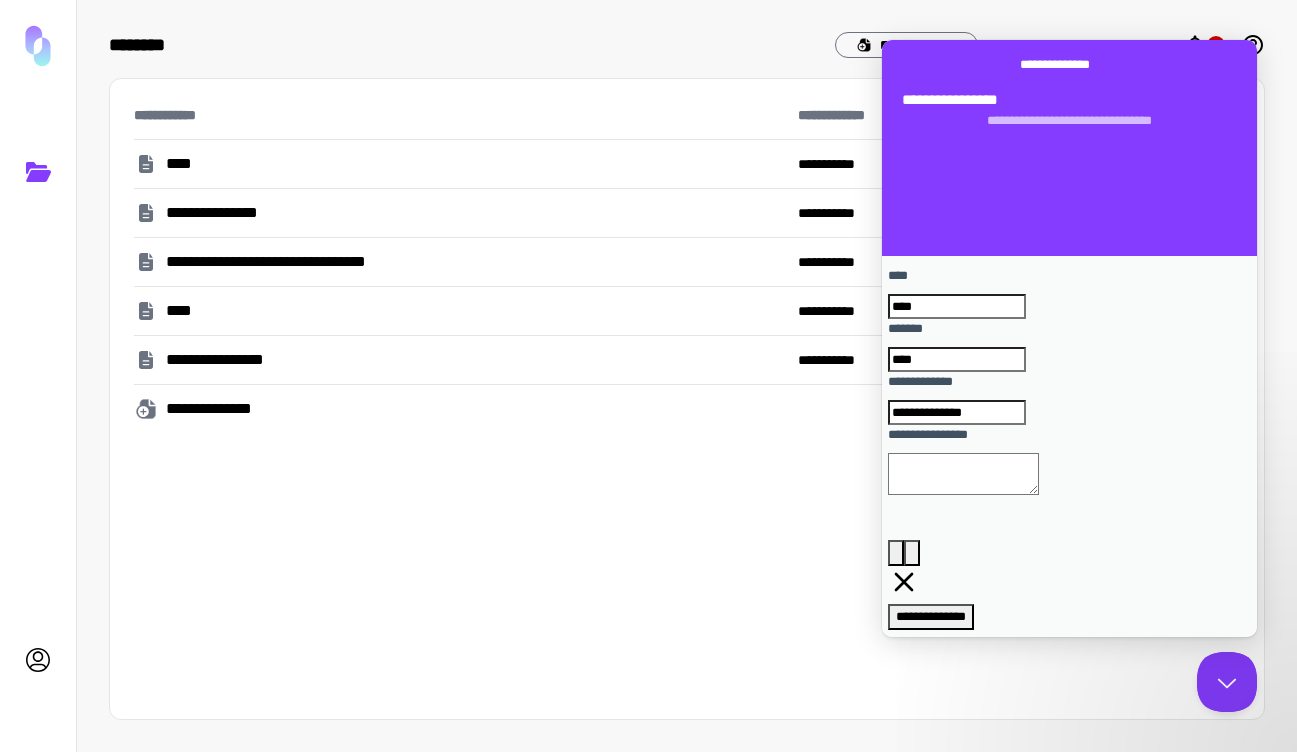 click on "**********" at bounding box center (957, 413) 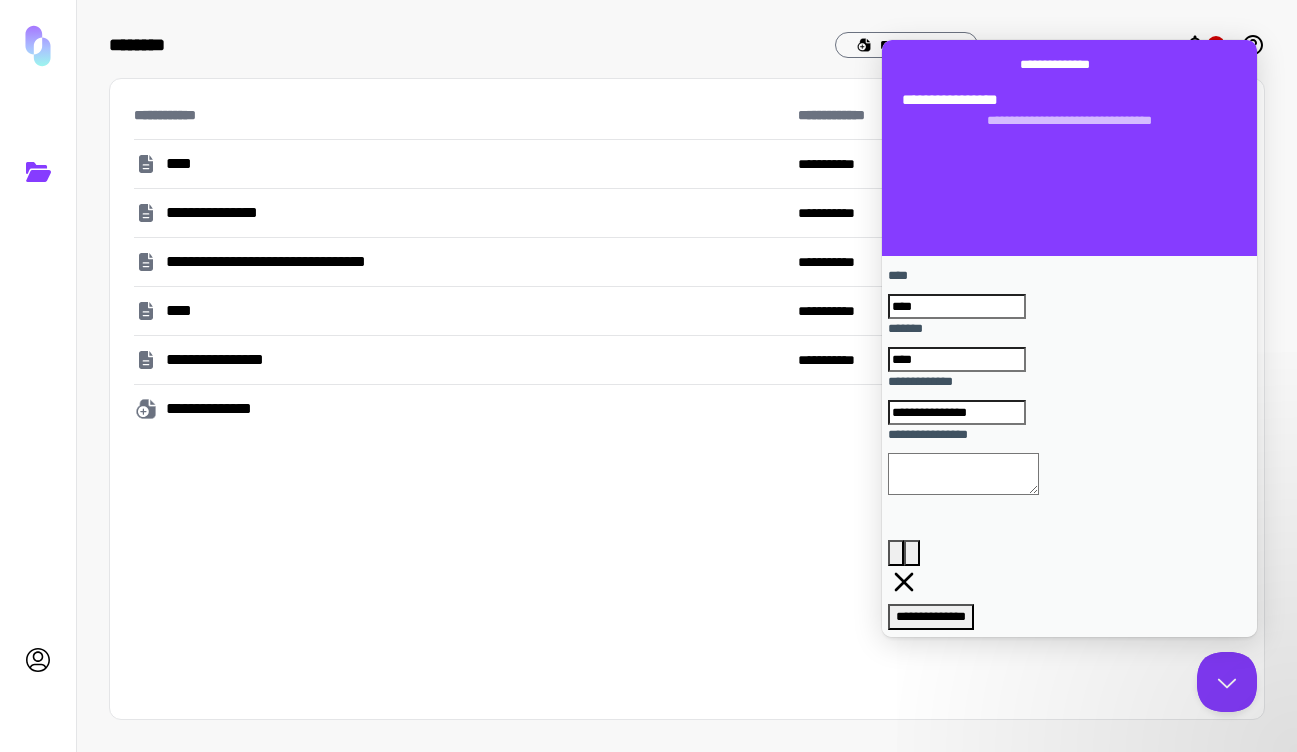 type on "**********" 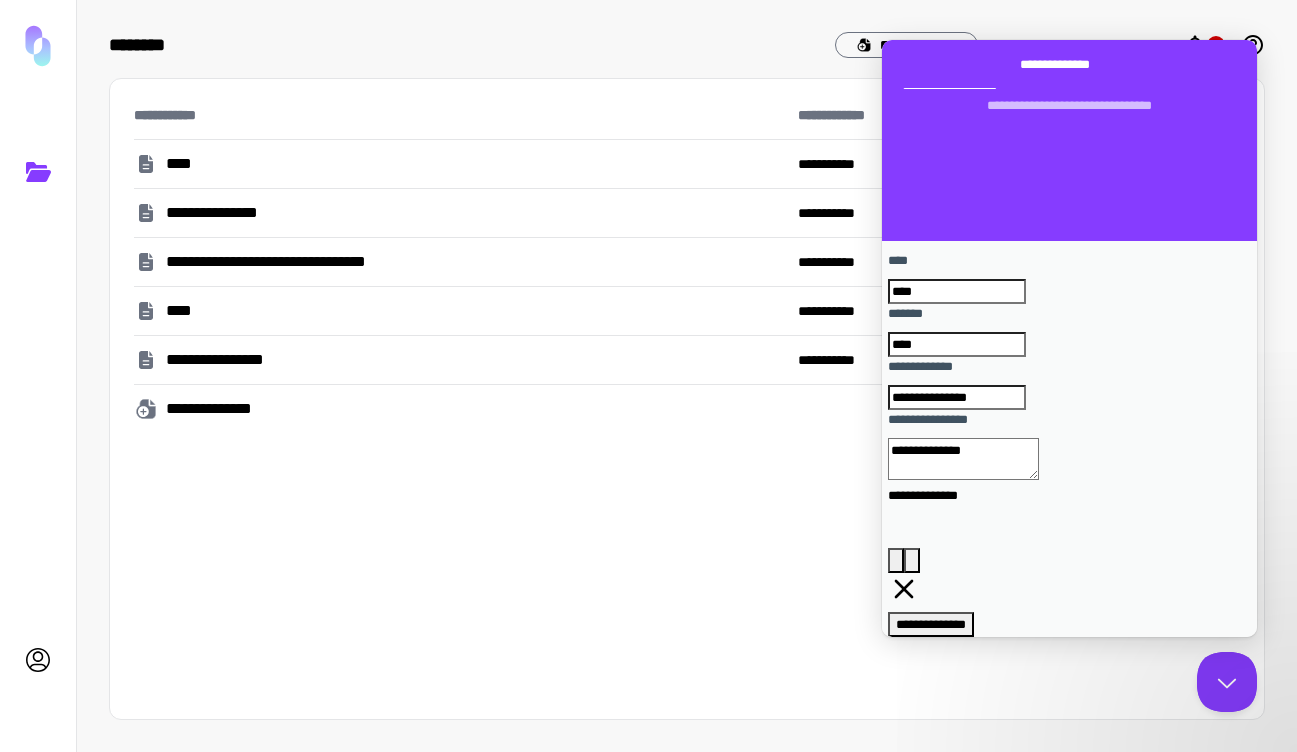 scroll, scrollTop: 35, scrollLeft: 0, axis: vertical 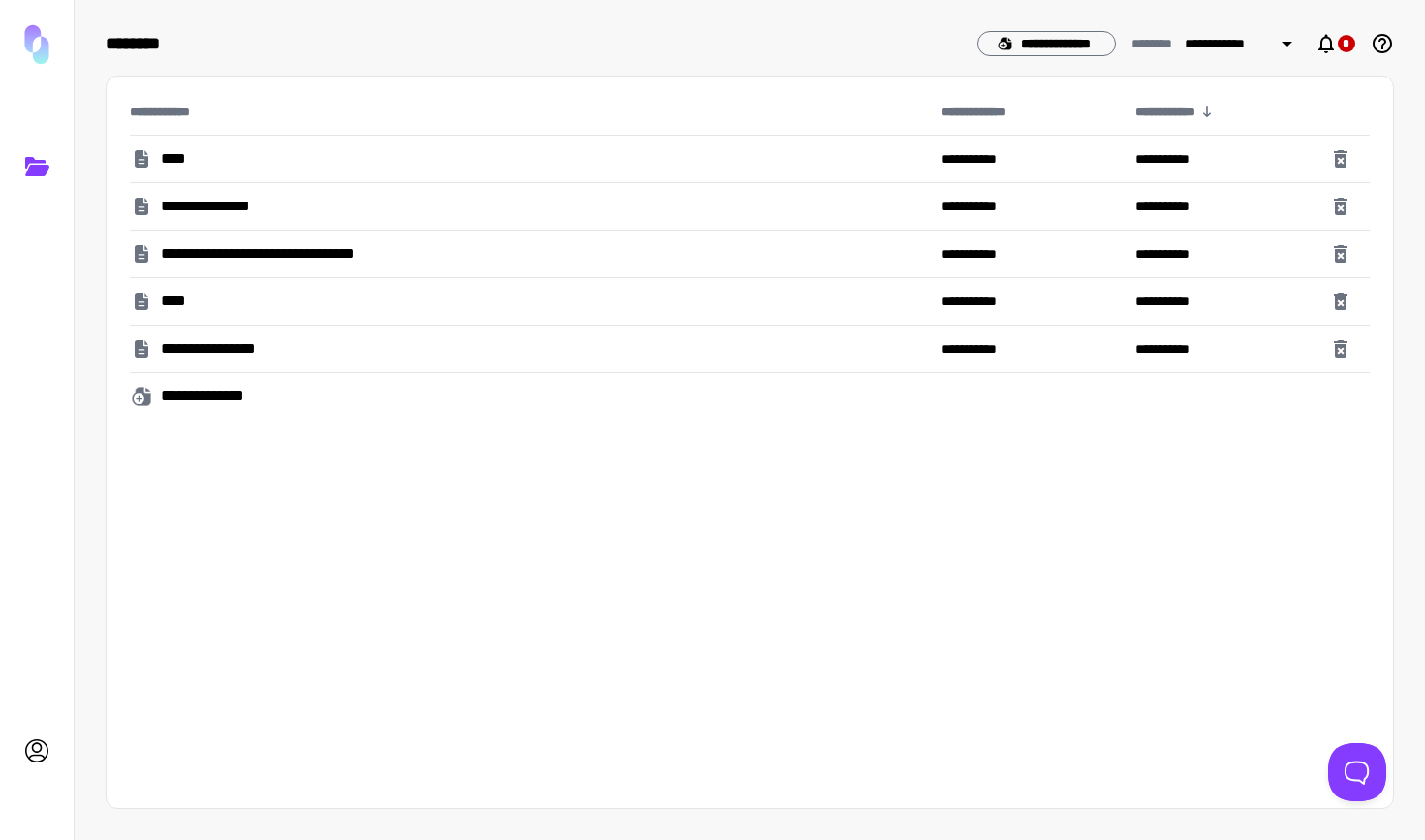 click on "**********" at bounding box center (527, 206) 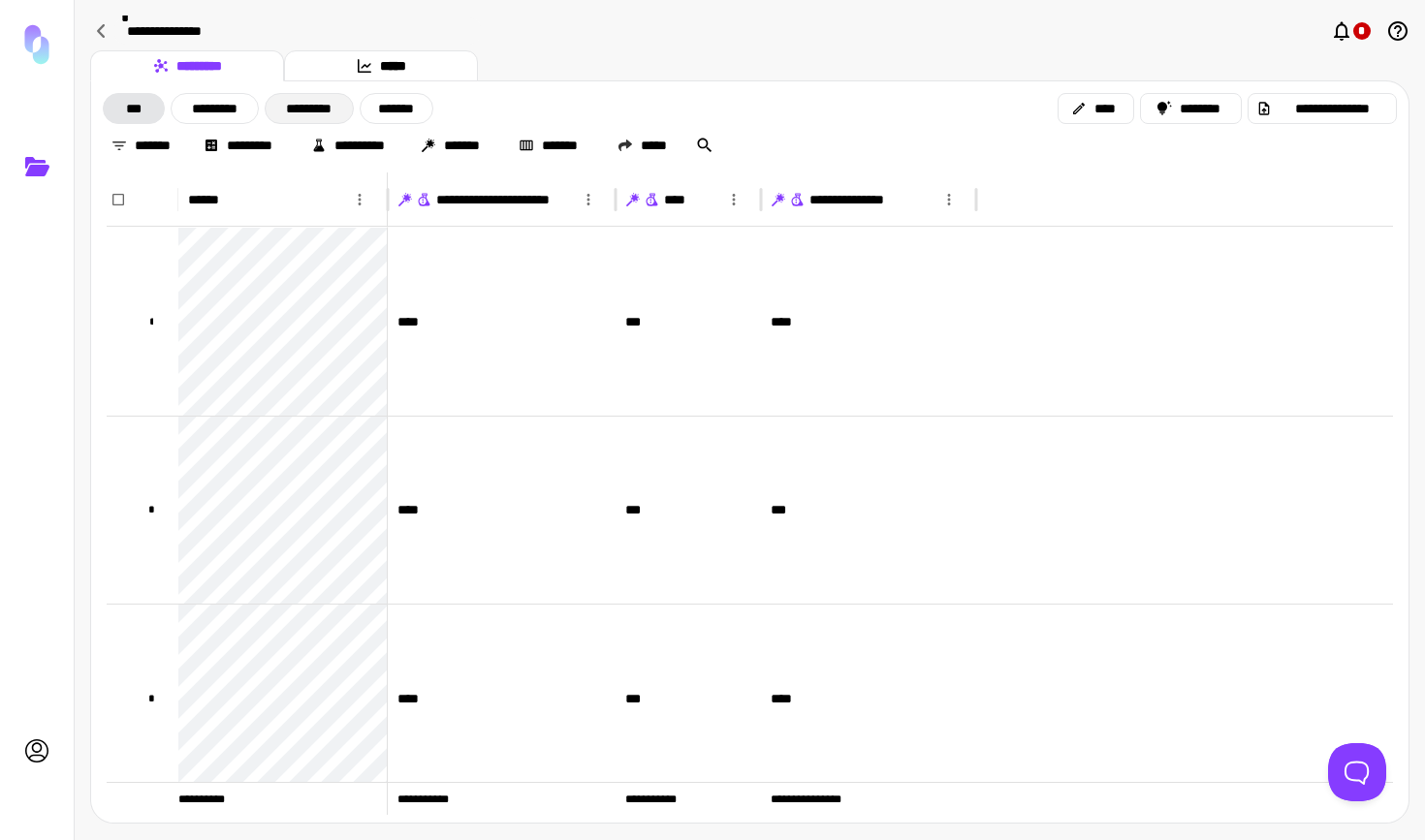 click on "*********" at bounding box center (309, 109) 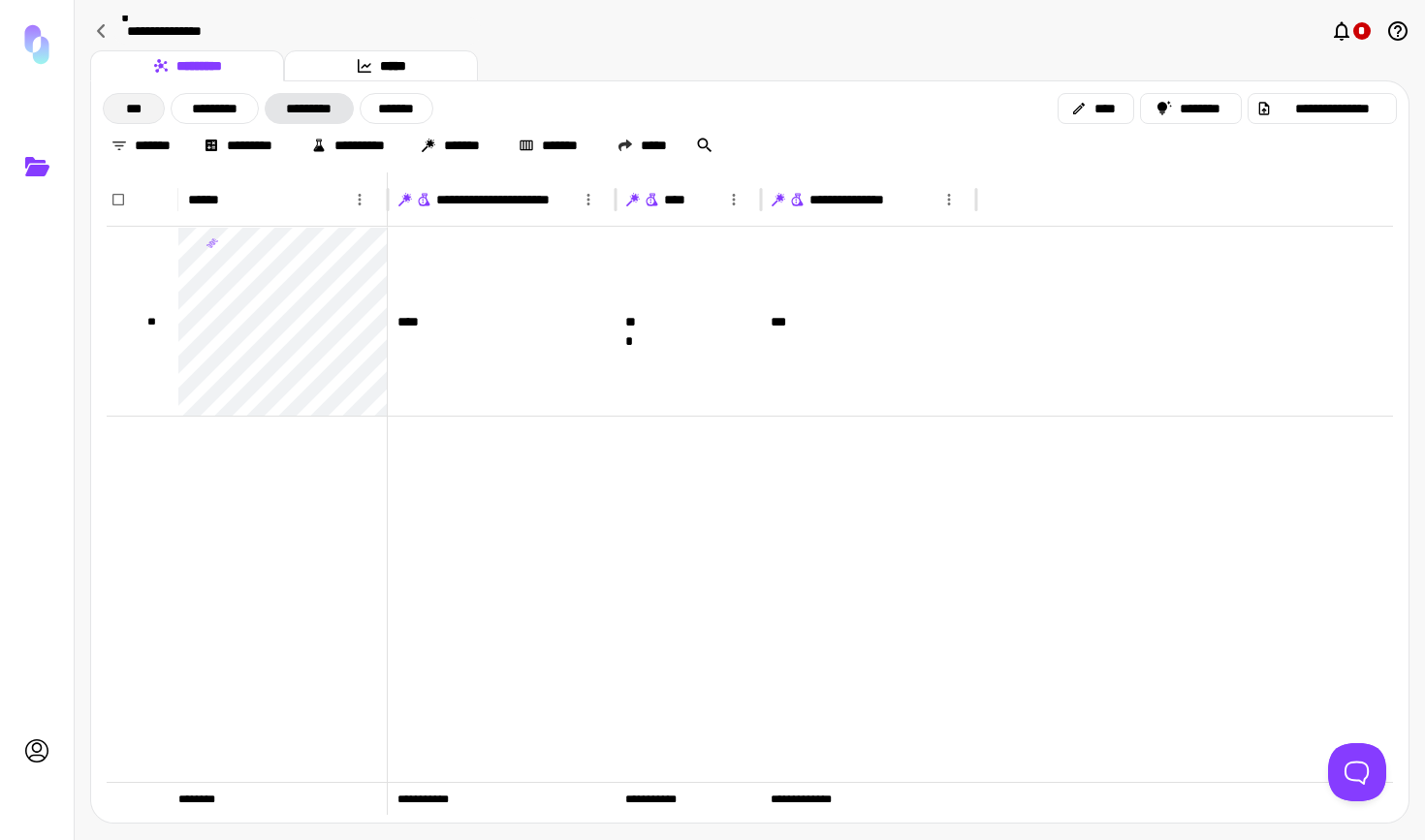 click on "***" at bounding box center (134, 109) 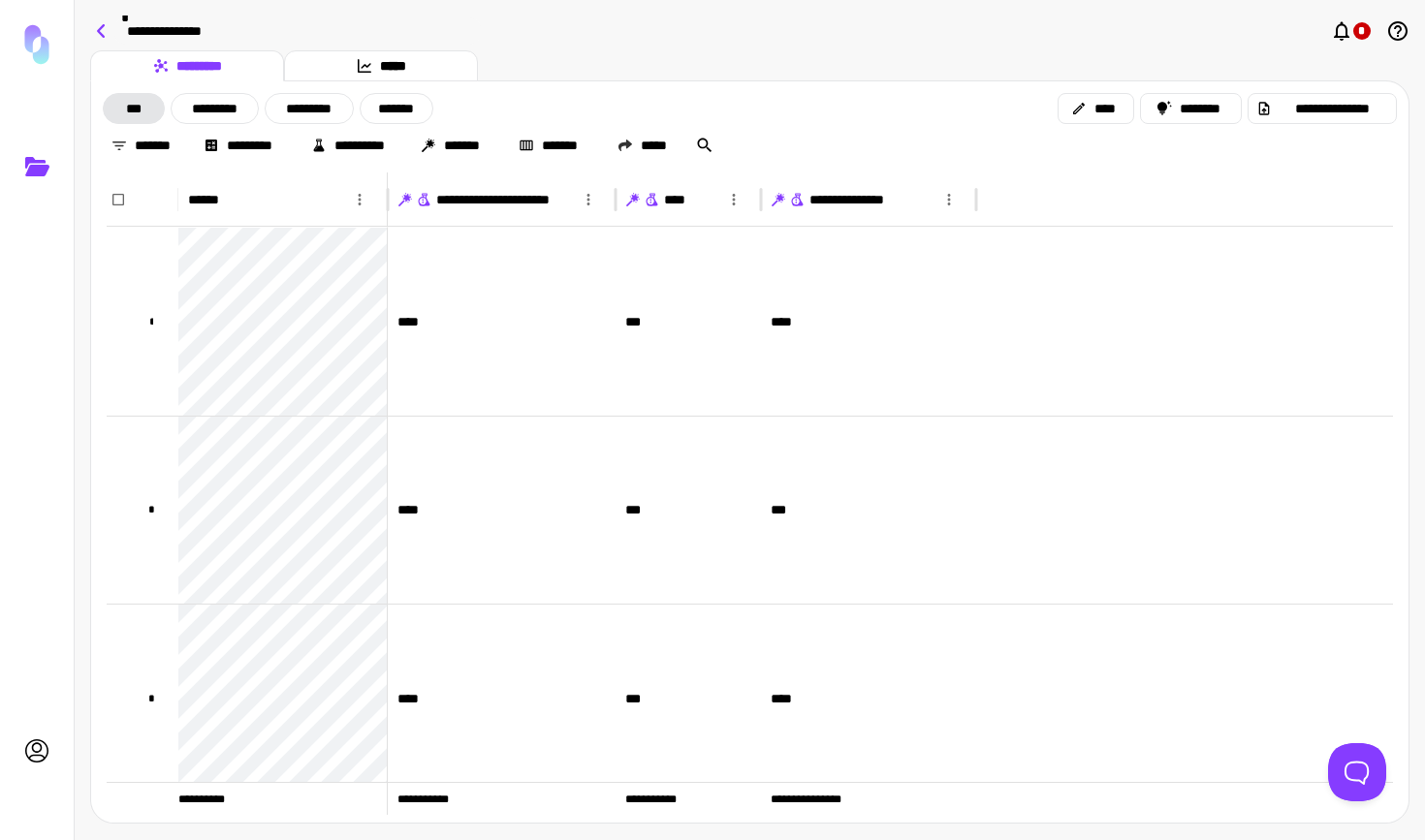 click 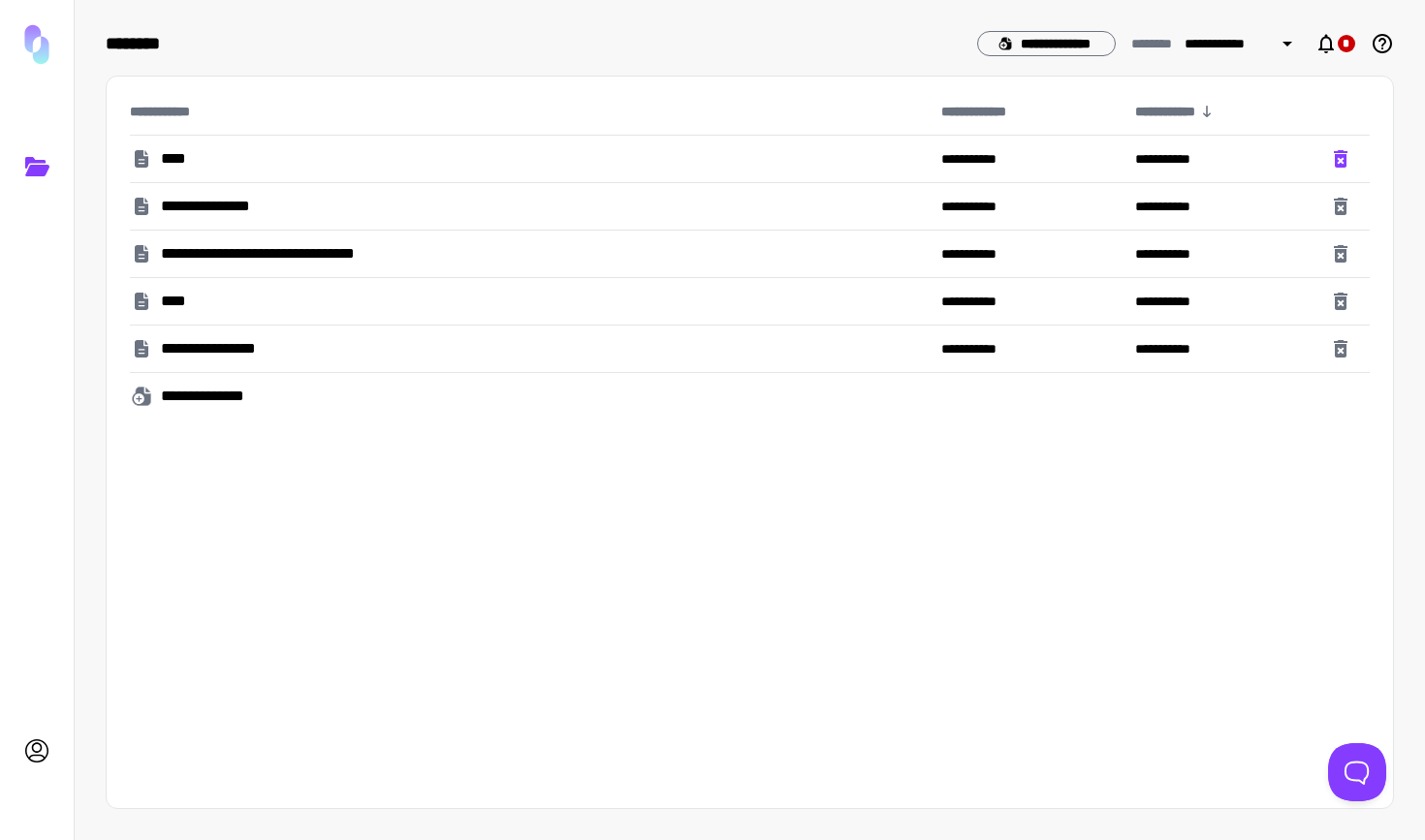 click 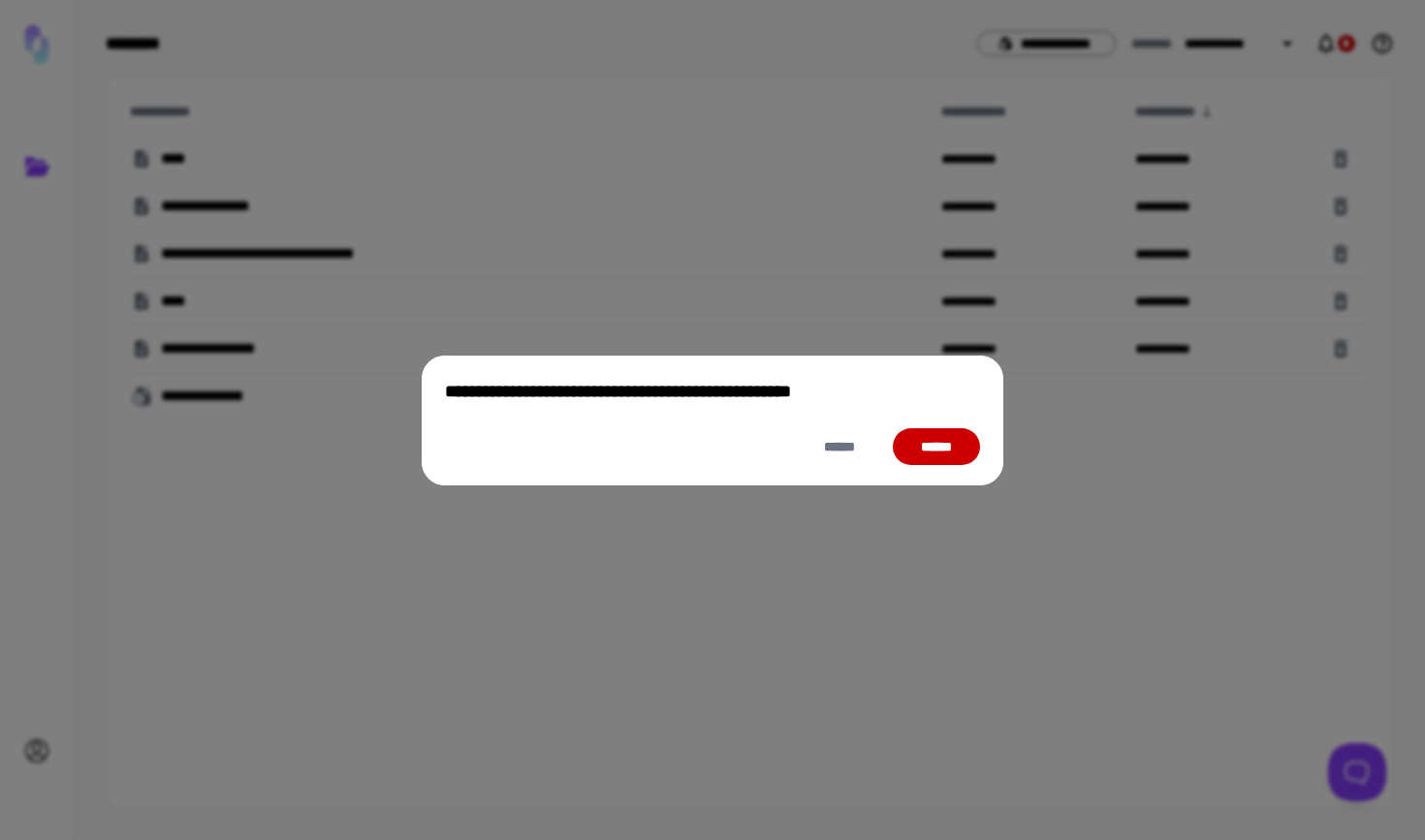 click on "******" at bounding box center (936, 447) 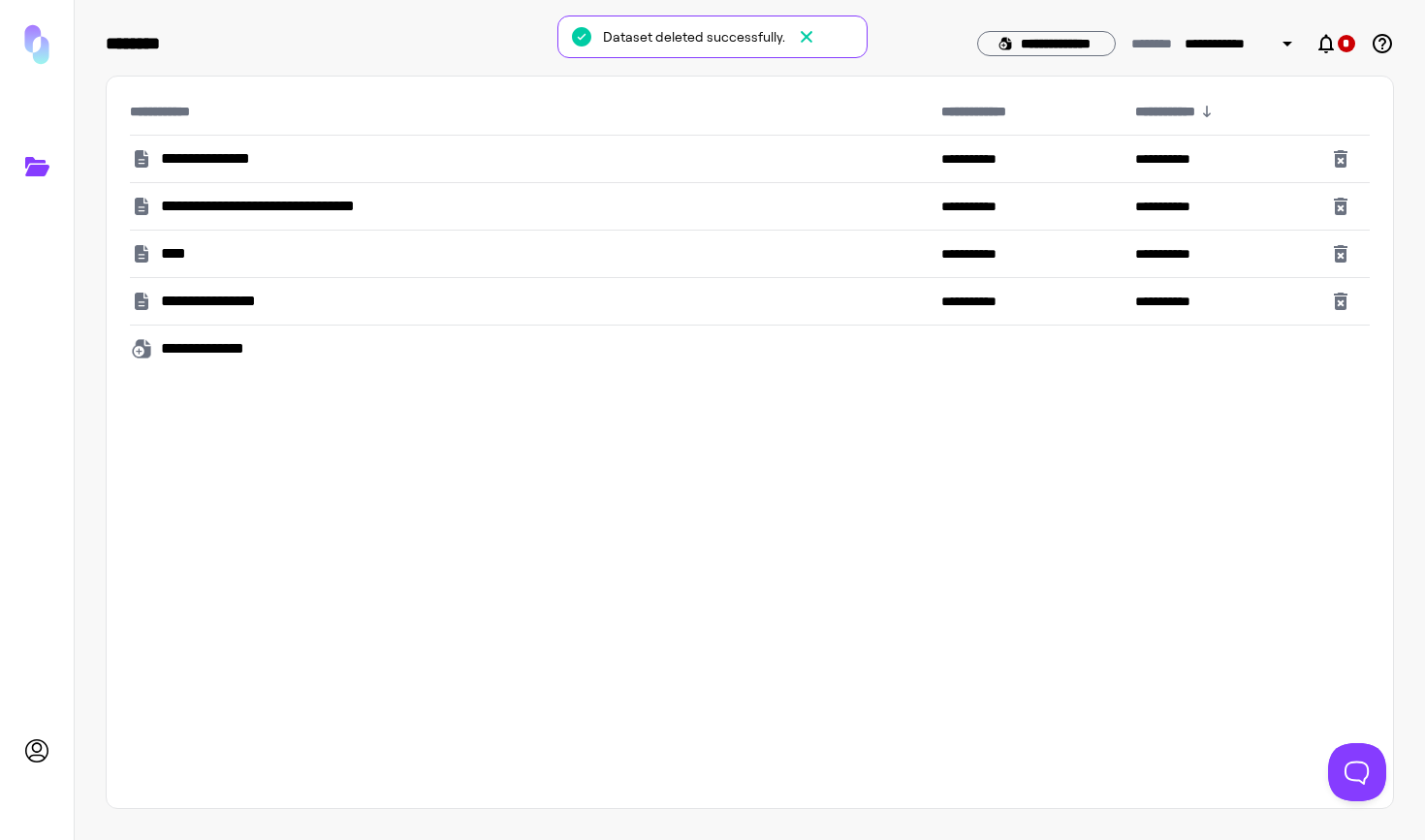 click 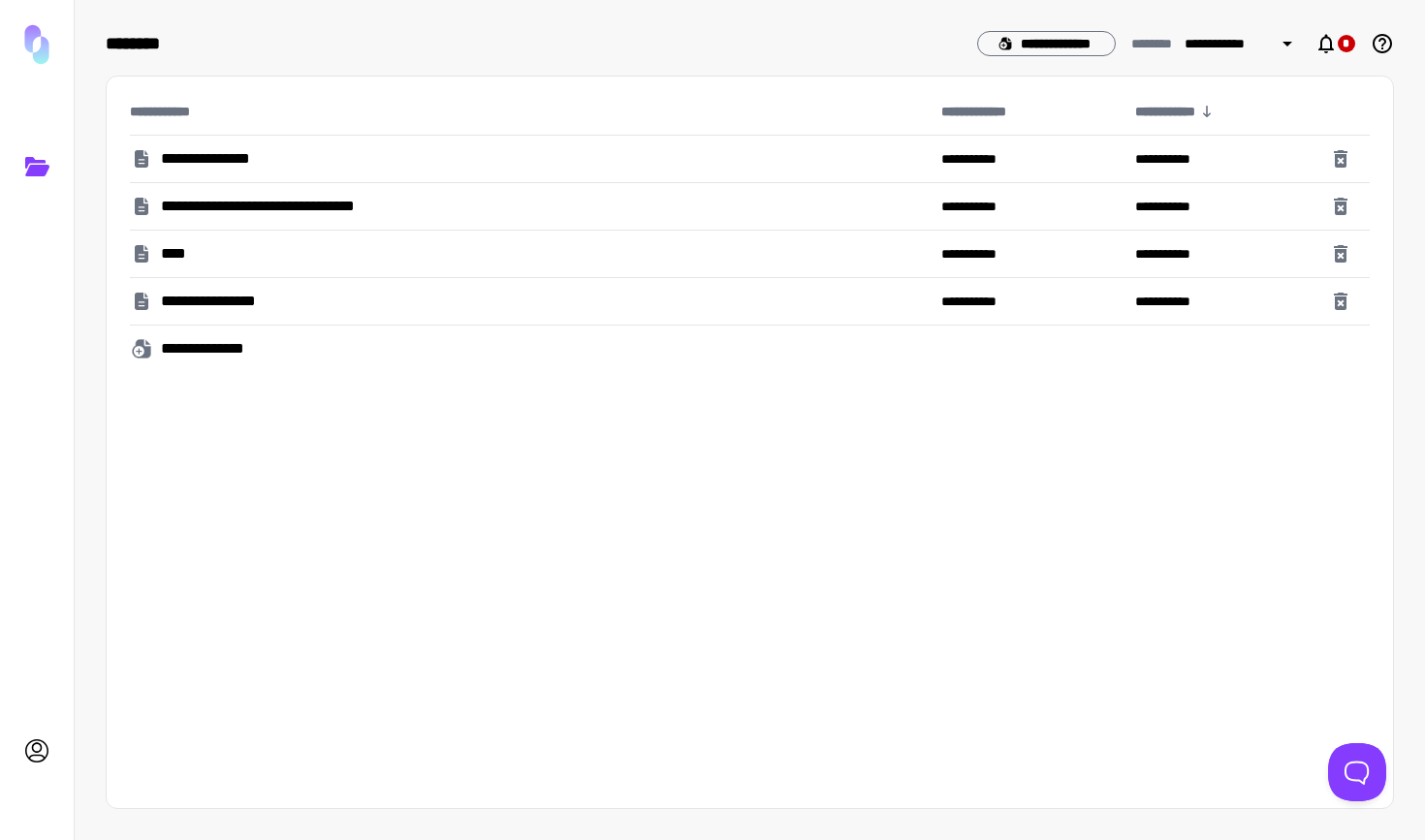 click on "**********" at bounding box center (531, 159) 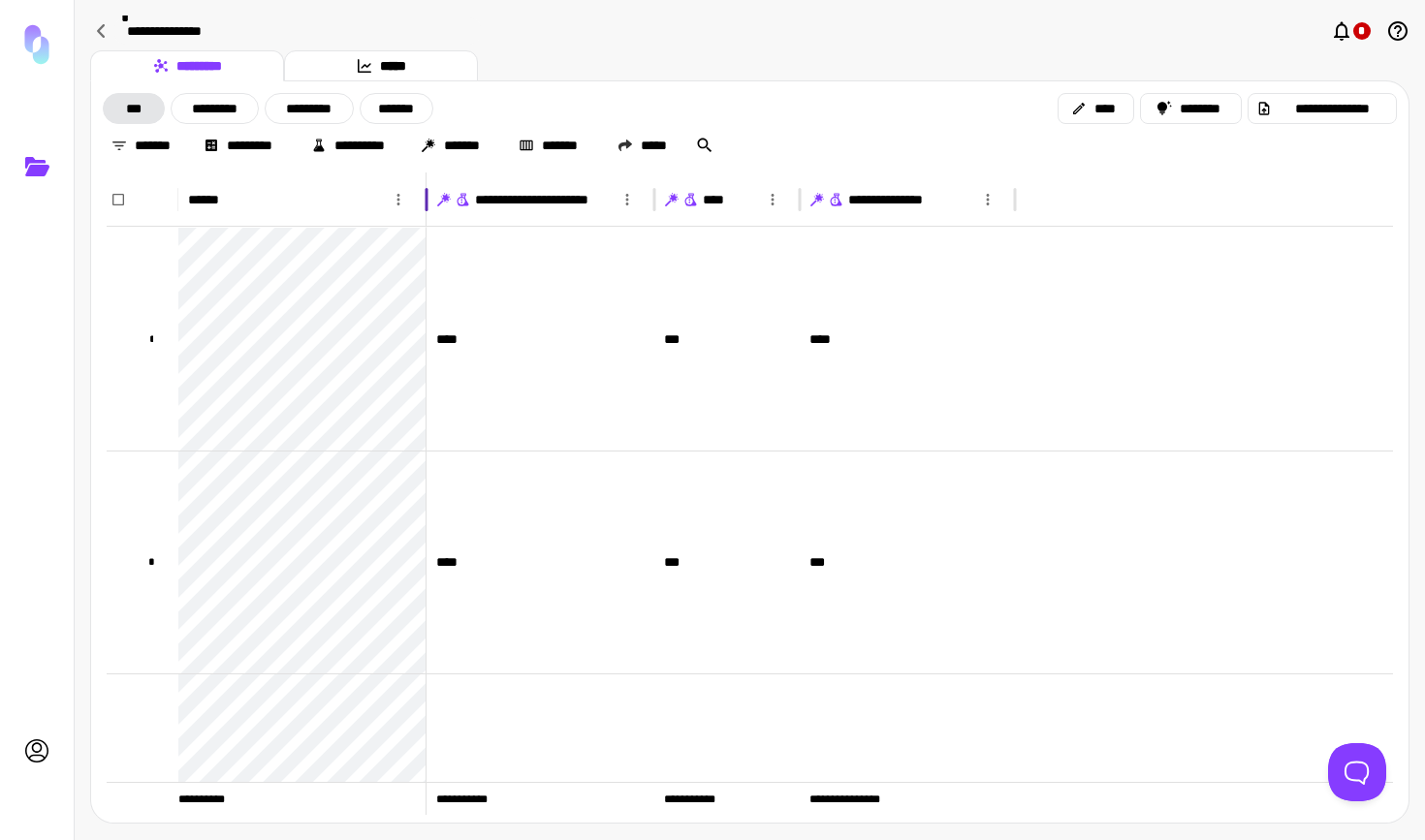 drag, startPoint x: 389, startPoint y: 195, endPoint x: 428, endPoint y: 201, distance: 39.4588 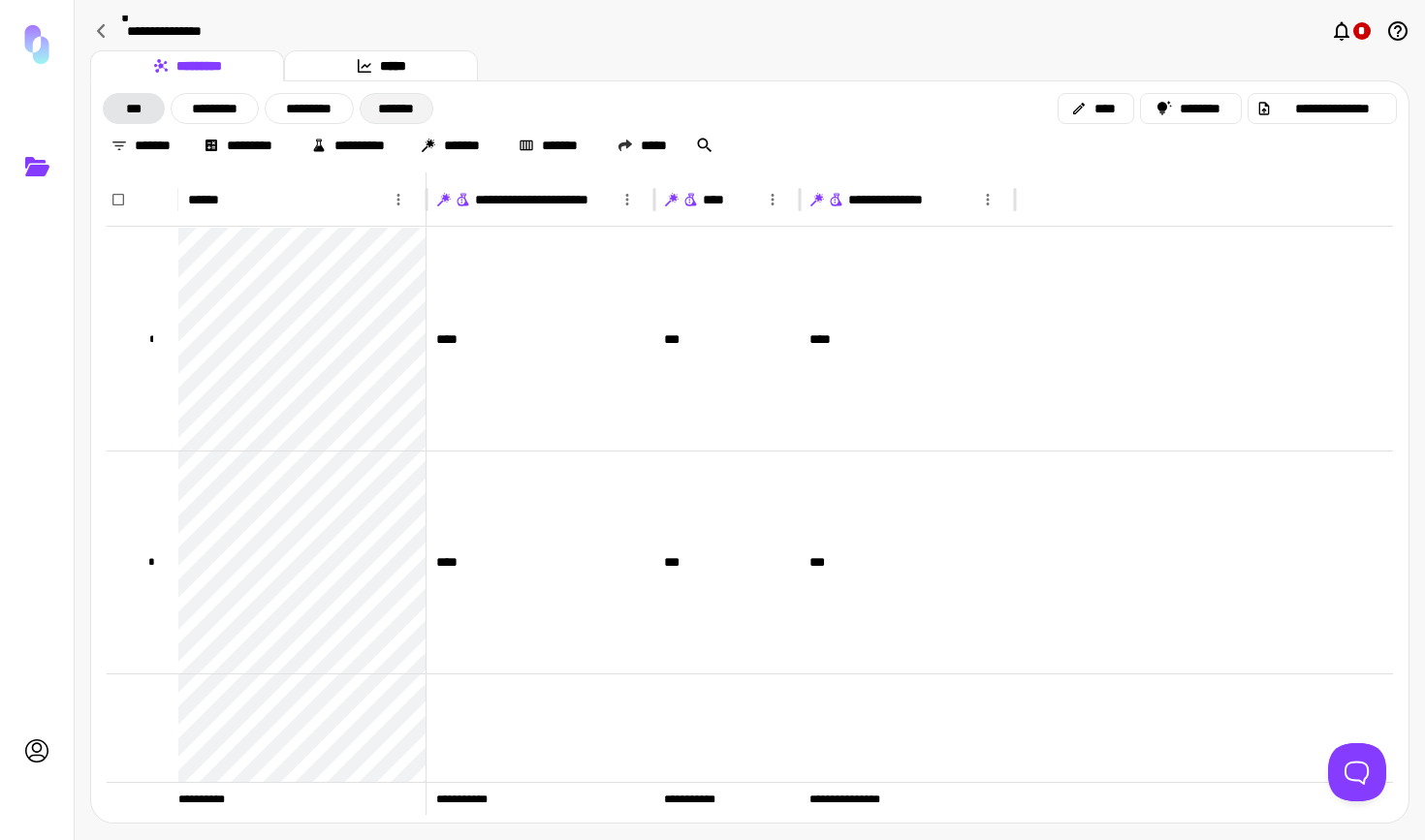 click on "*******" at bounding box center (396, 109) 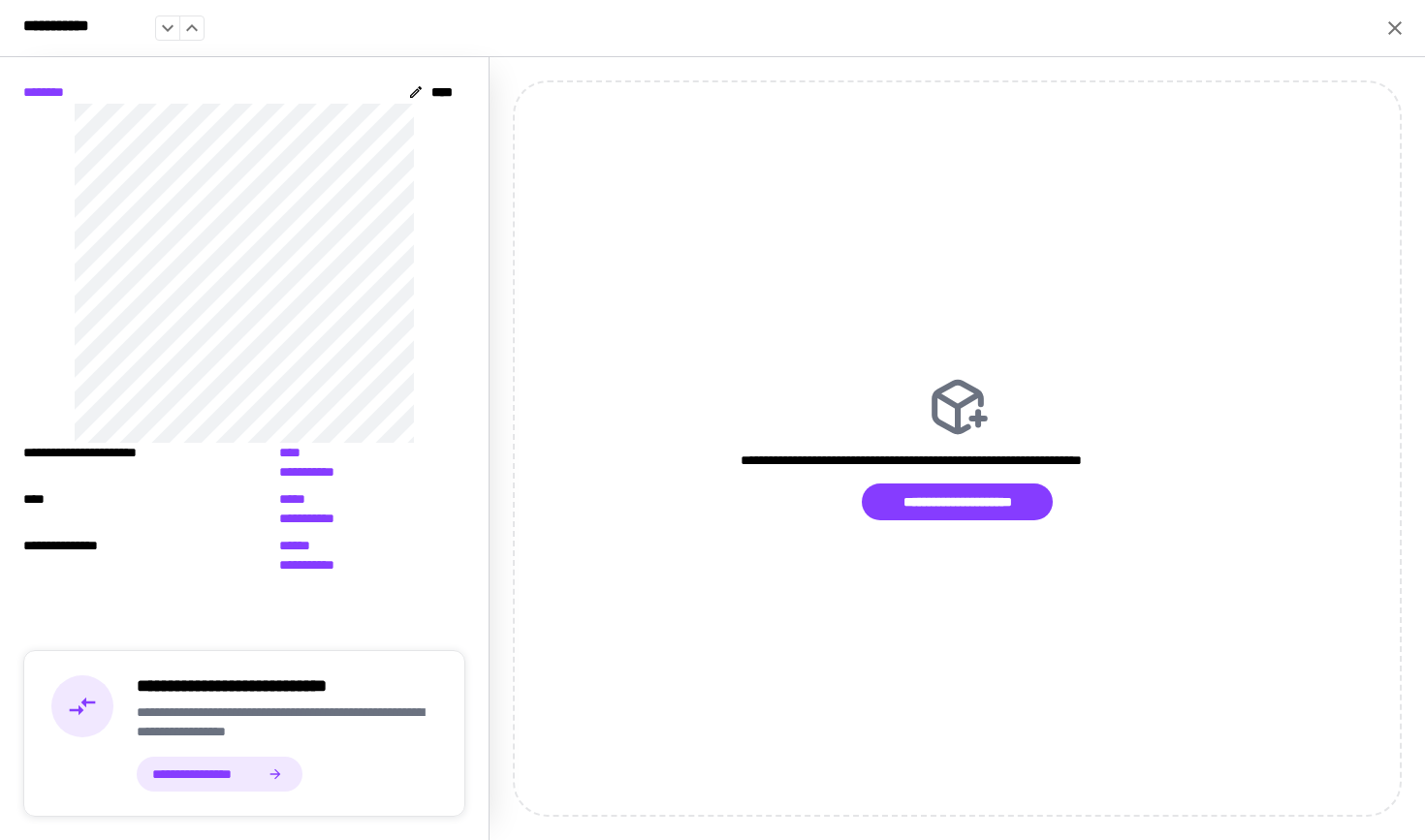click 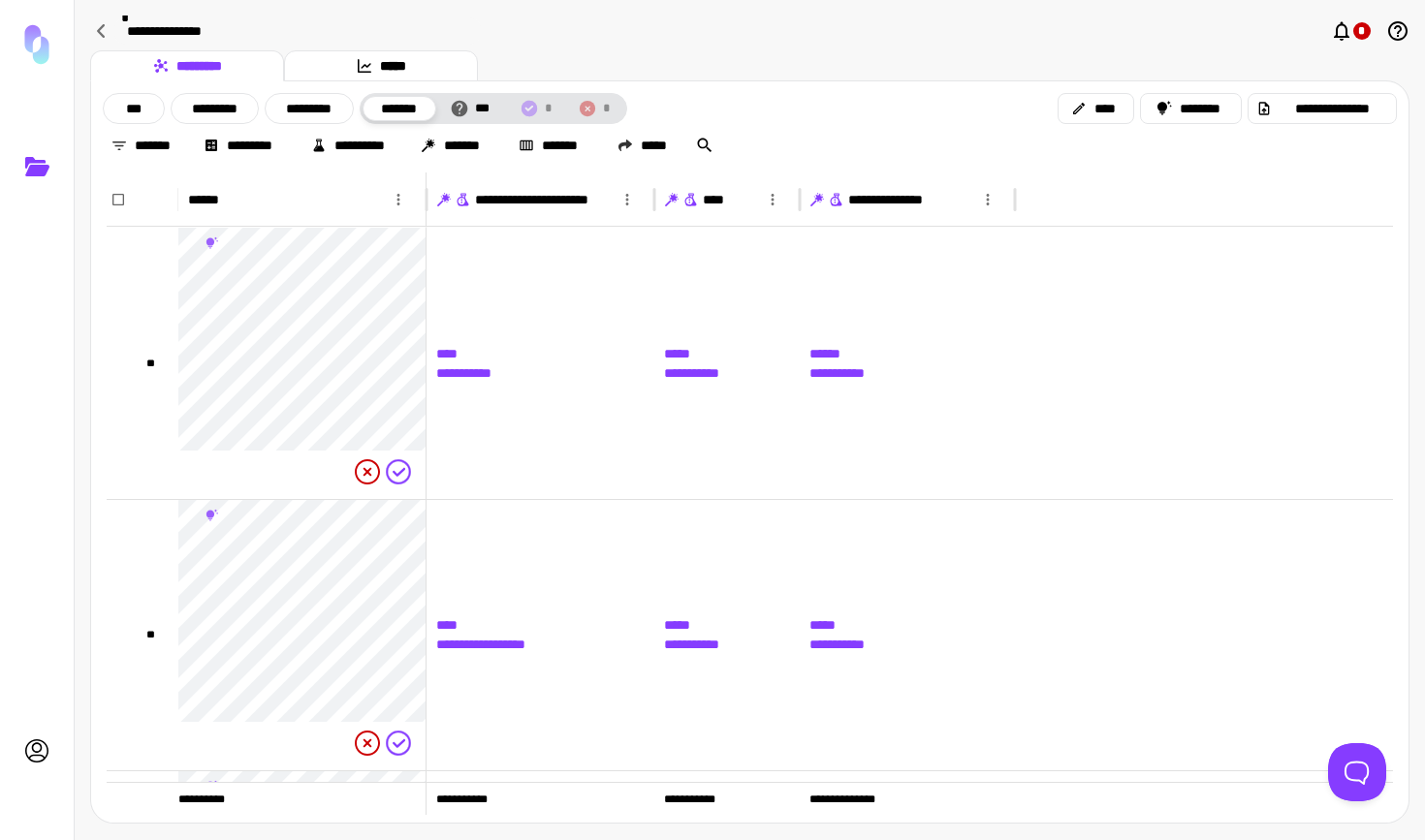 drag, startPoint x: 1392, startPoint y: 15, endPoint x: 1014, endPoint y: 62, distance: 380.91075 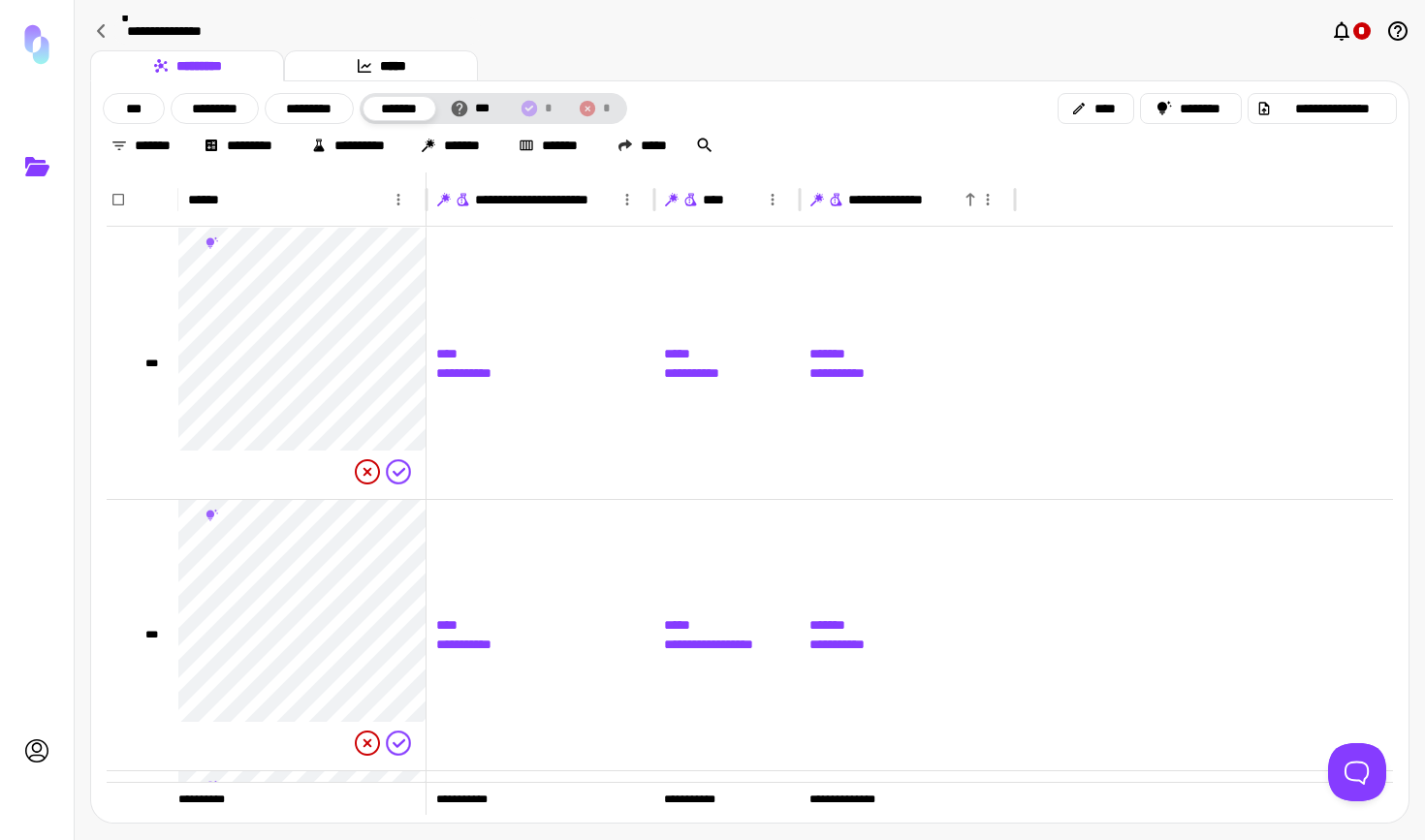 click on "**********" at bounding box center (902, 200) 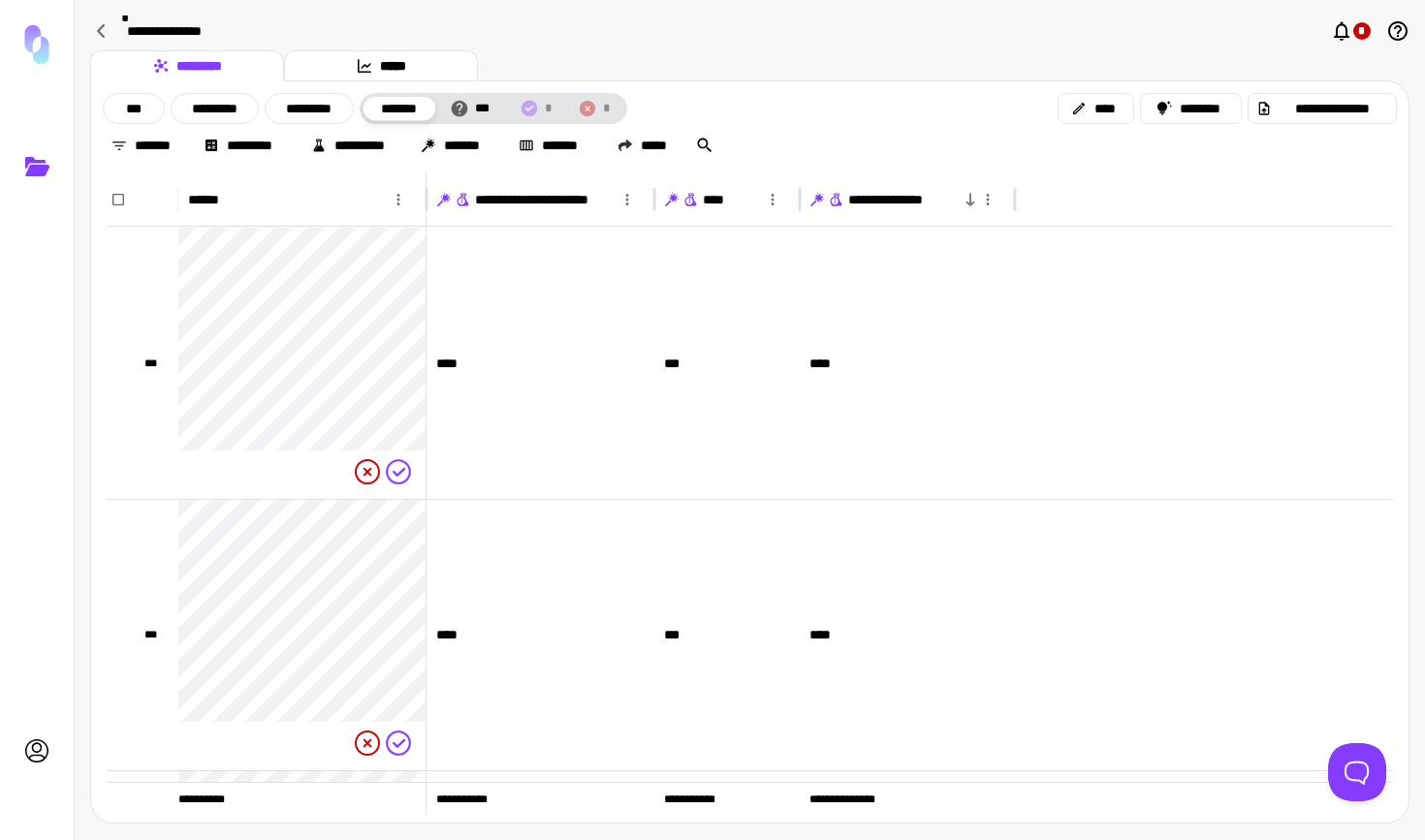 click on "**********" at bounding box center [902, 200] 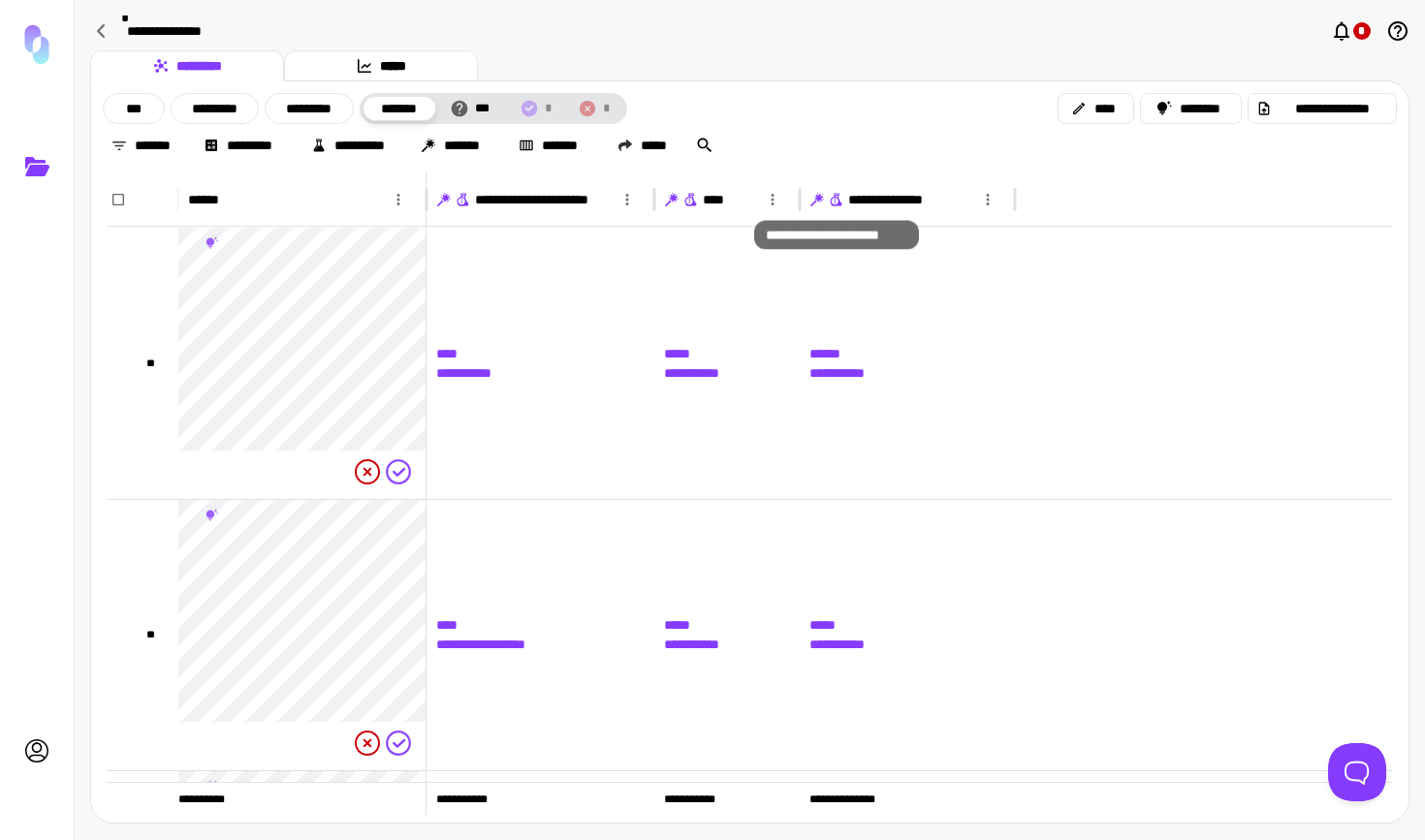 click 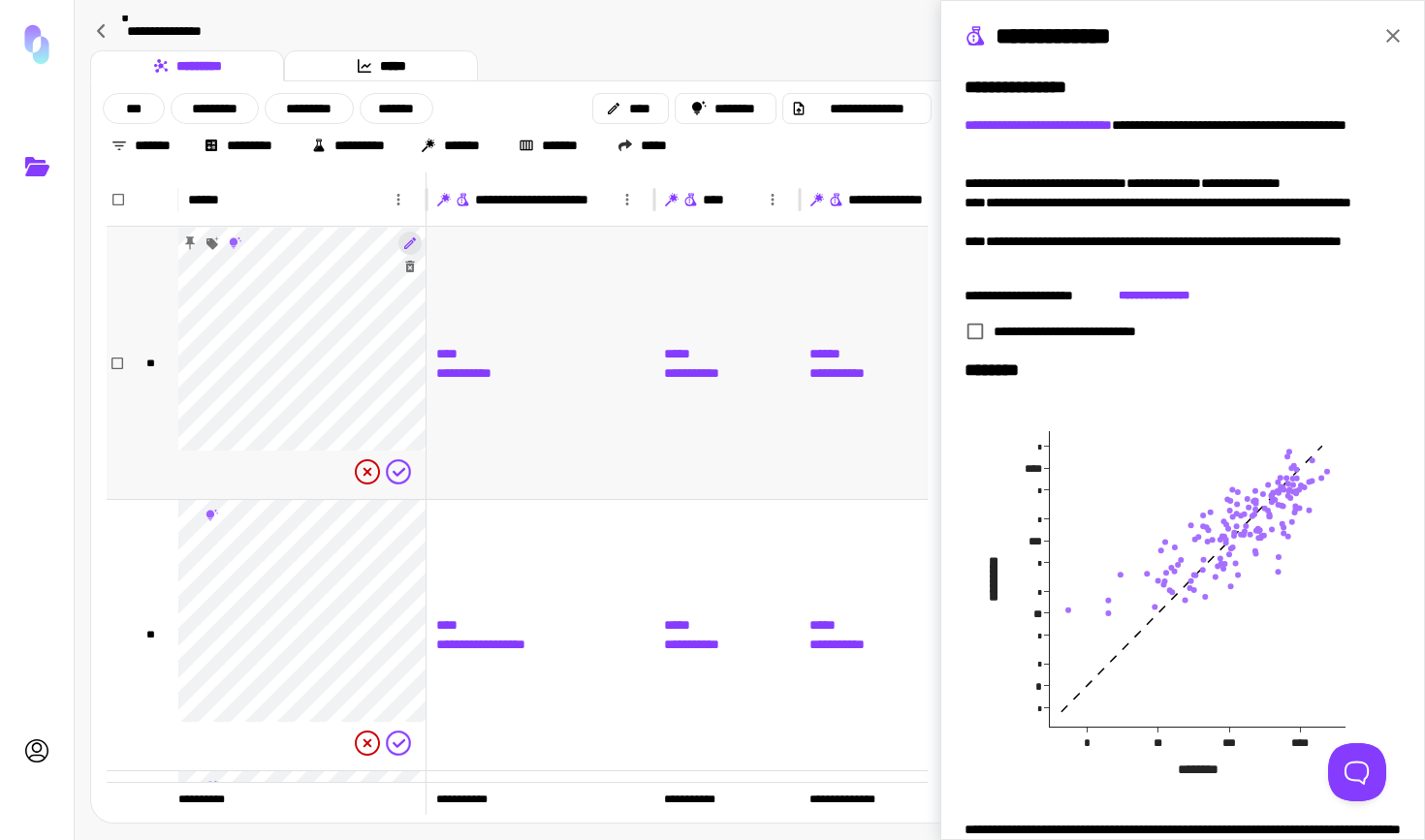 click 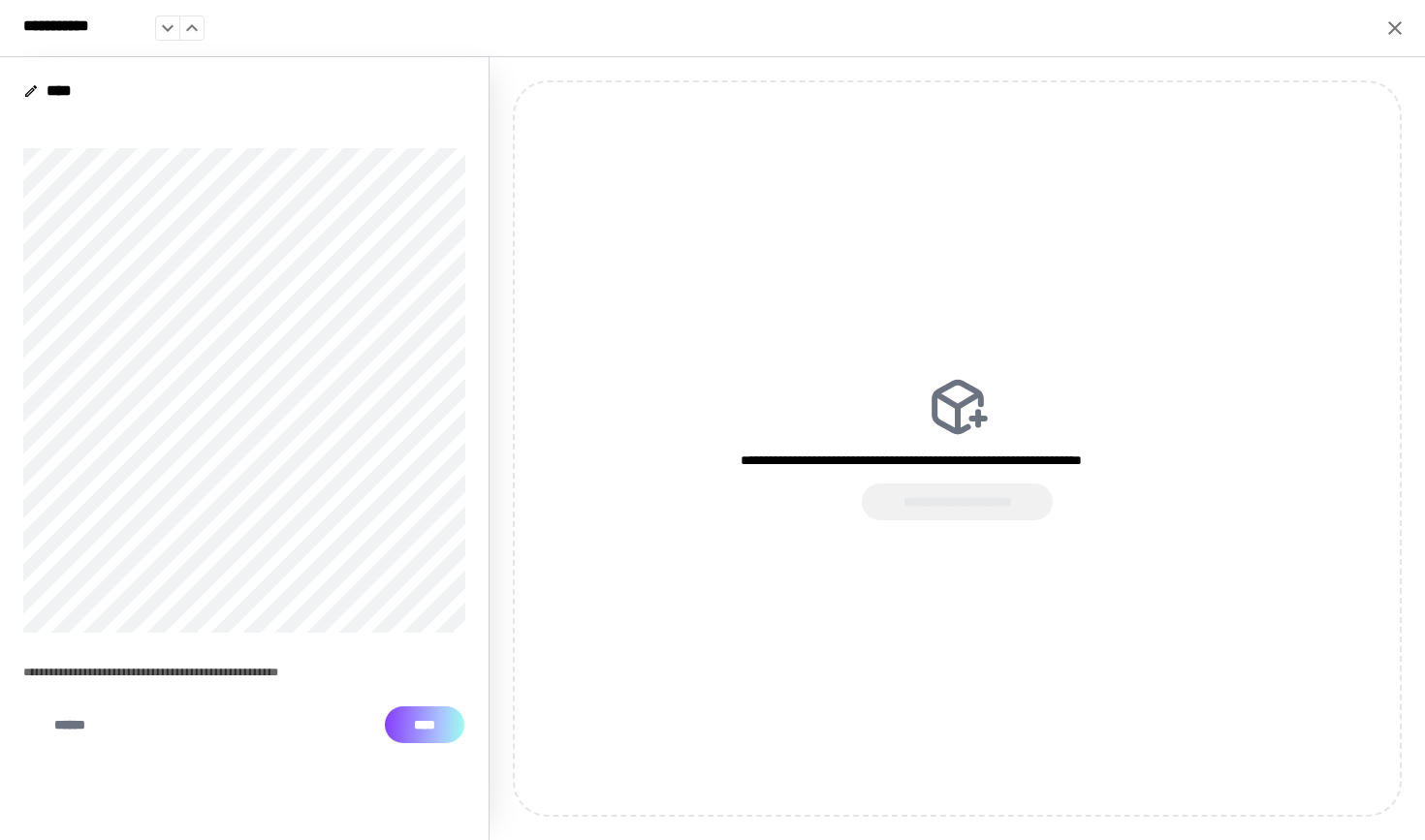 click on "****" at bounding box center (425, 725) 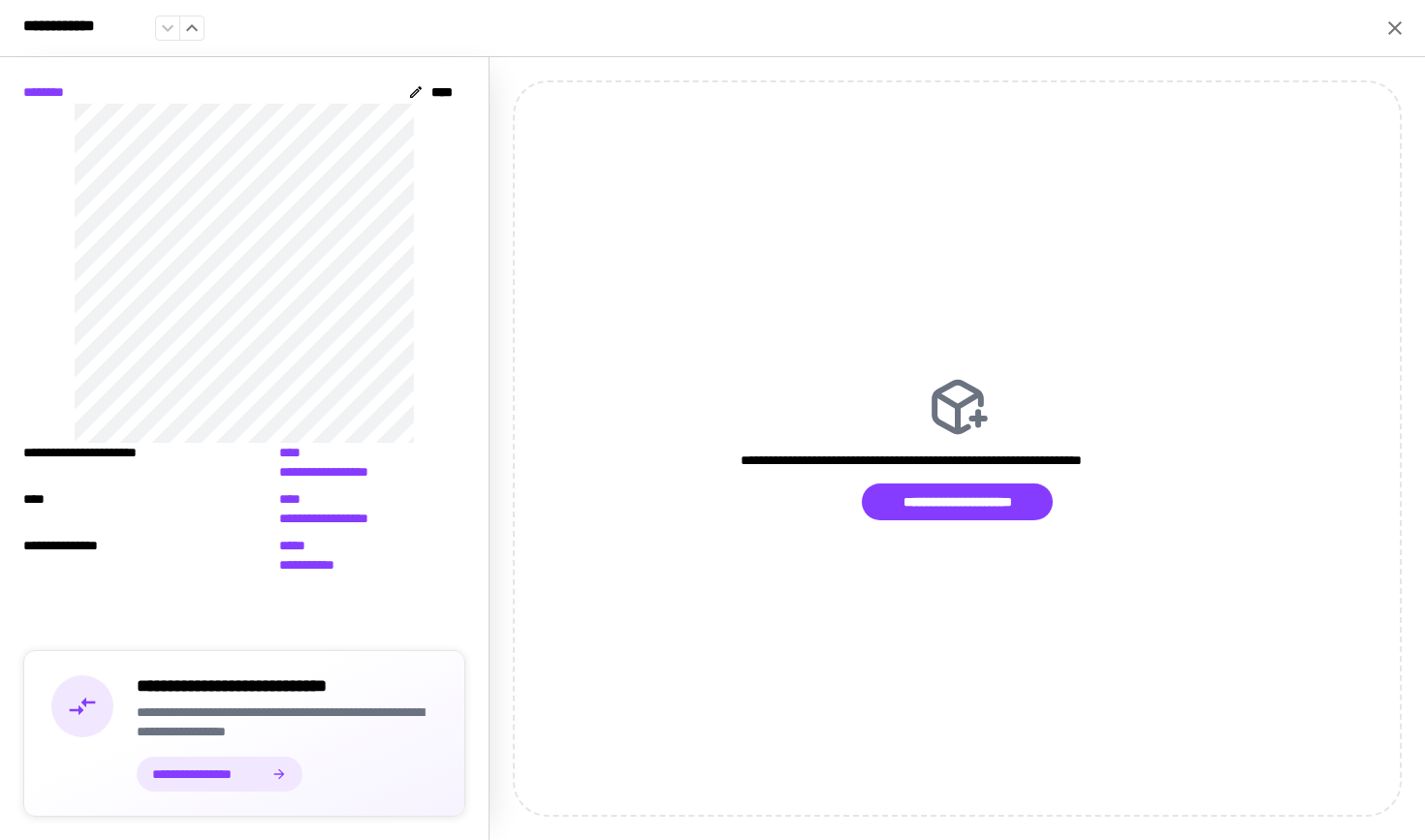 click on "**********" at bounding box center [208, 774] 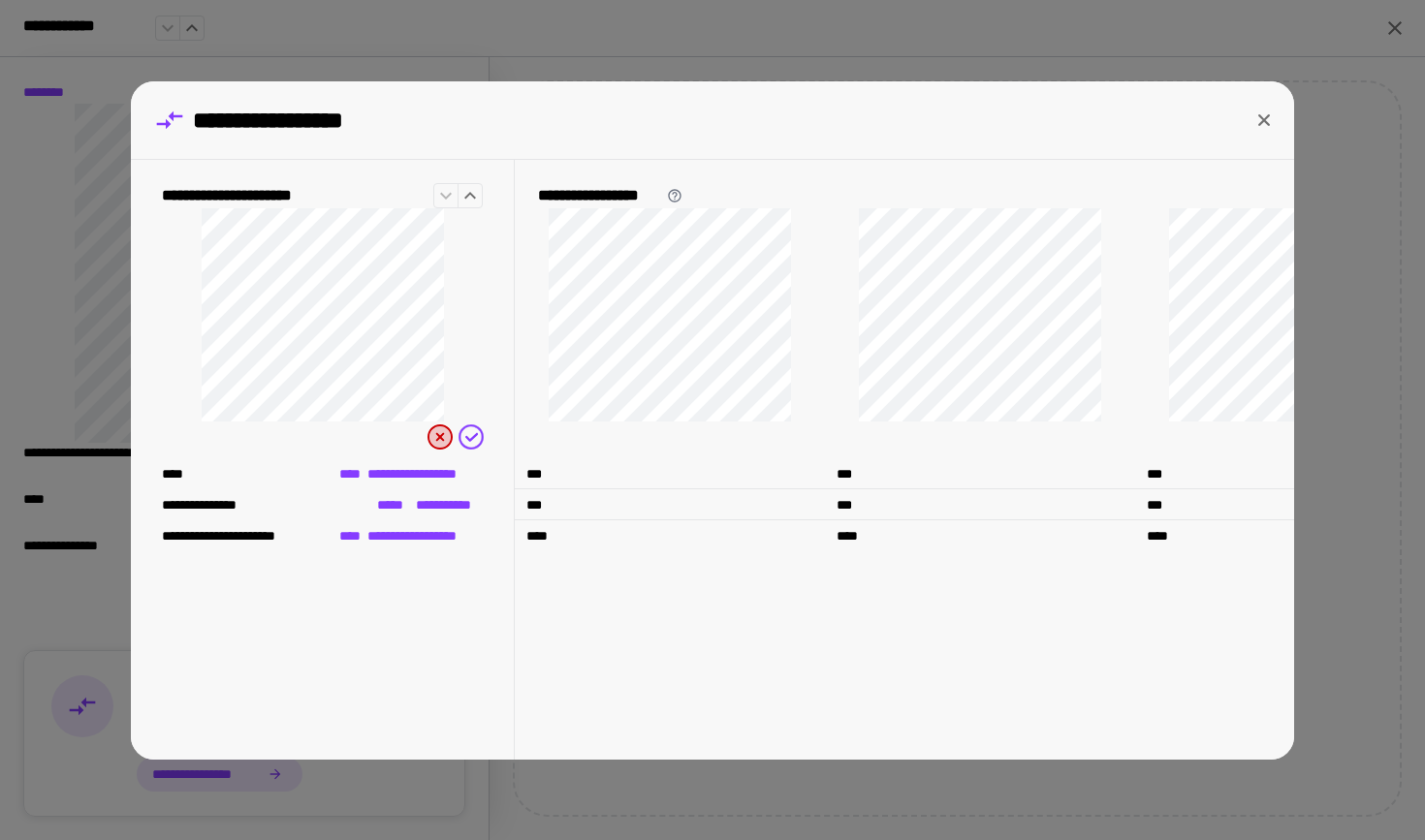 click at bounding box center [980, 336] 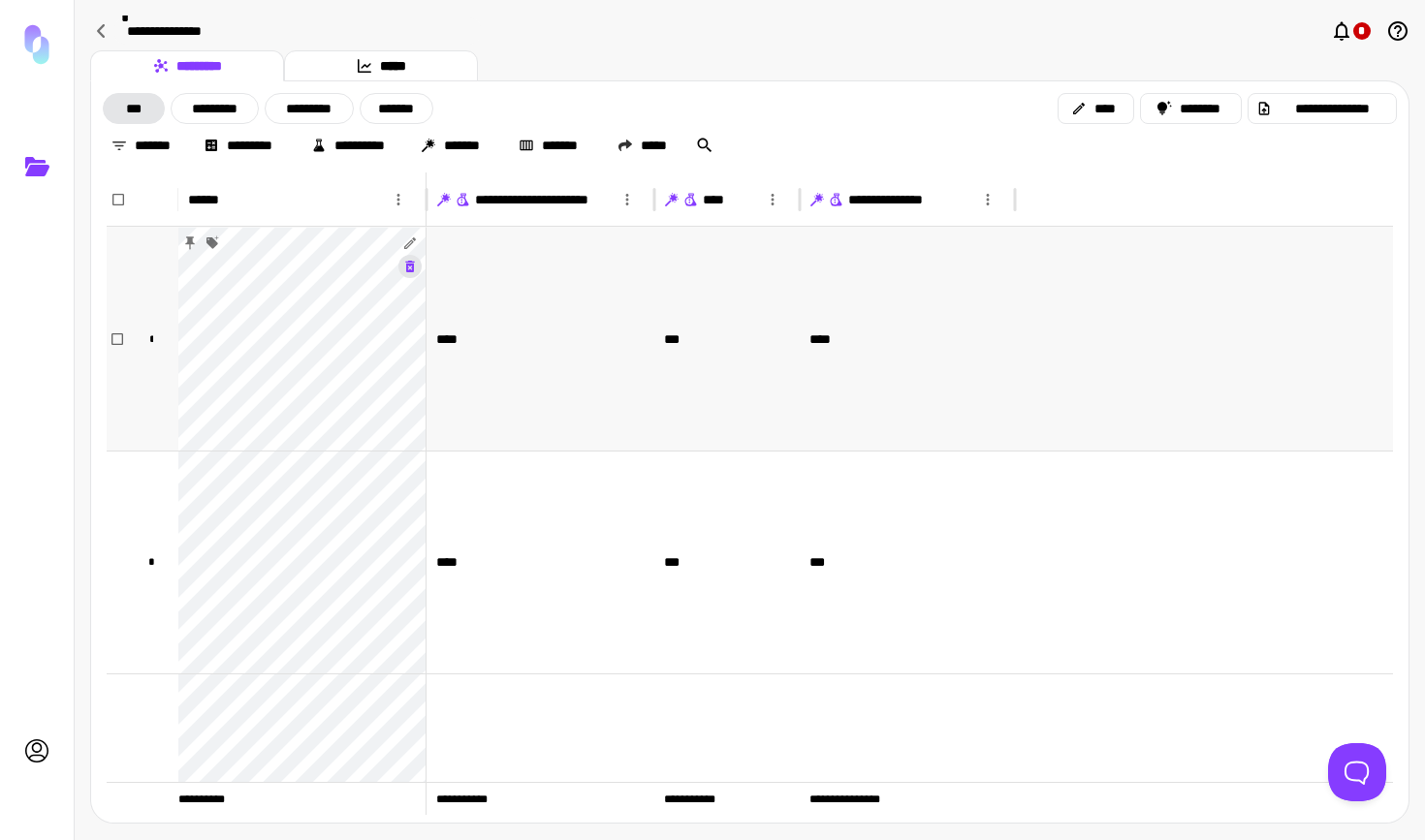 scroll, scrollTop: 0, scrollLeft: 0, axis: both 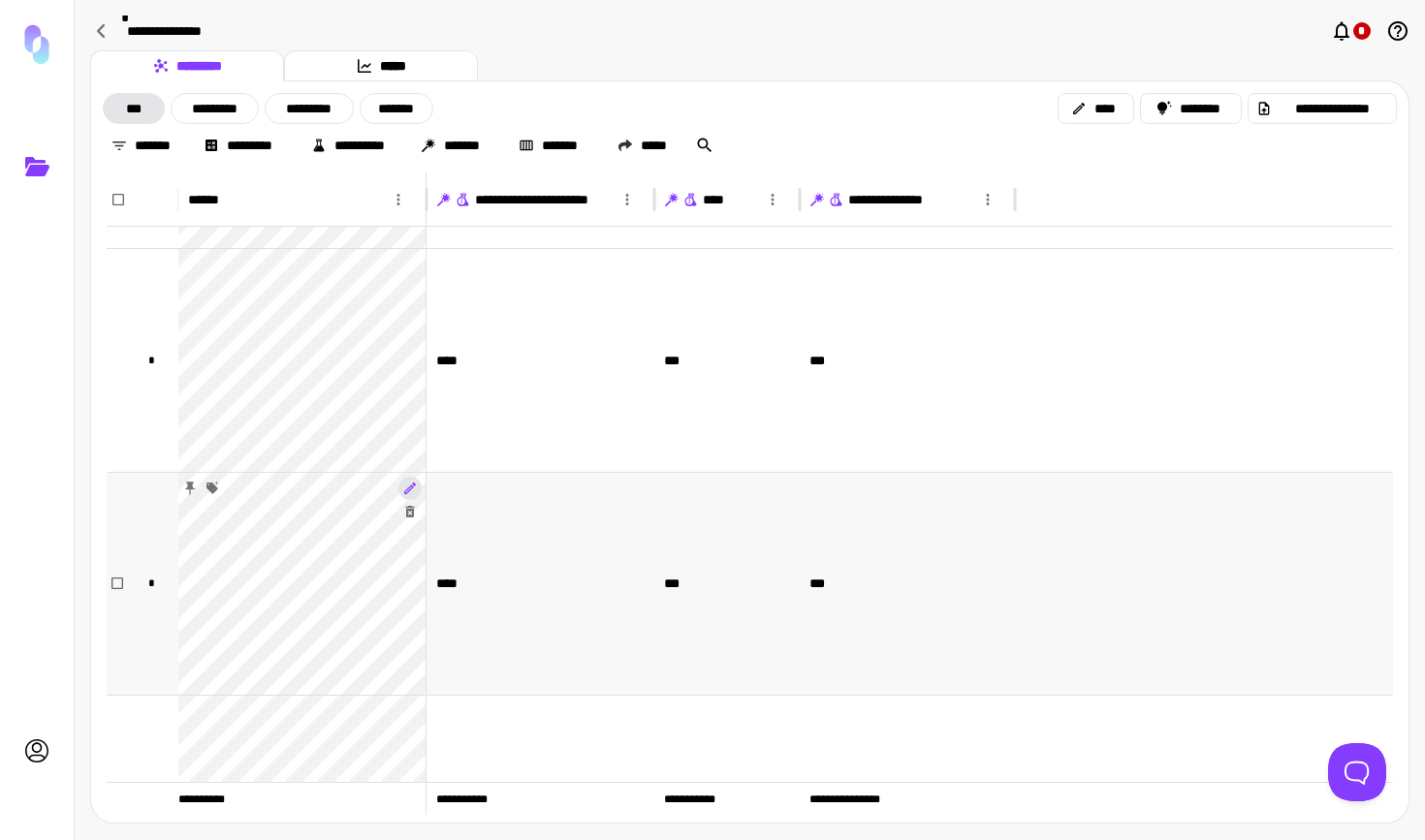 click 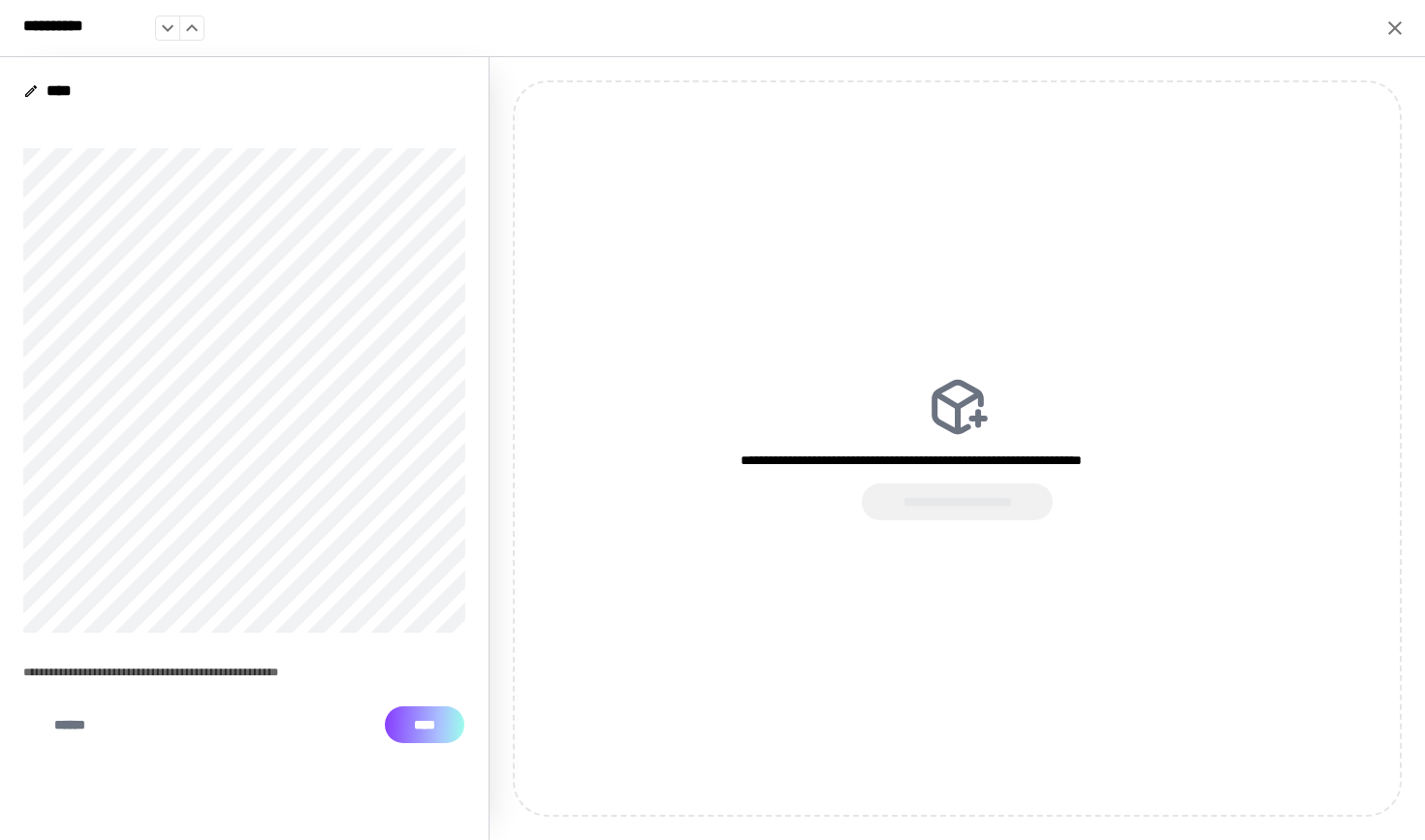 click on "****" at bounding box center (425, 725) 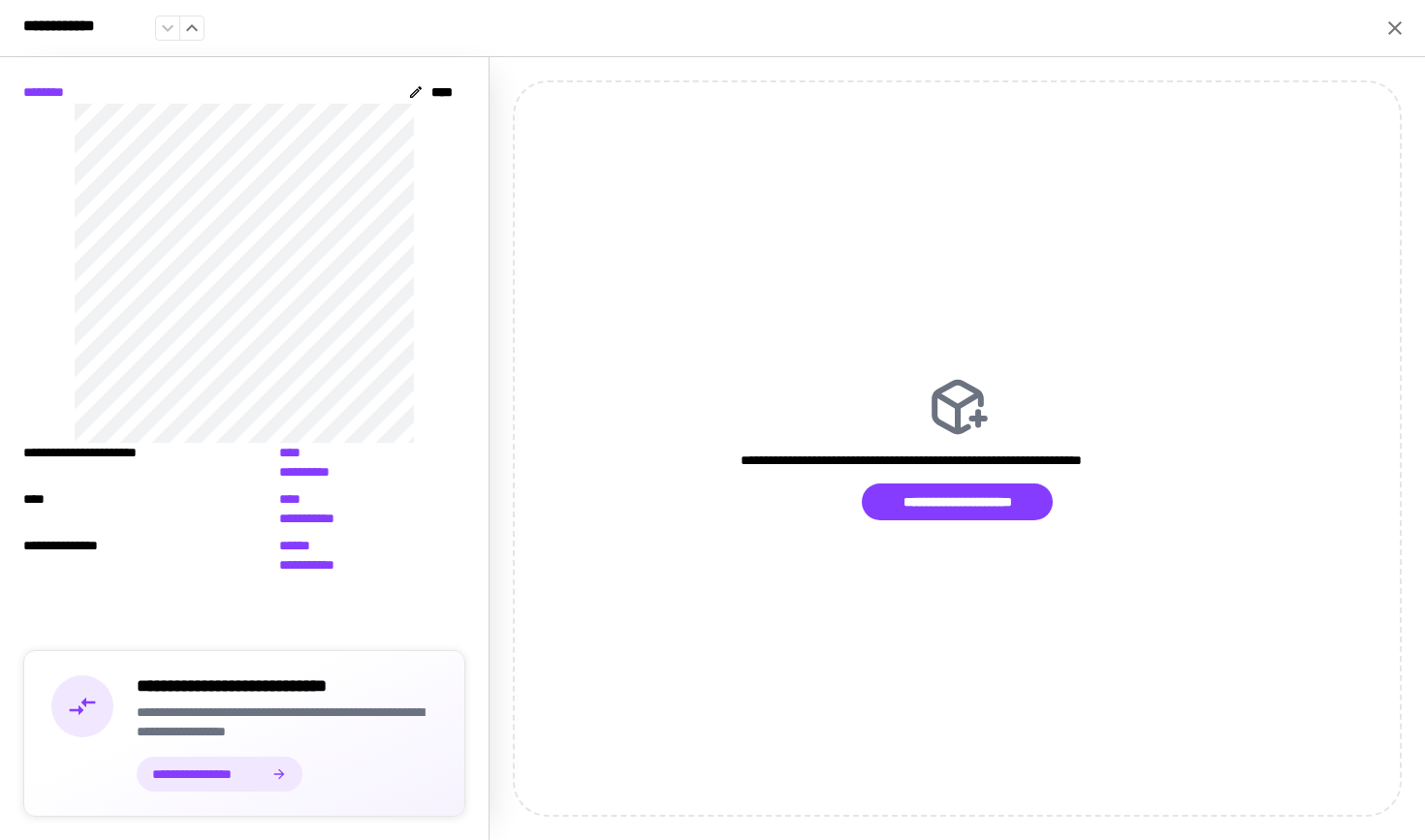 click on "**********" at bounding box center (208, 774) 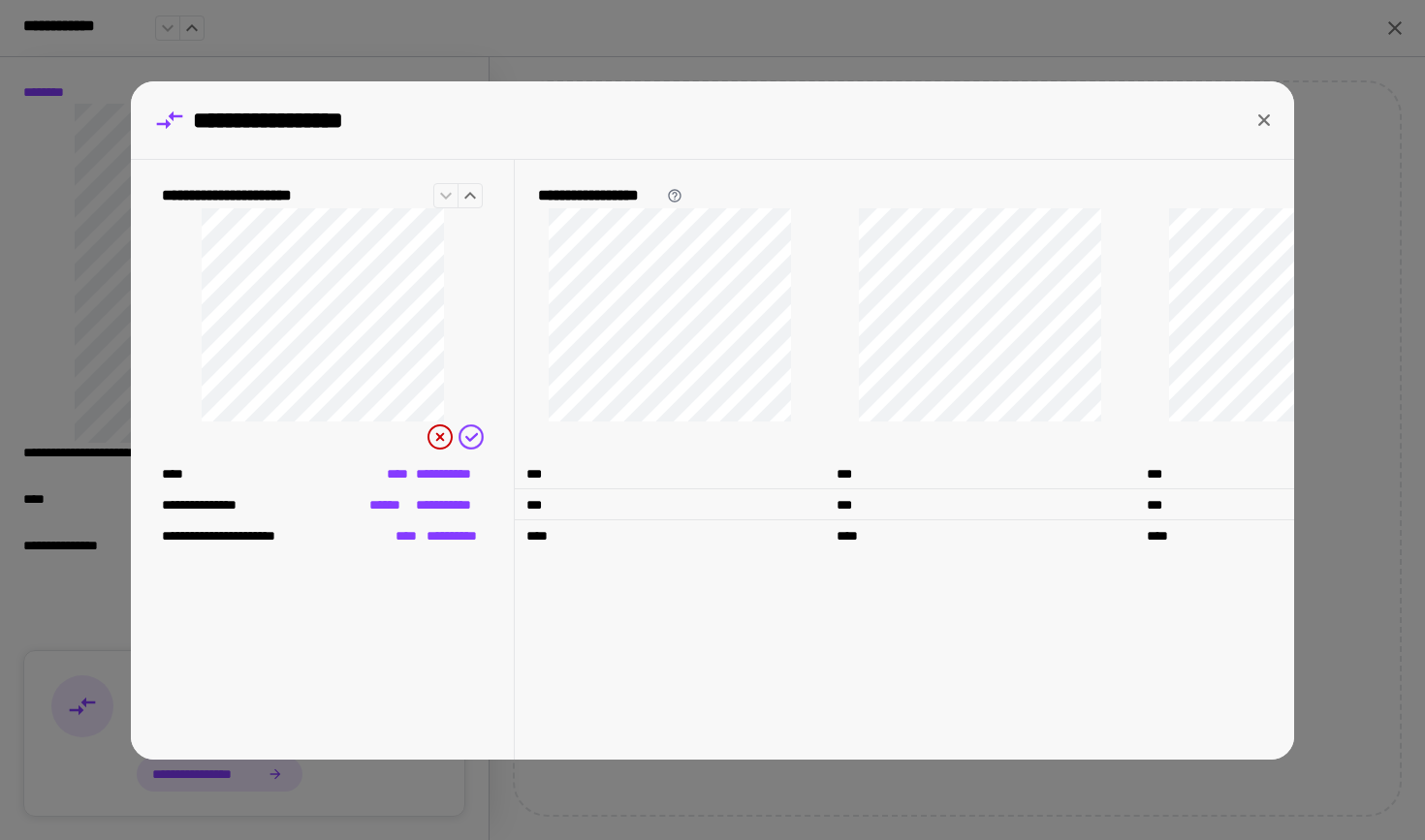 click at bounding box center (1290, 336) 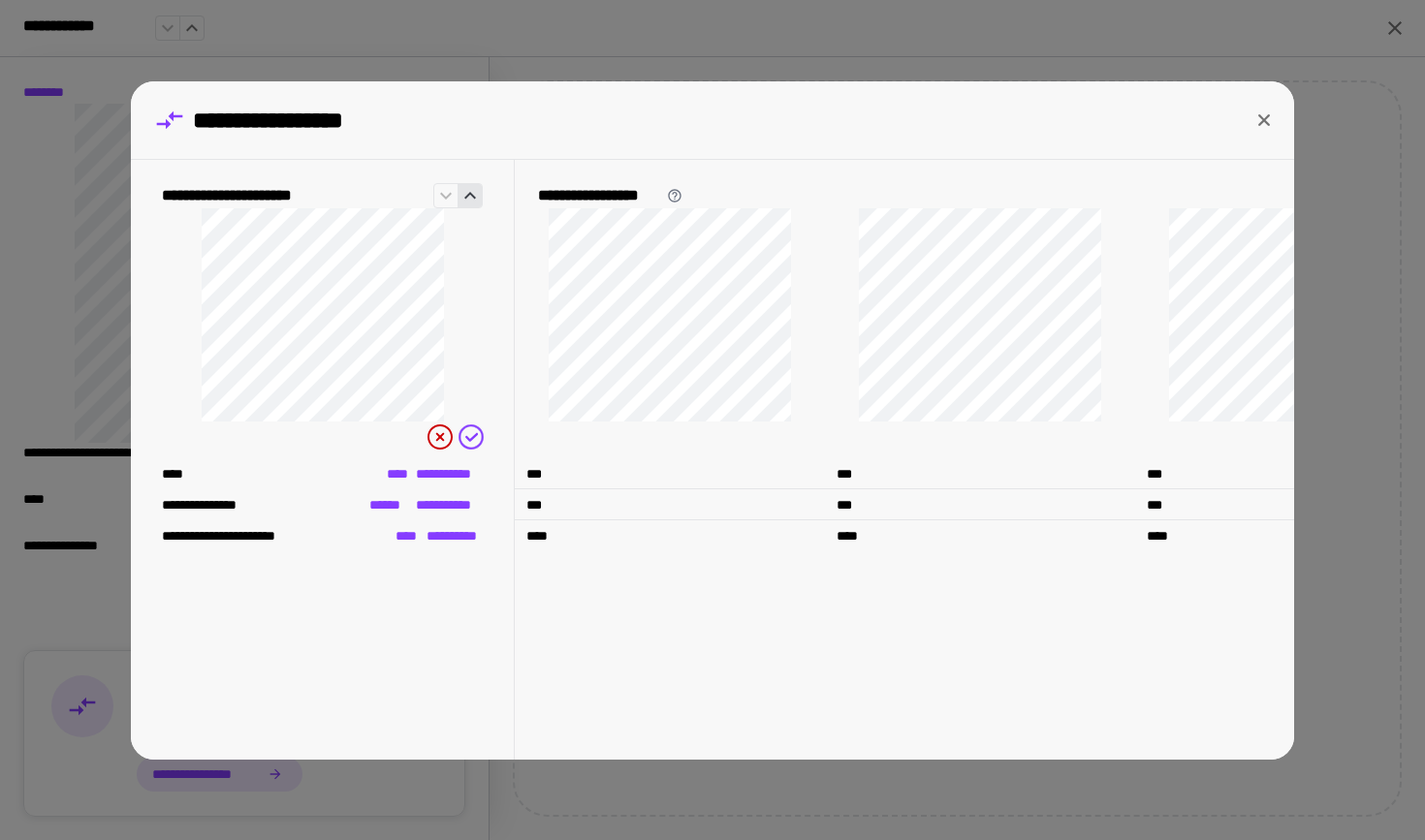 click 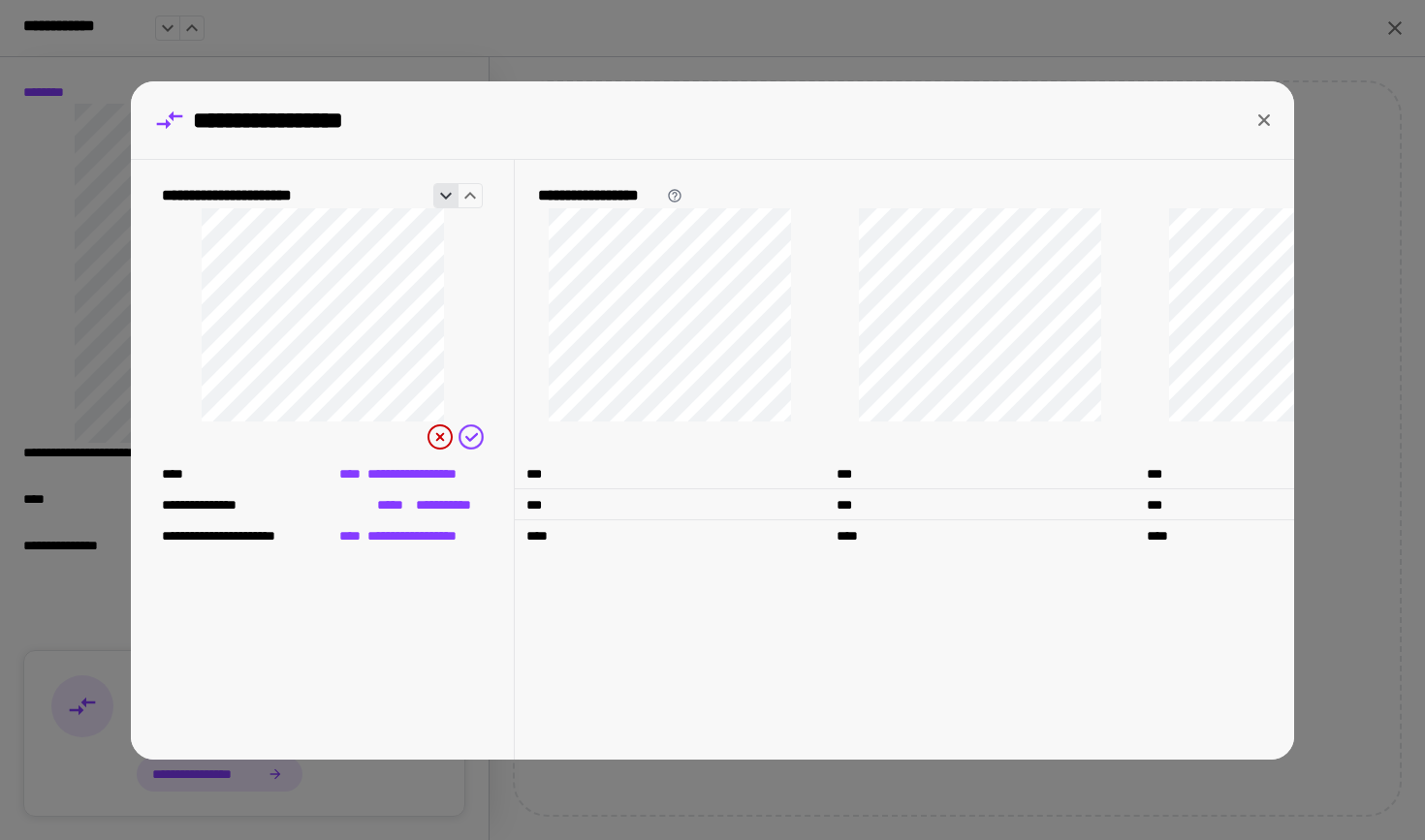 click 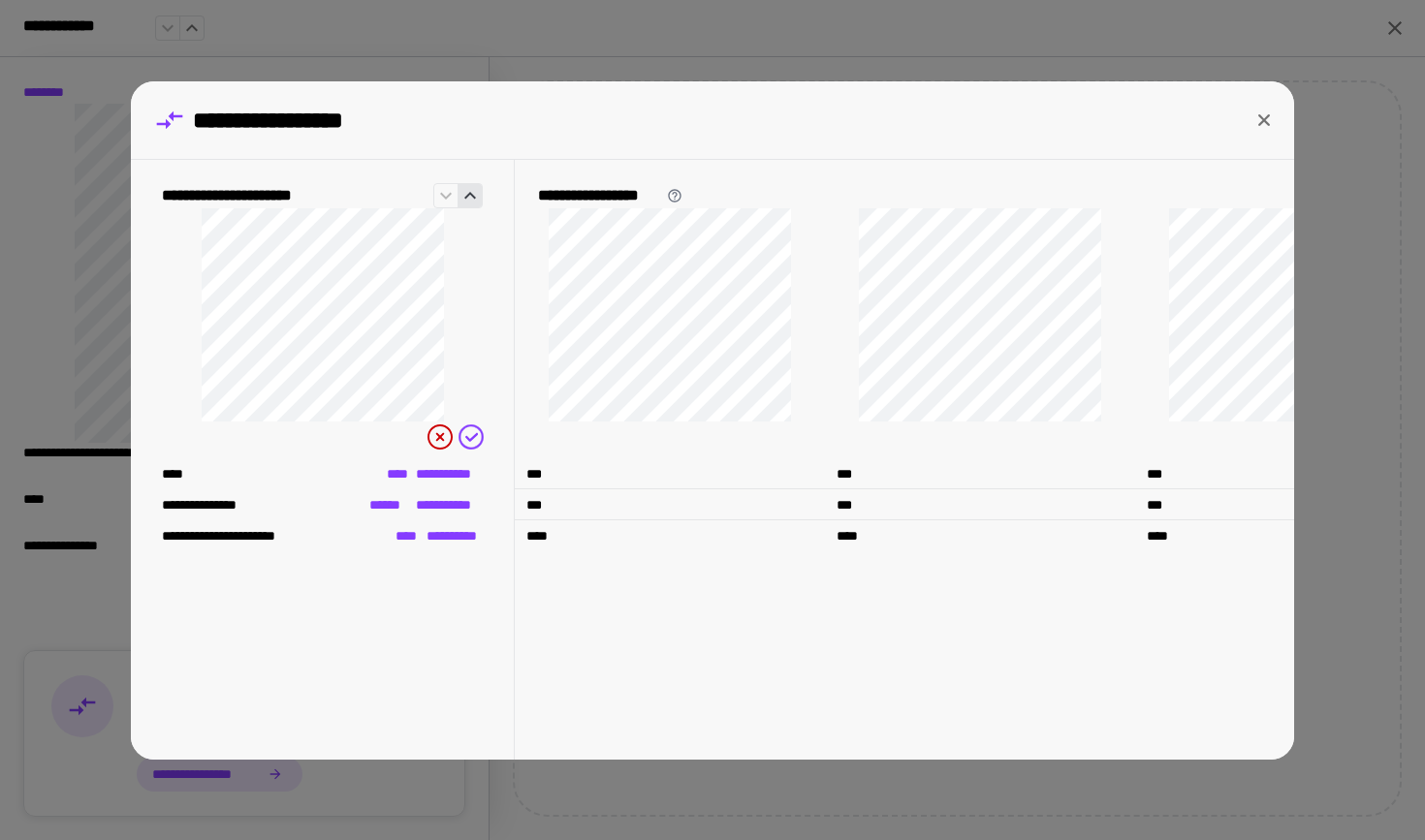click 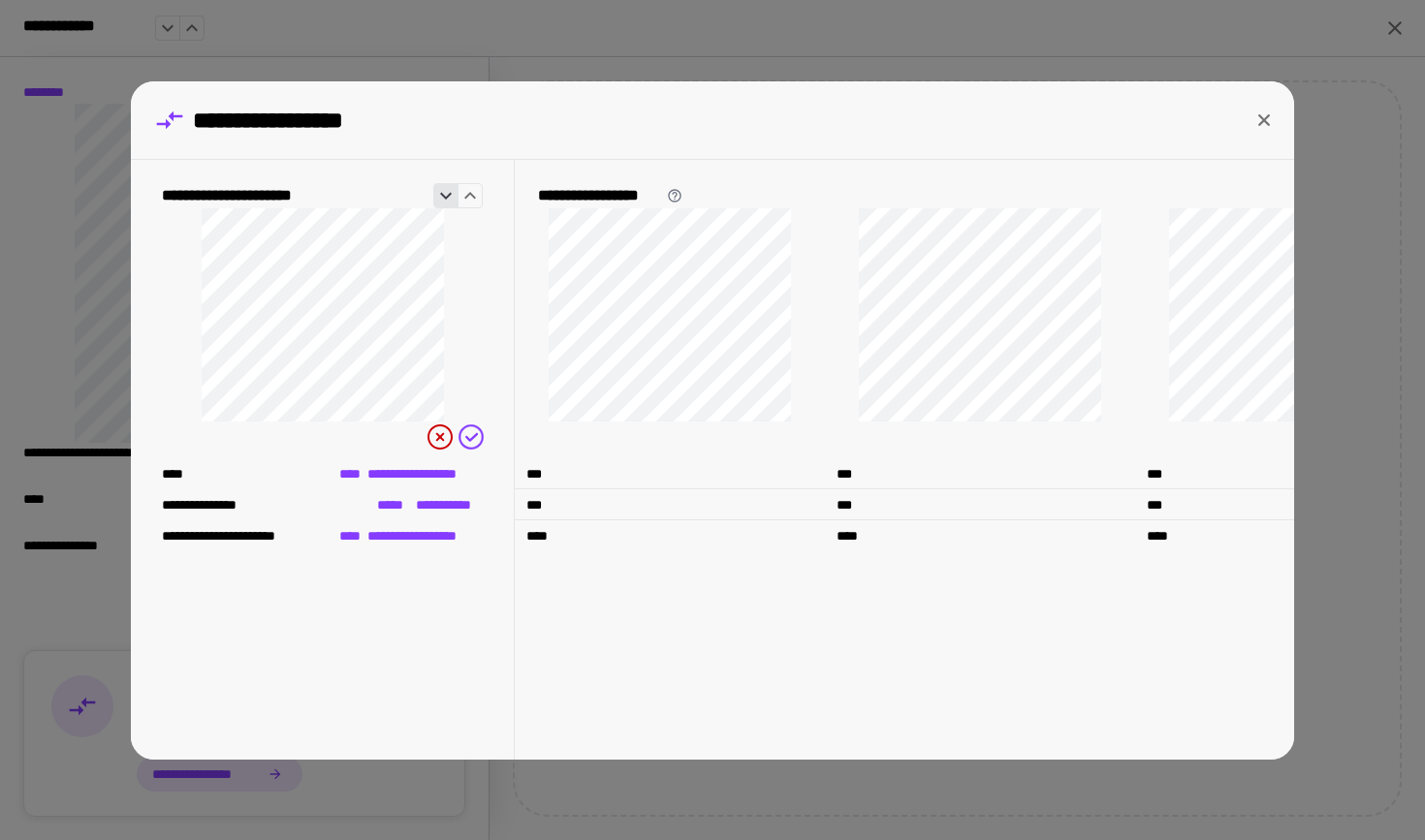 click 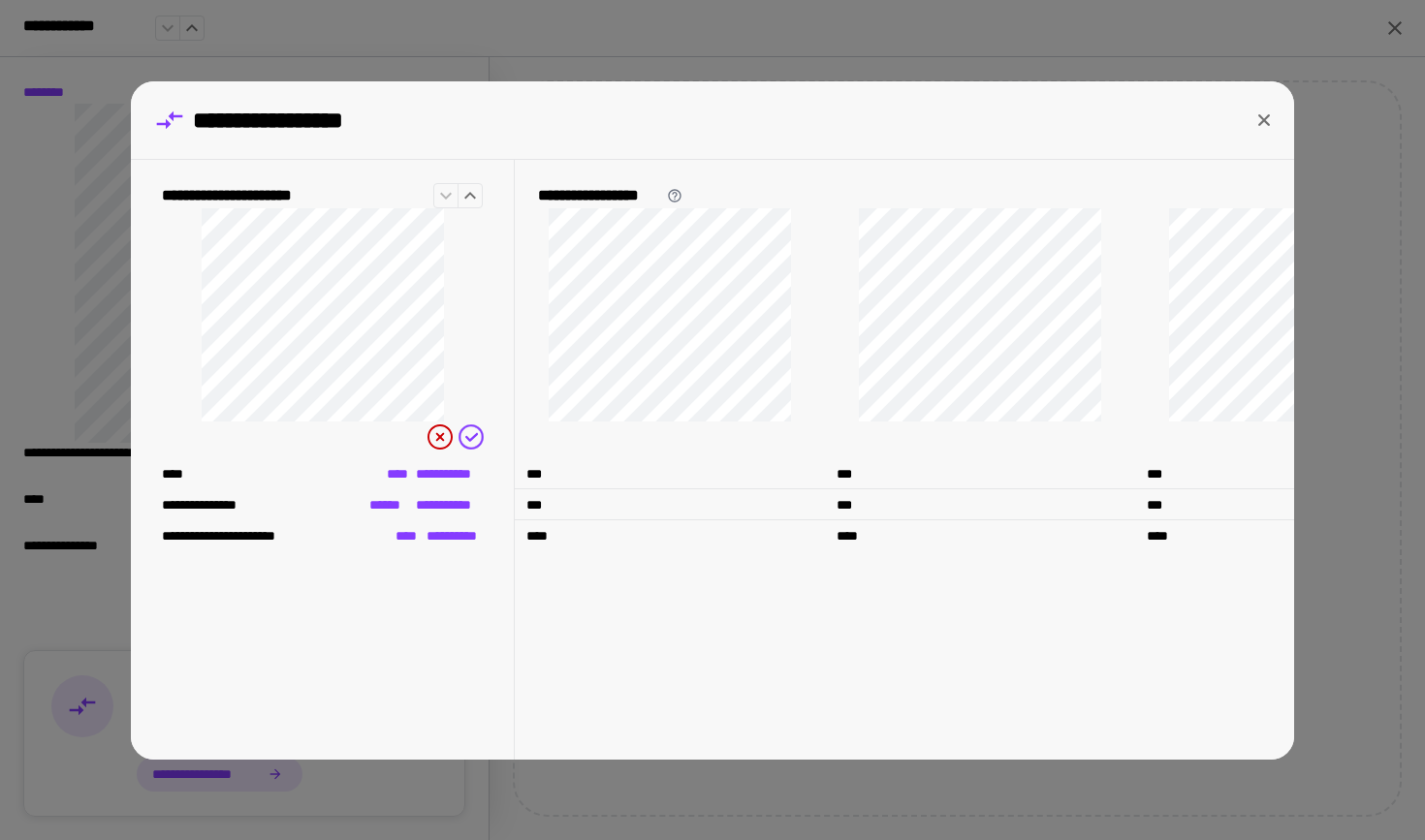 scroll, scrollTop: 0, scrollLeft: 0, axis: both 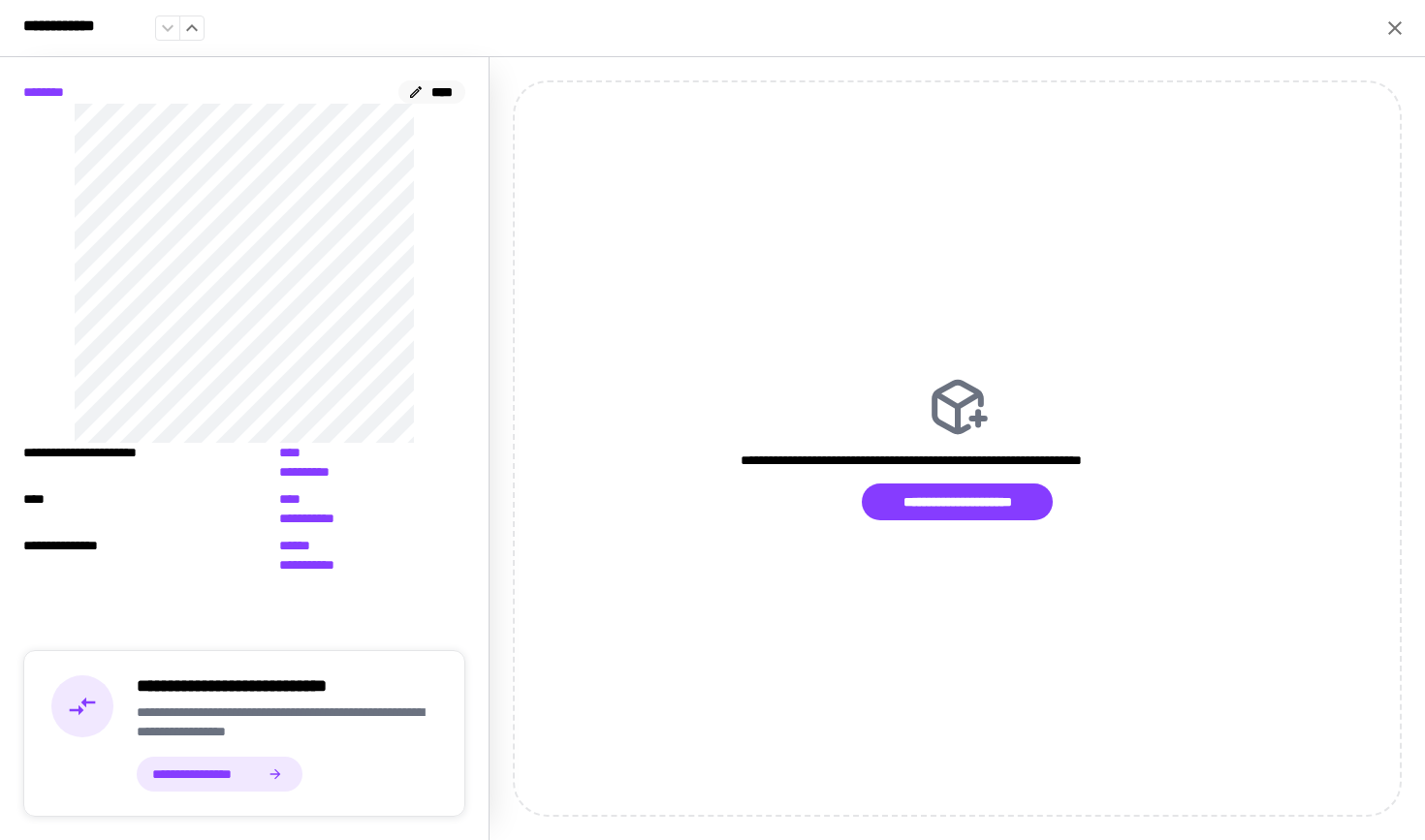 click on "****" at bounding box center (431, 92) 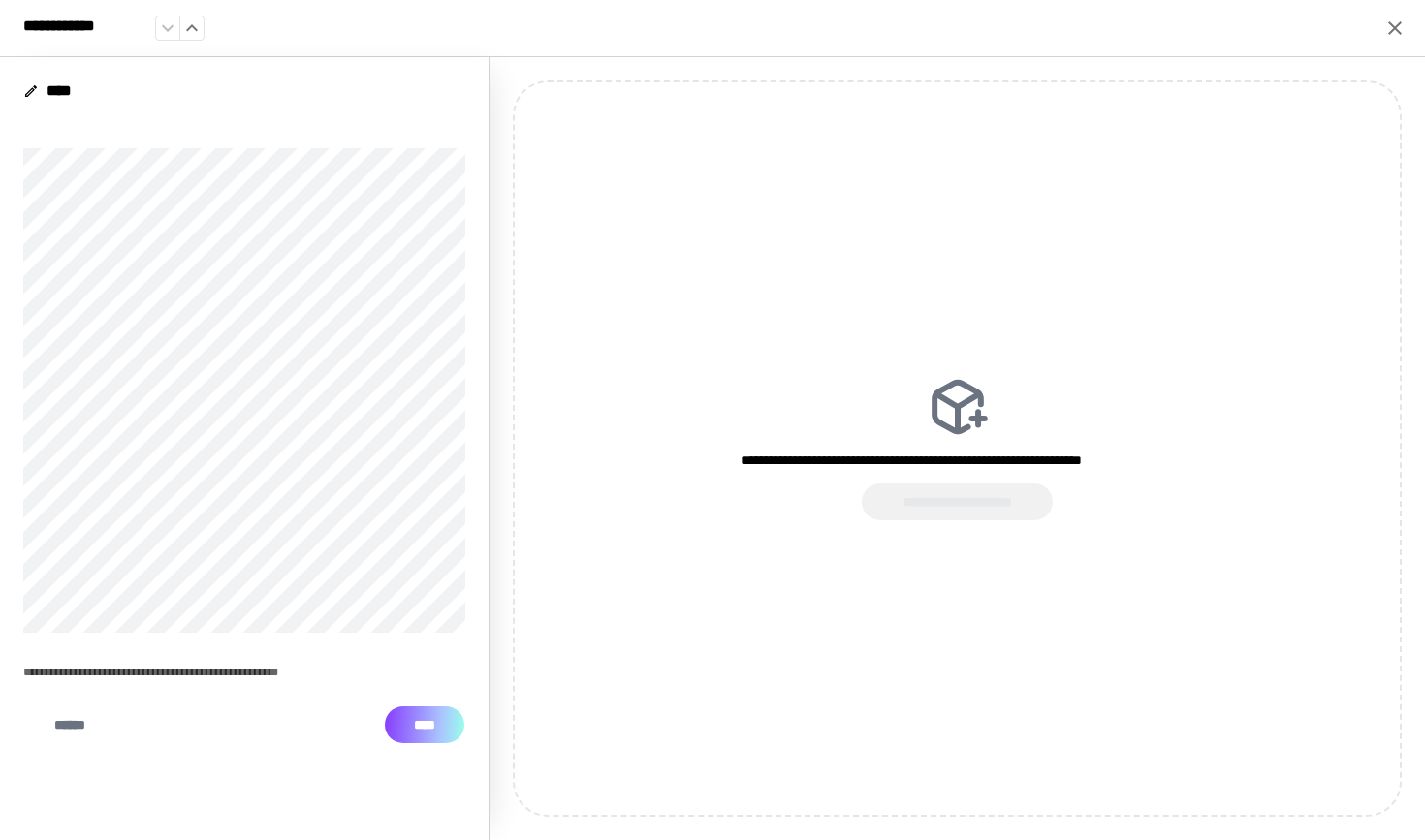 click on "****" at bounding box center (425, 725) 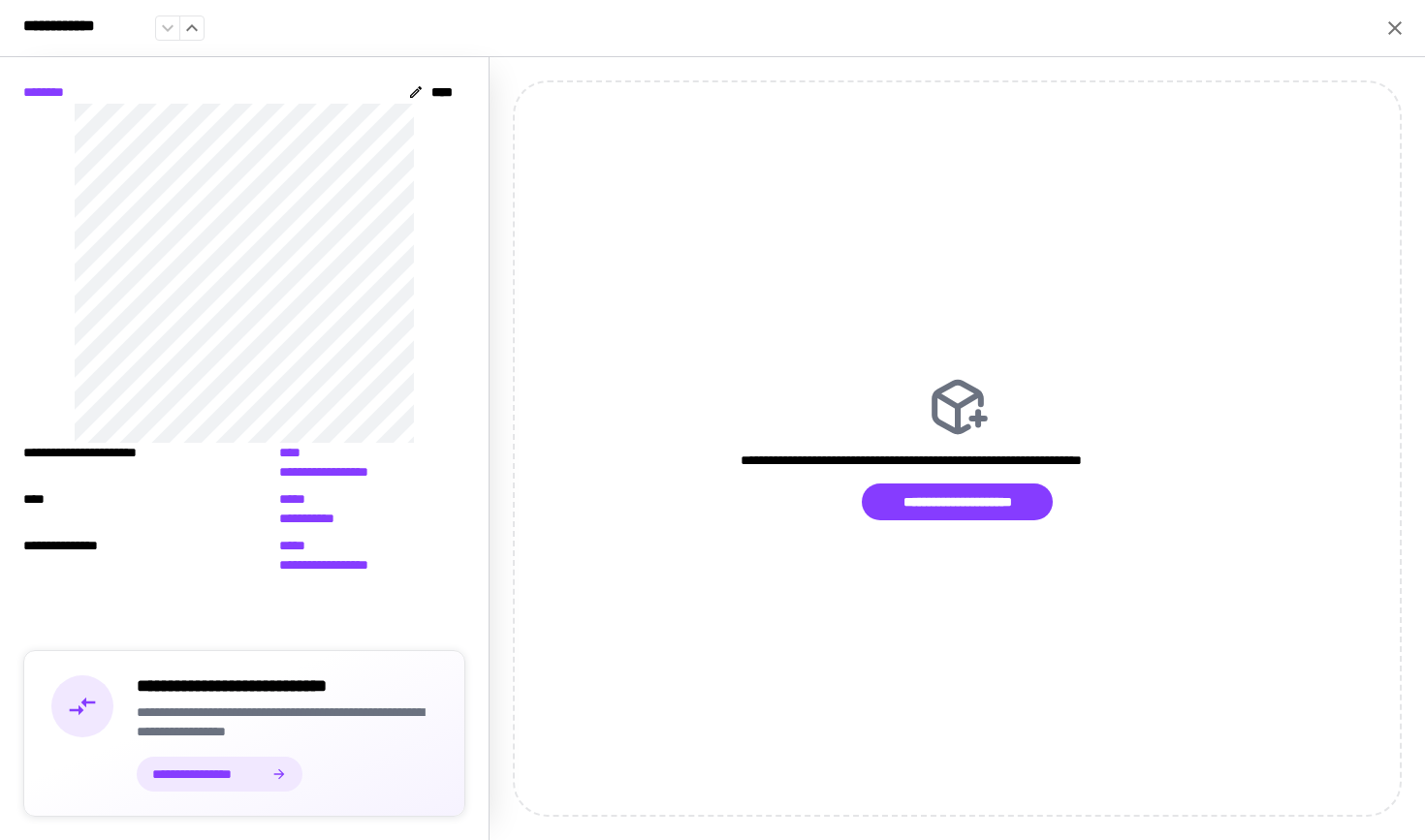 click 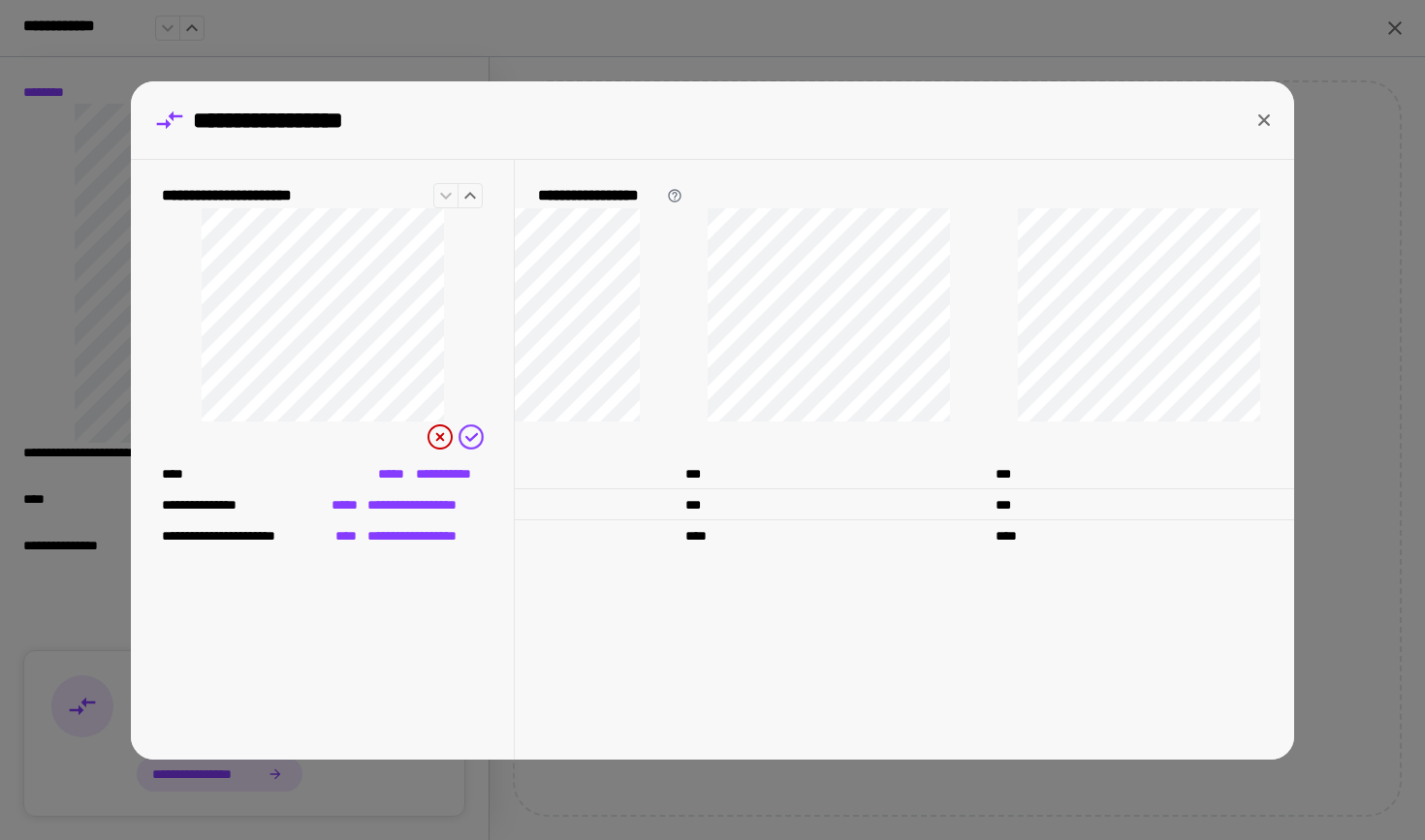 scroll, scrollTop: 0, scrollLeft: 461, axis: horizontal 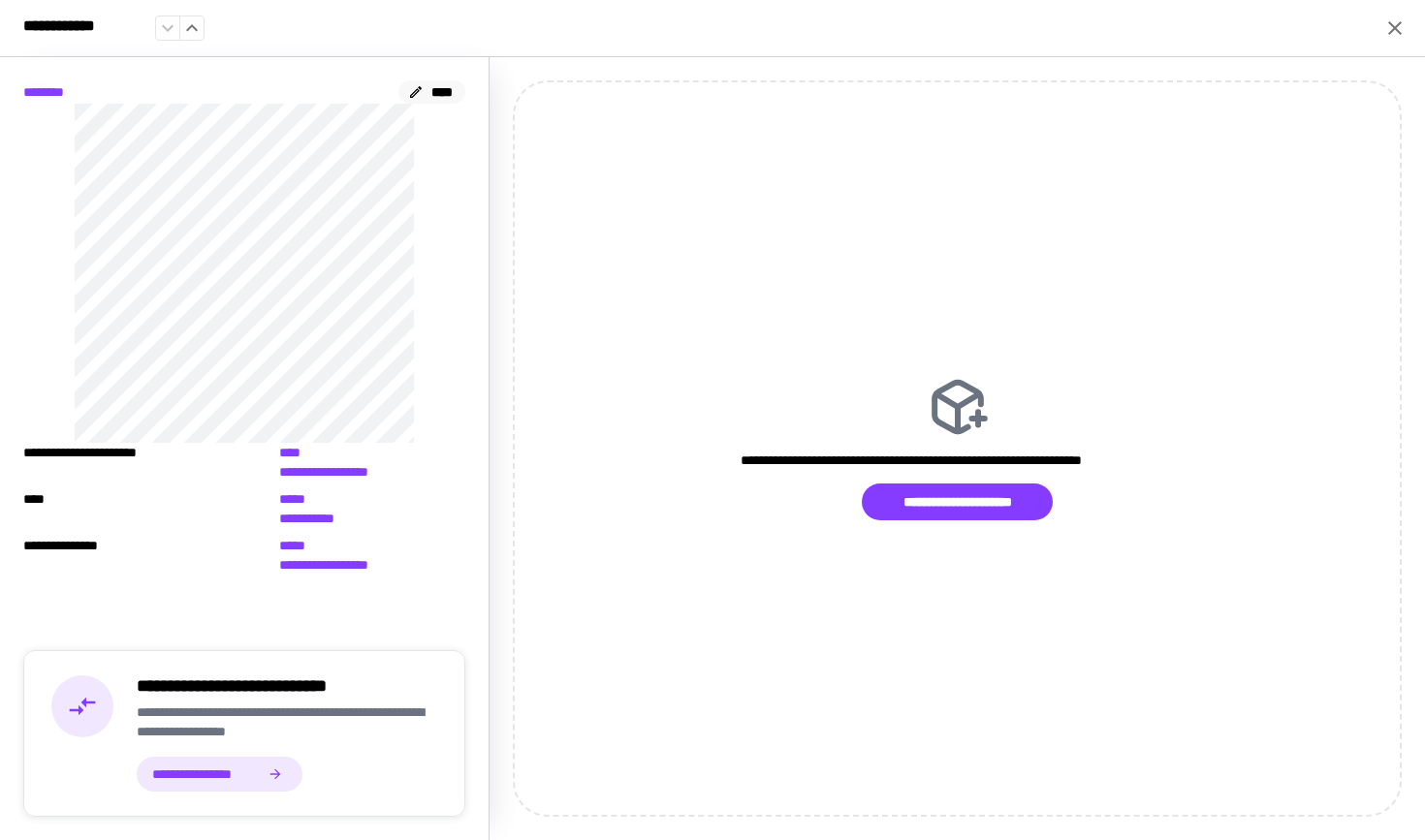 click on "****" at bounding box center [431, 92] 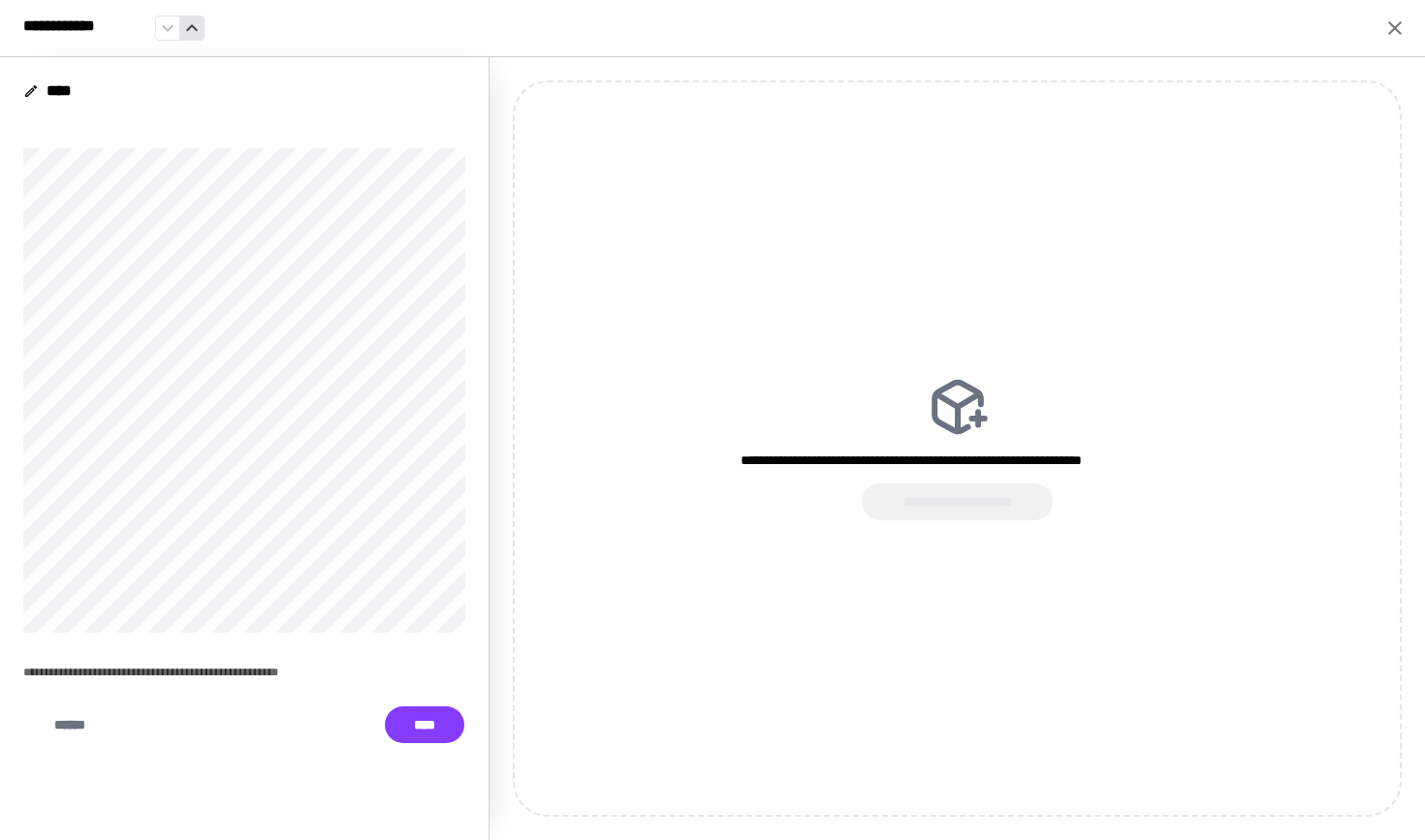 click 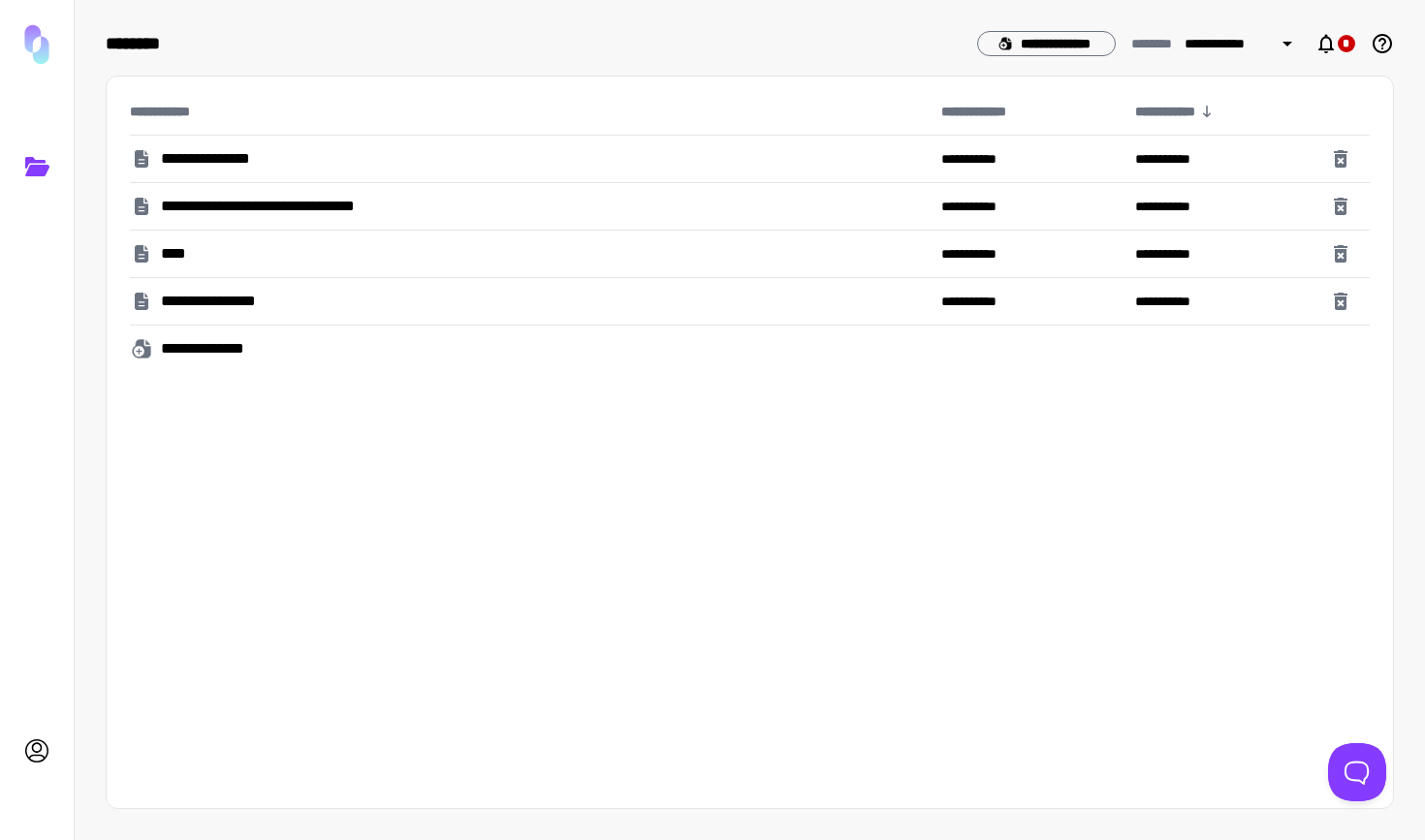 click on "**********" at bounding box center (225, 159) 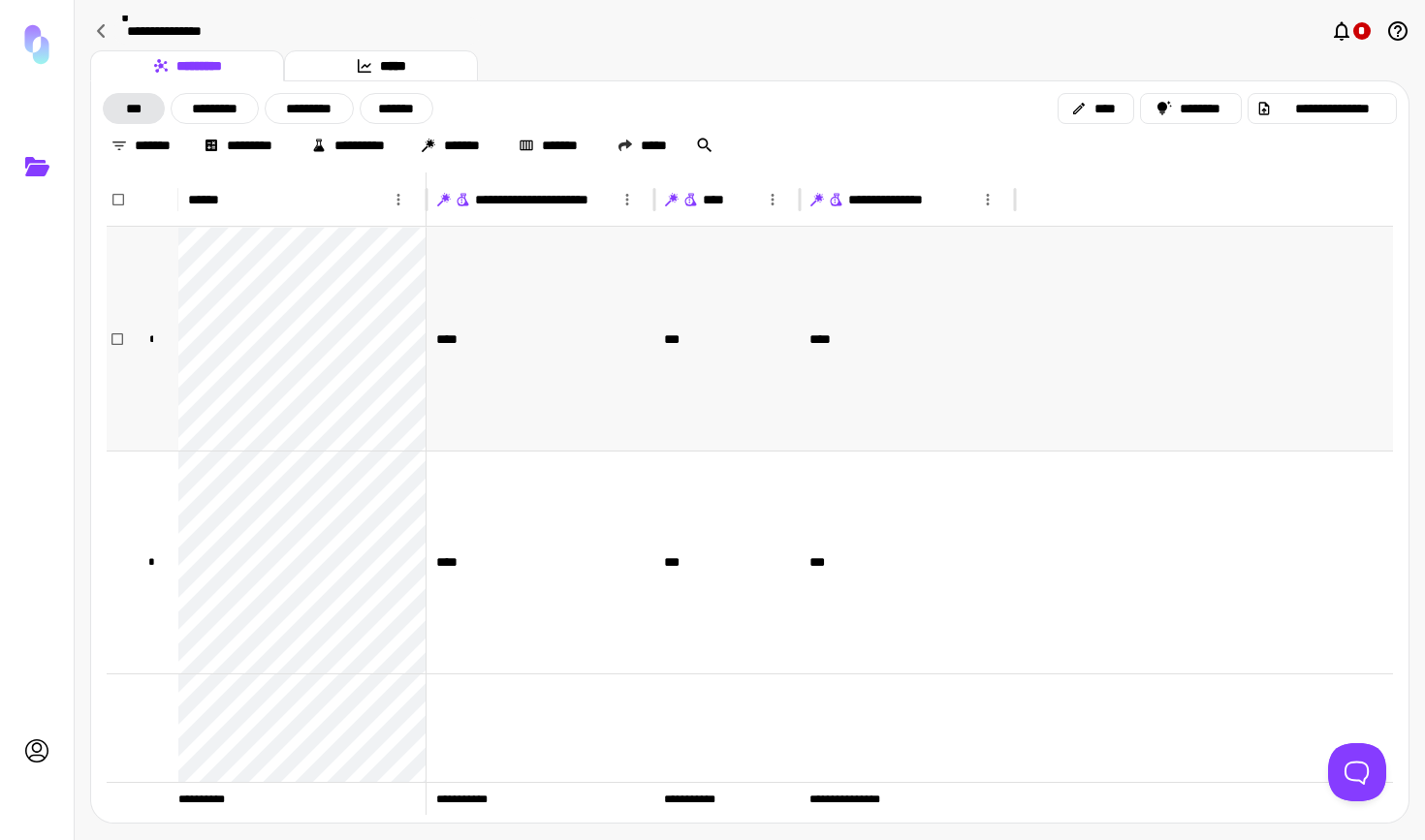 scroll, scrollTop: -1, scrollLeft: 0, axis: vertical 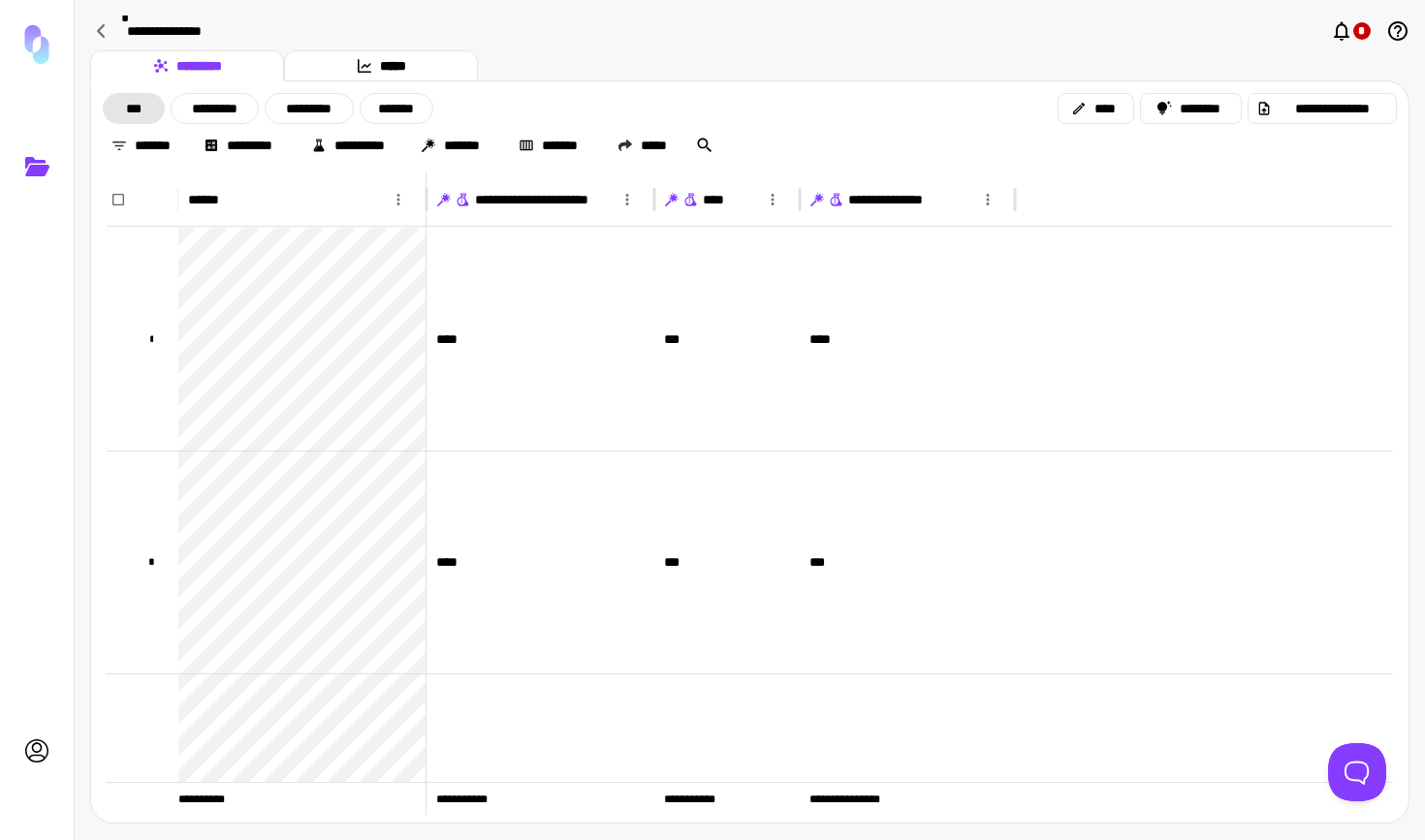 click 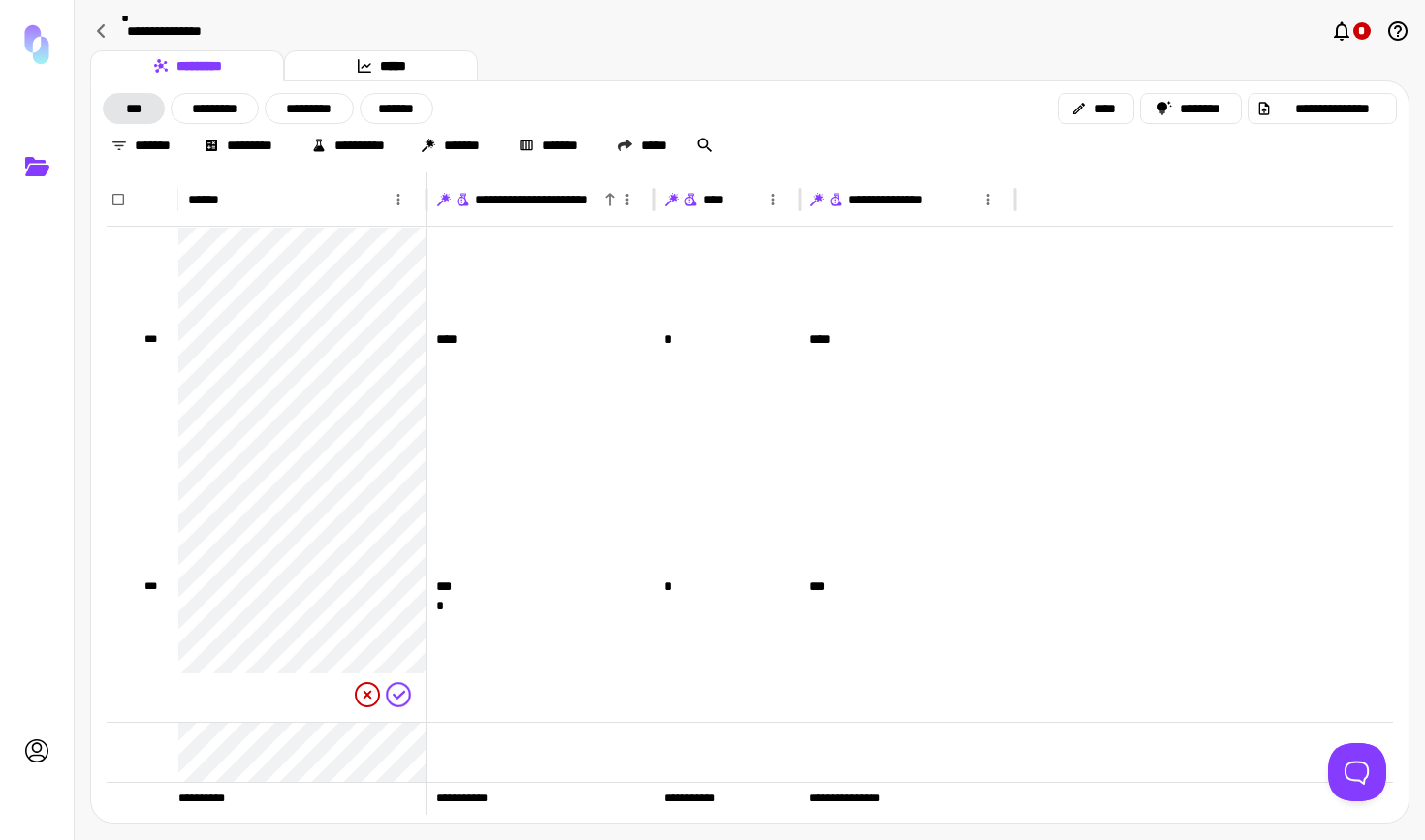 click 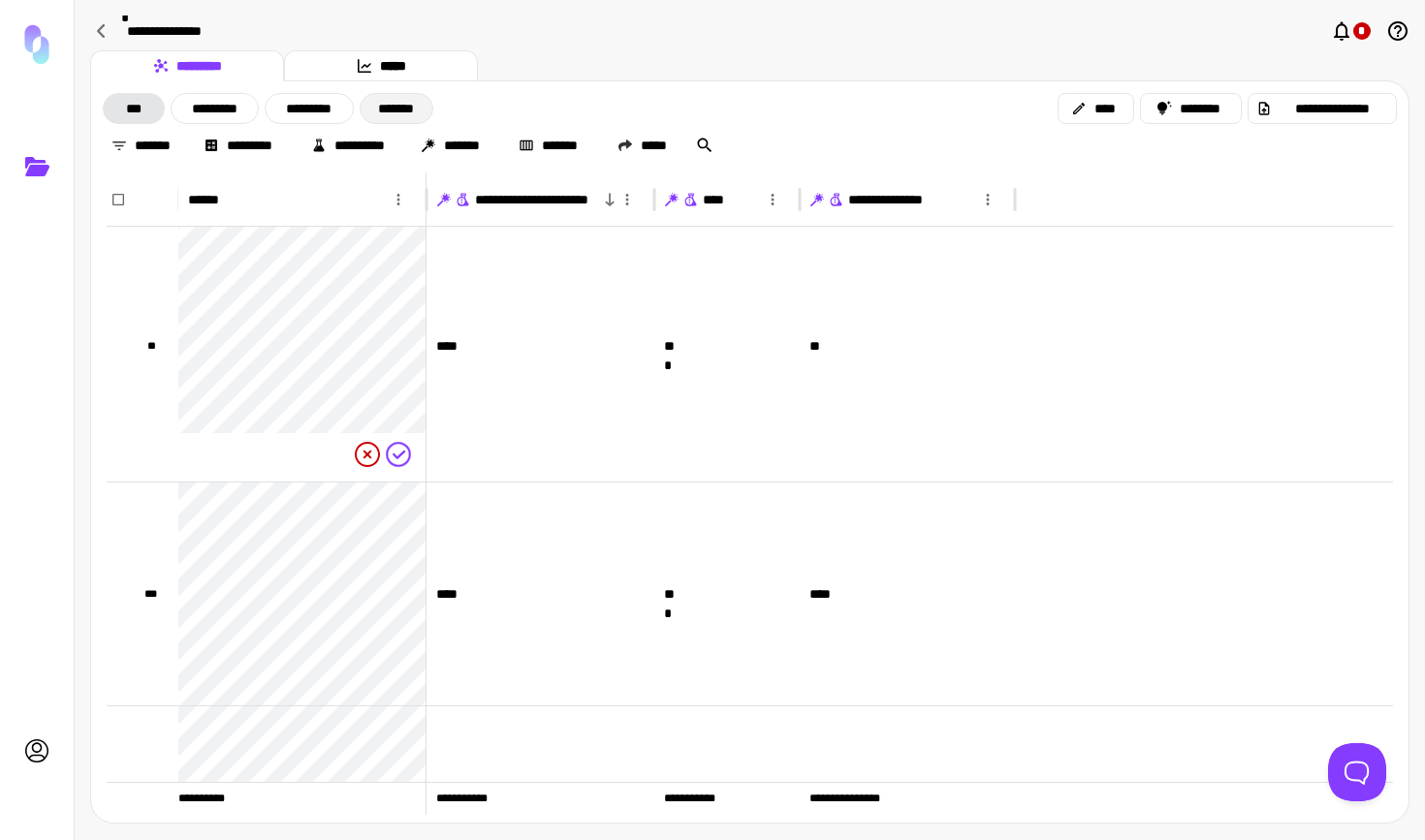 click on "*******" at bounding box center (396, 109) 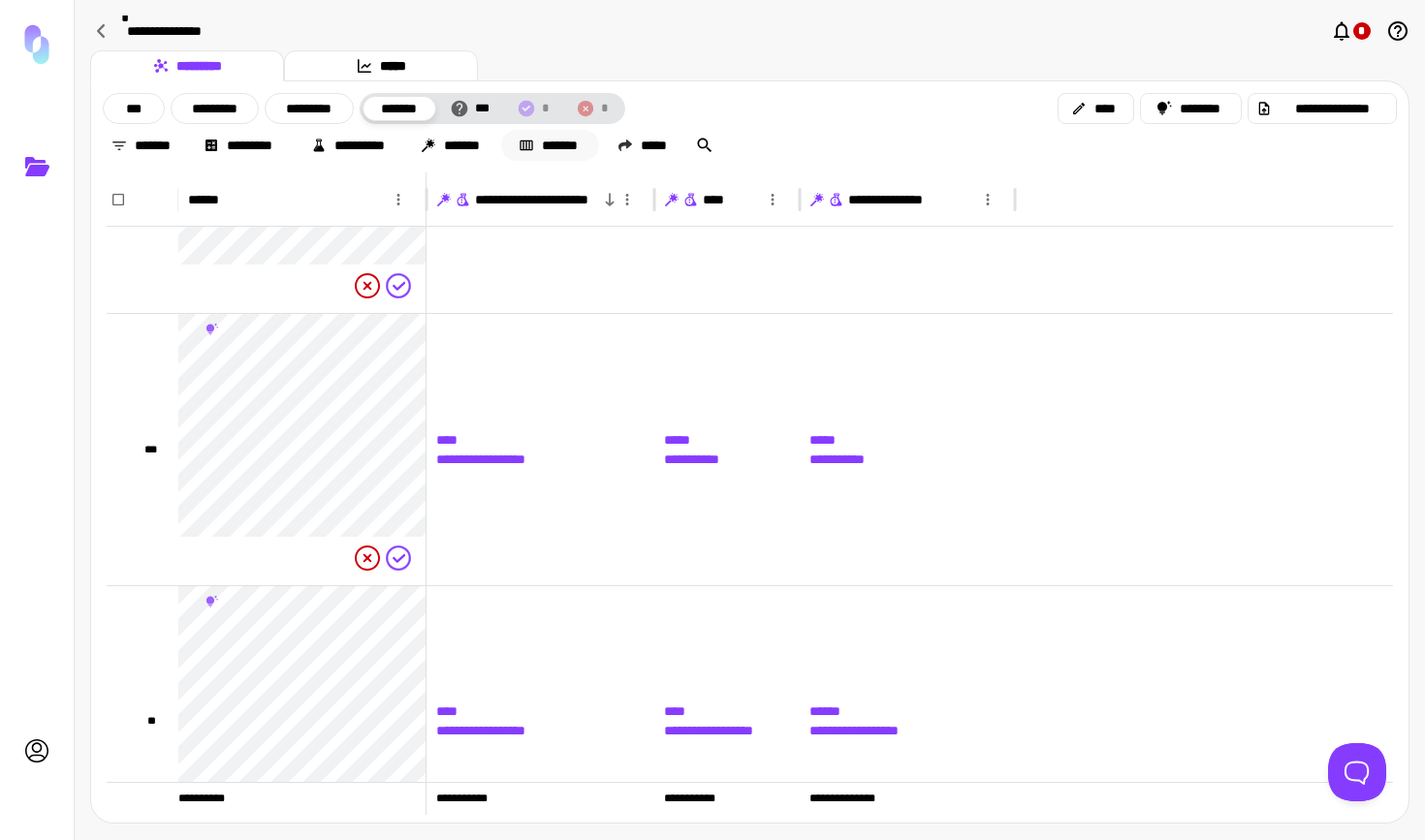 click on "*******" at bounding box center (550, 145) 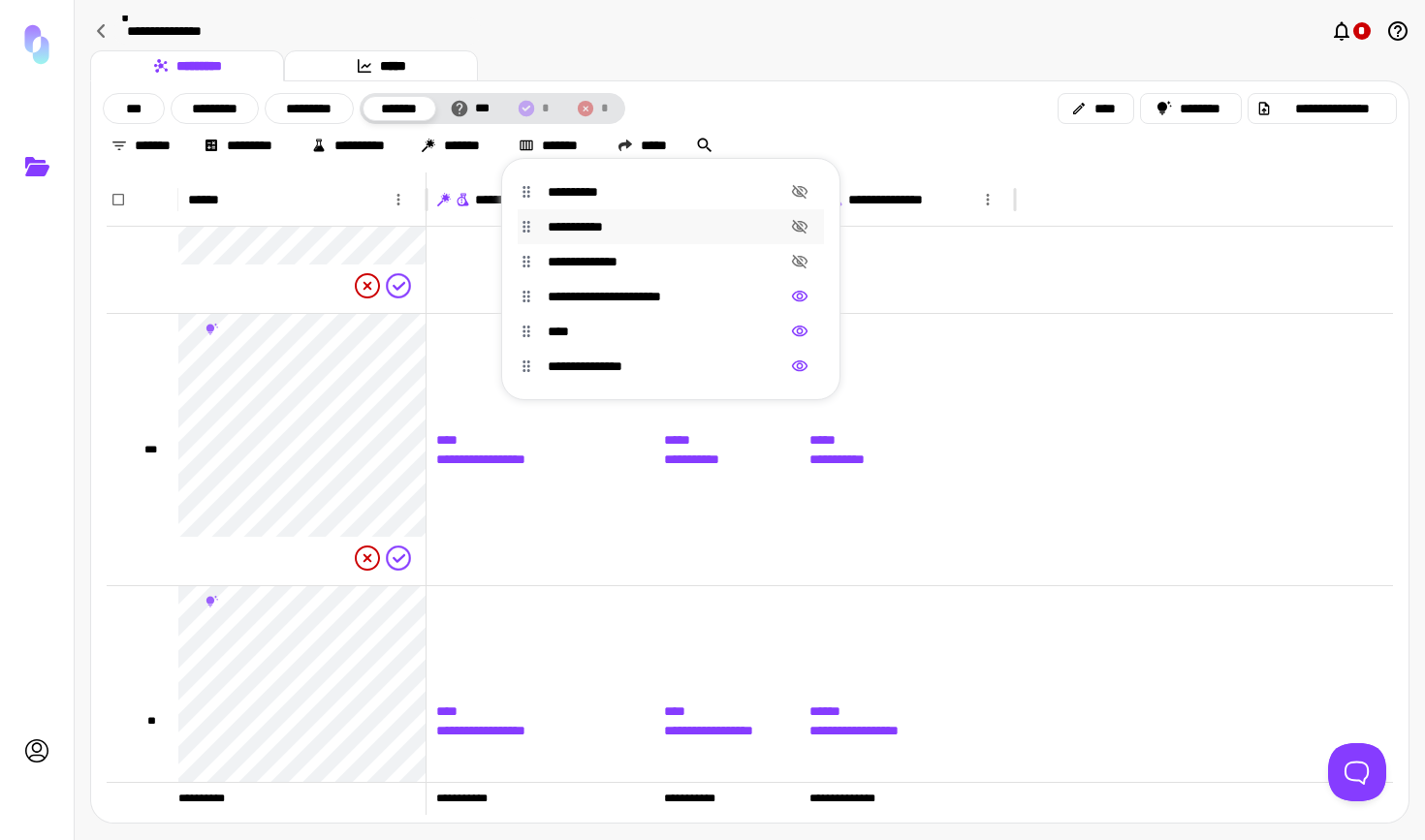 click on "**********" at bounding box center (667, 227) 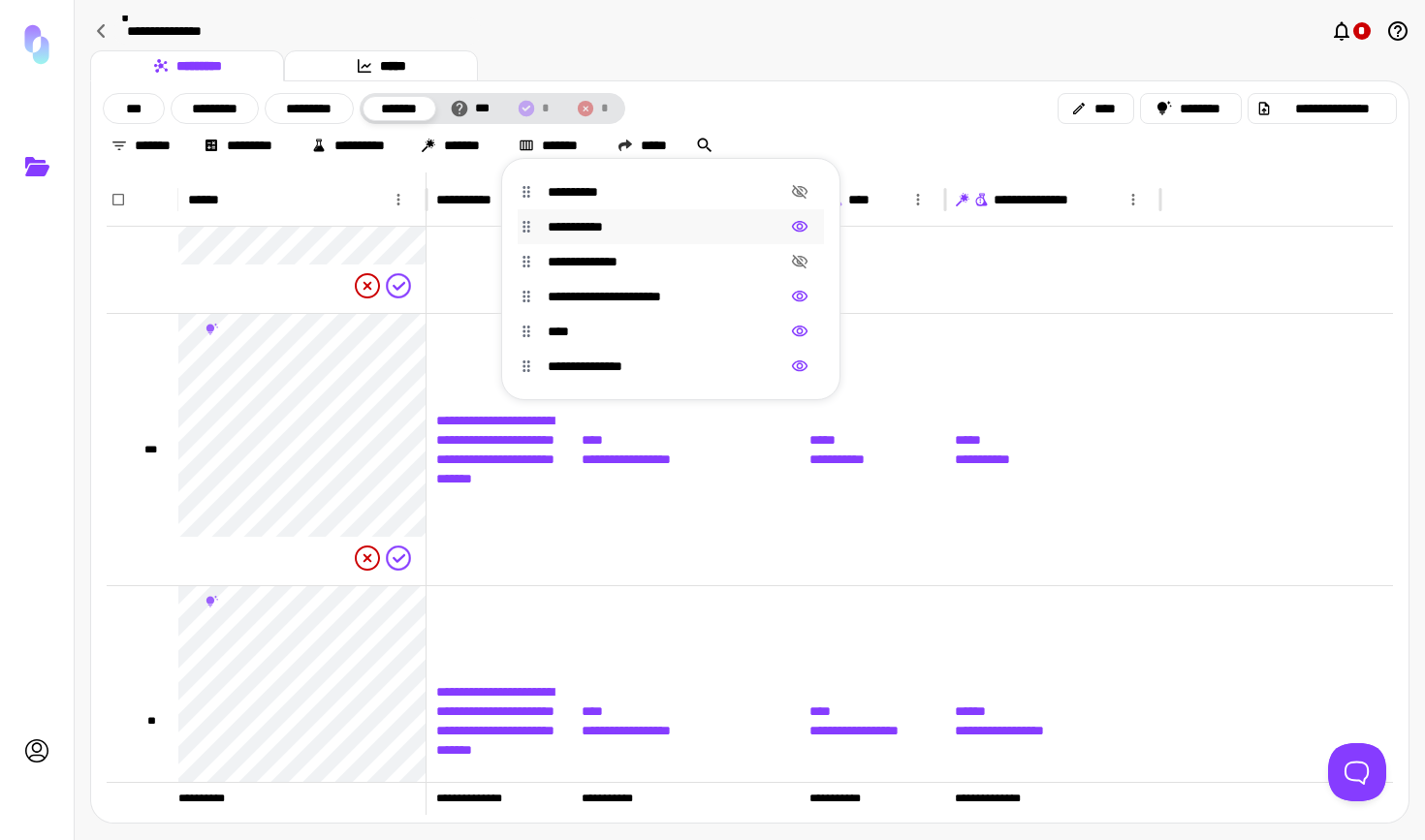 click at bounding box center [712, 420] 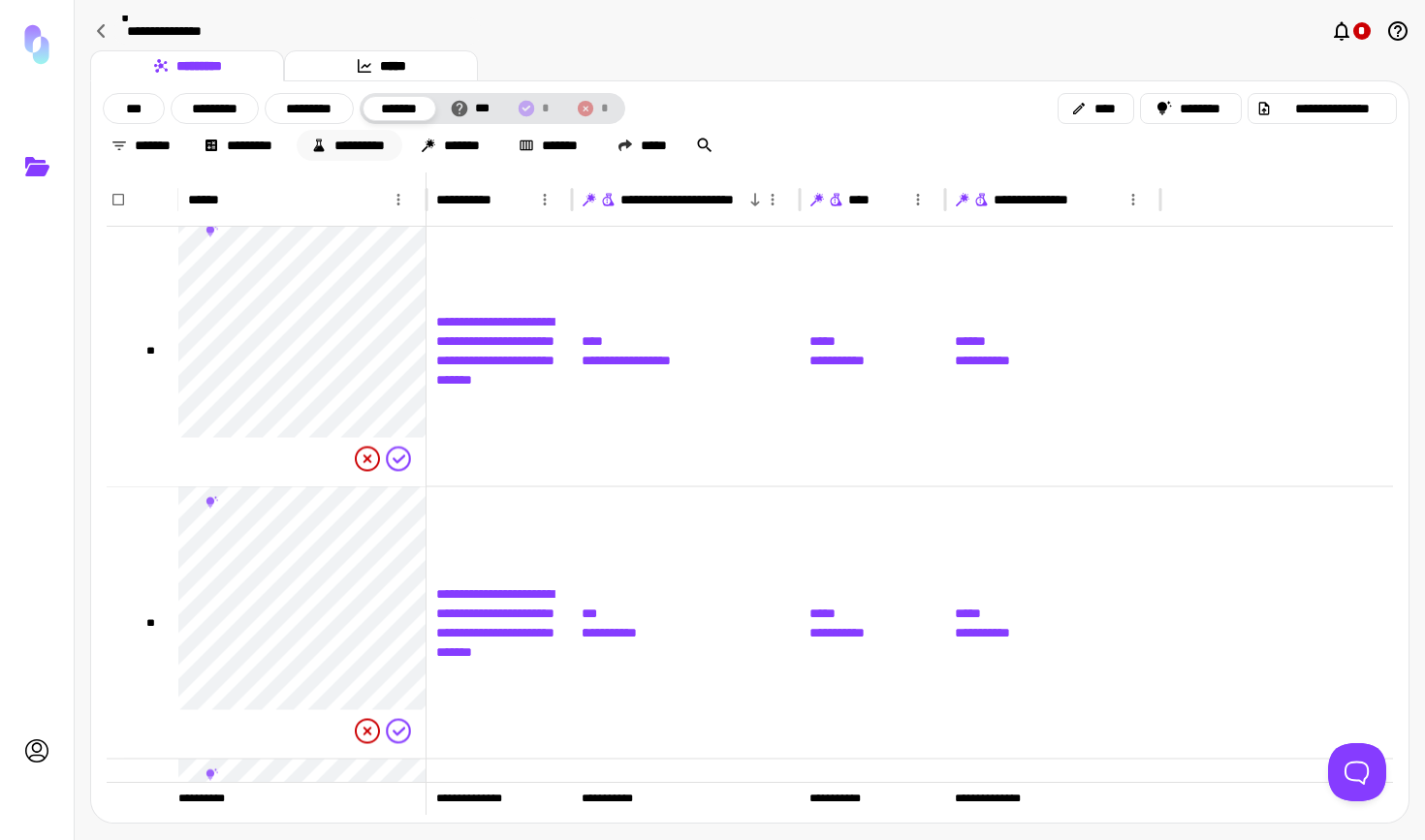 click on "**********" at bounding box center [349, 145] 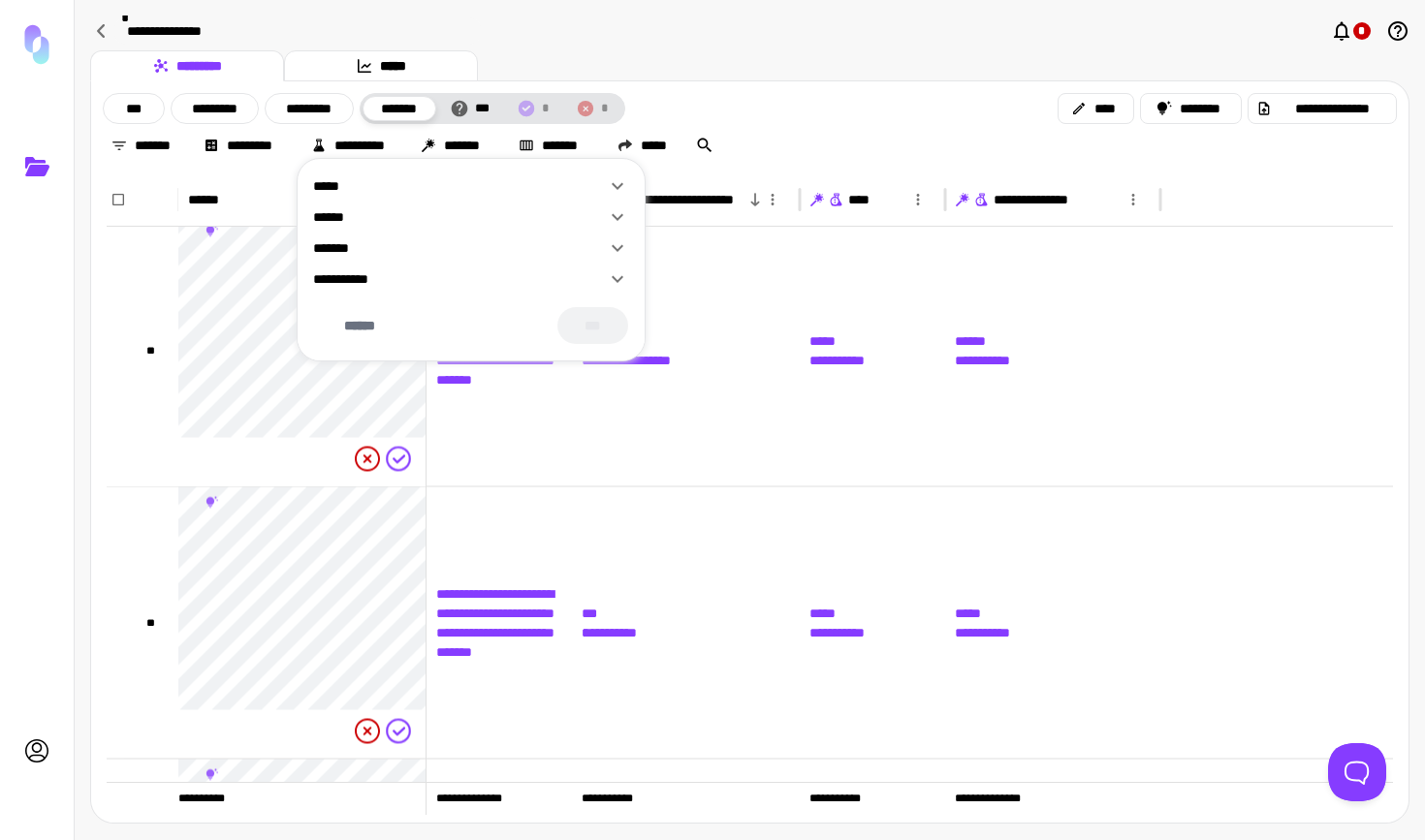 click on "******" at bounding box center [471, 213] 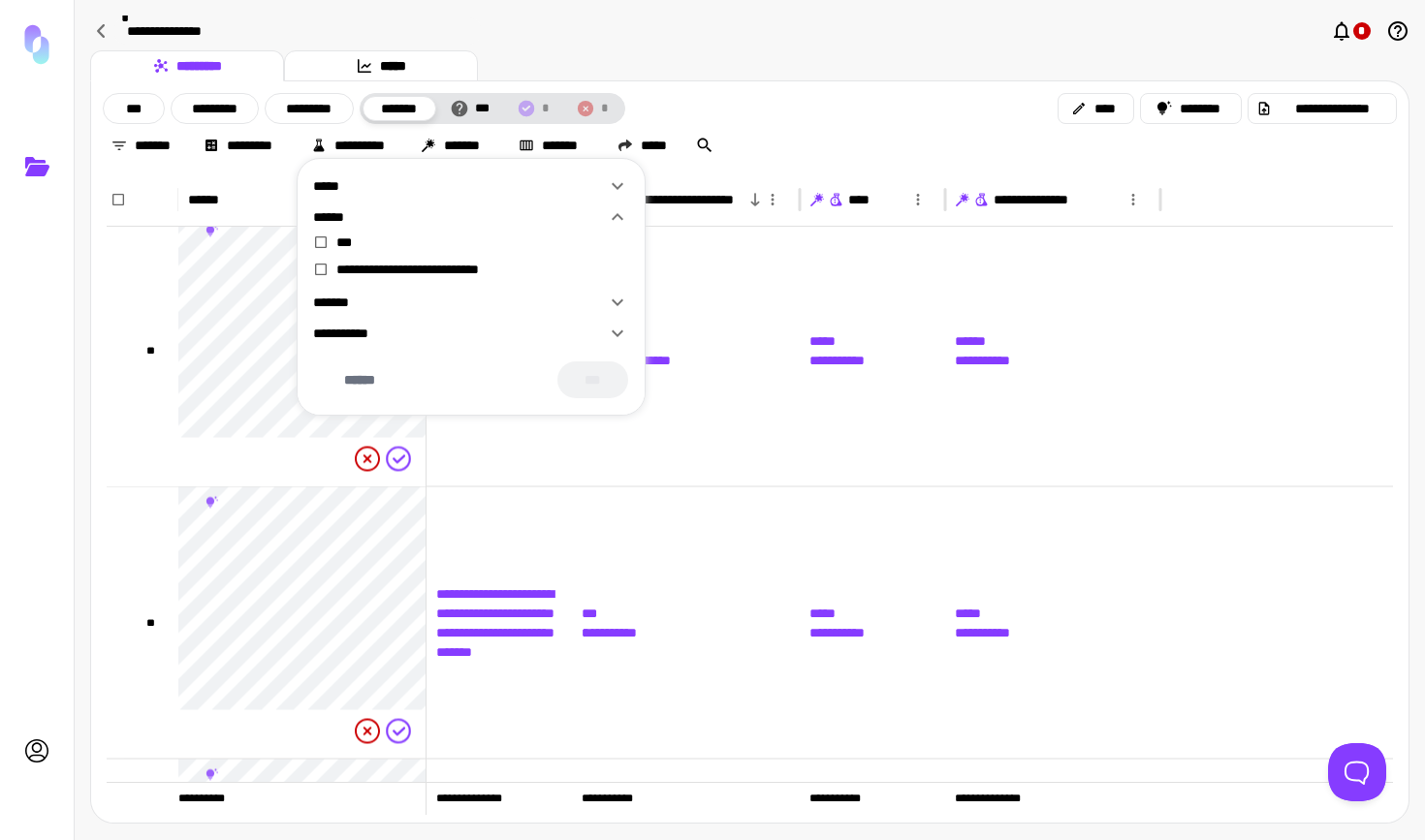 click on "******" at bounding box center [471, 213] 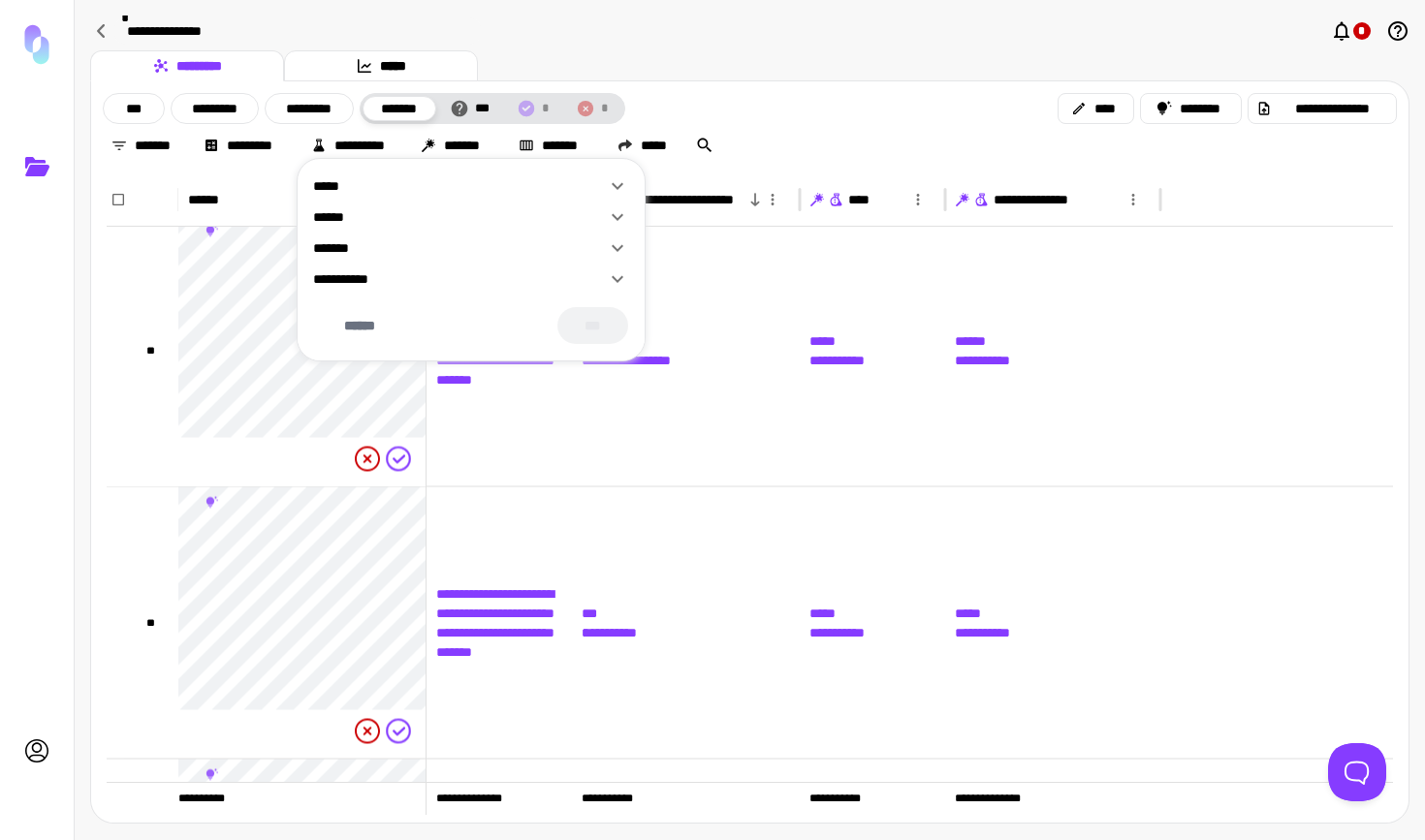 click on "******" at bounding box center [459, 217] 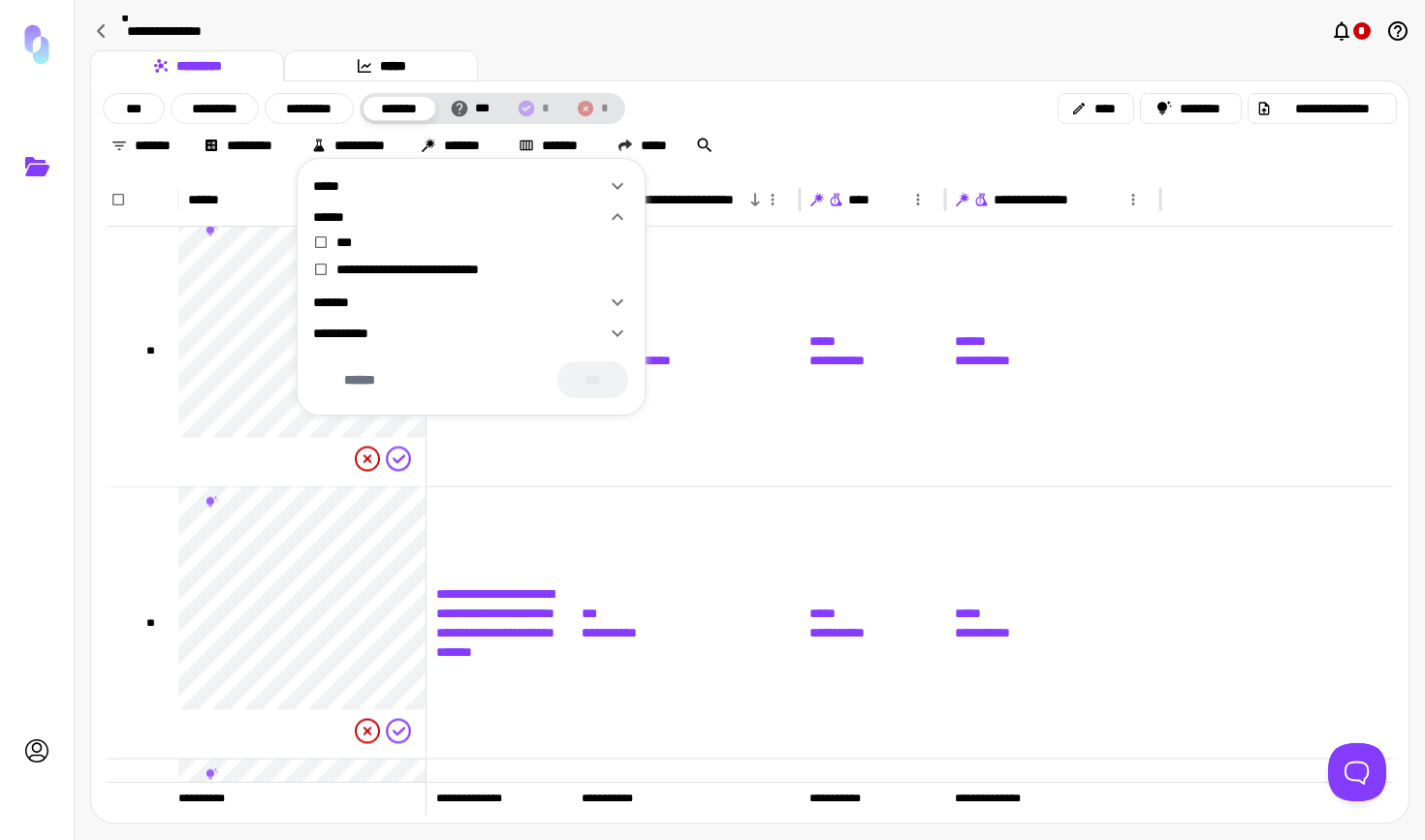 click 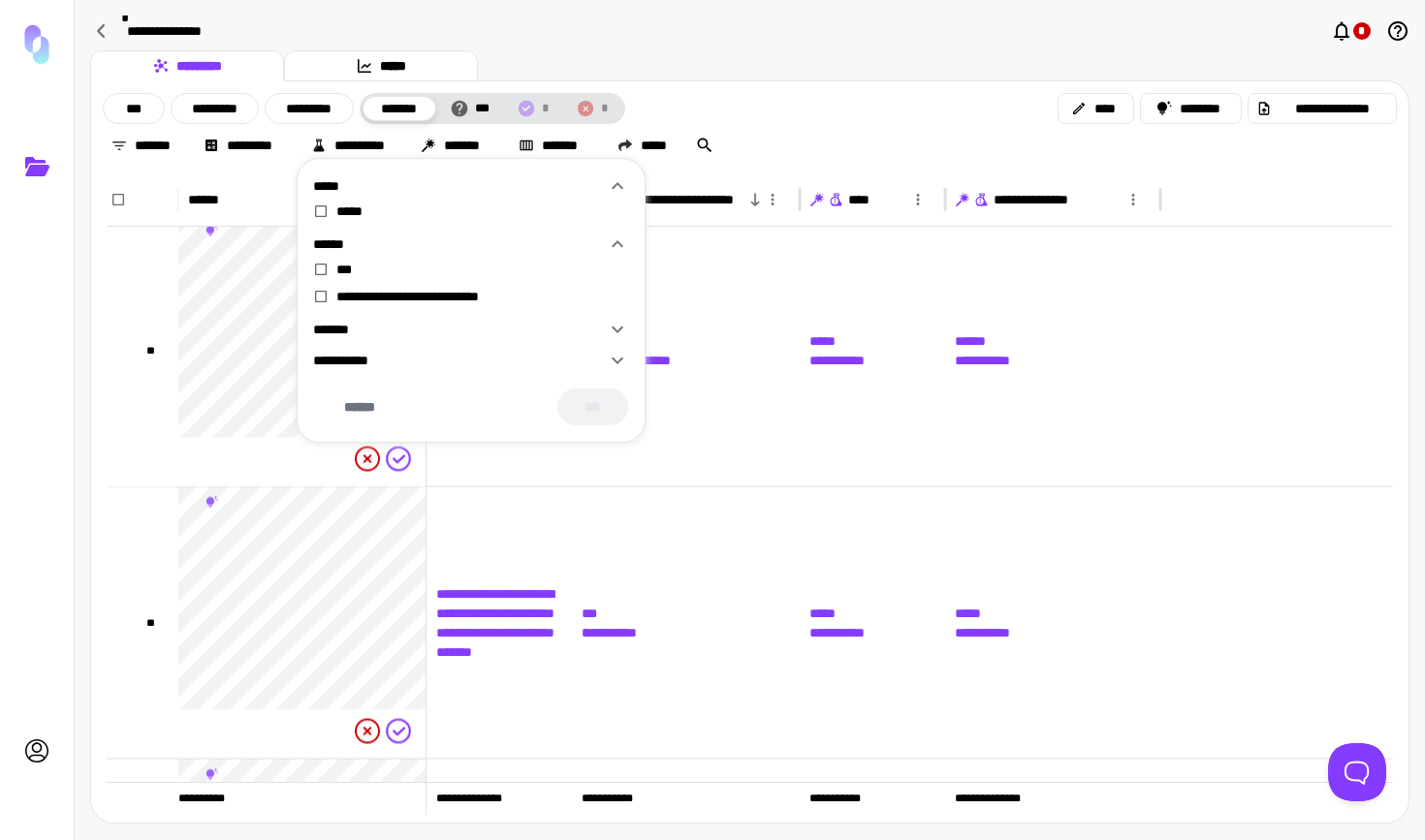 click 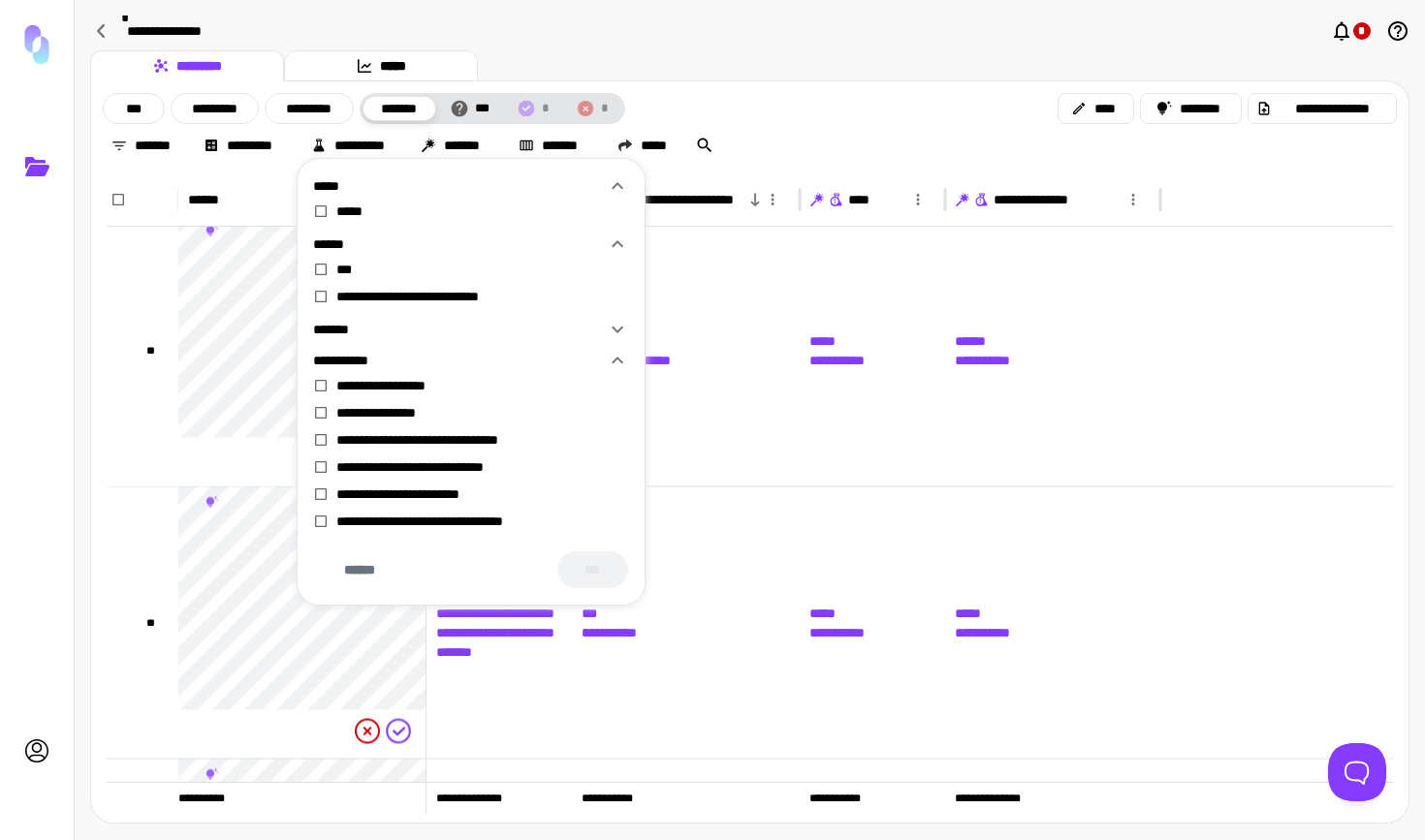 click 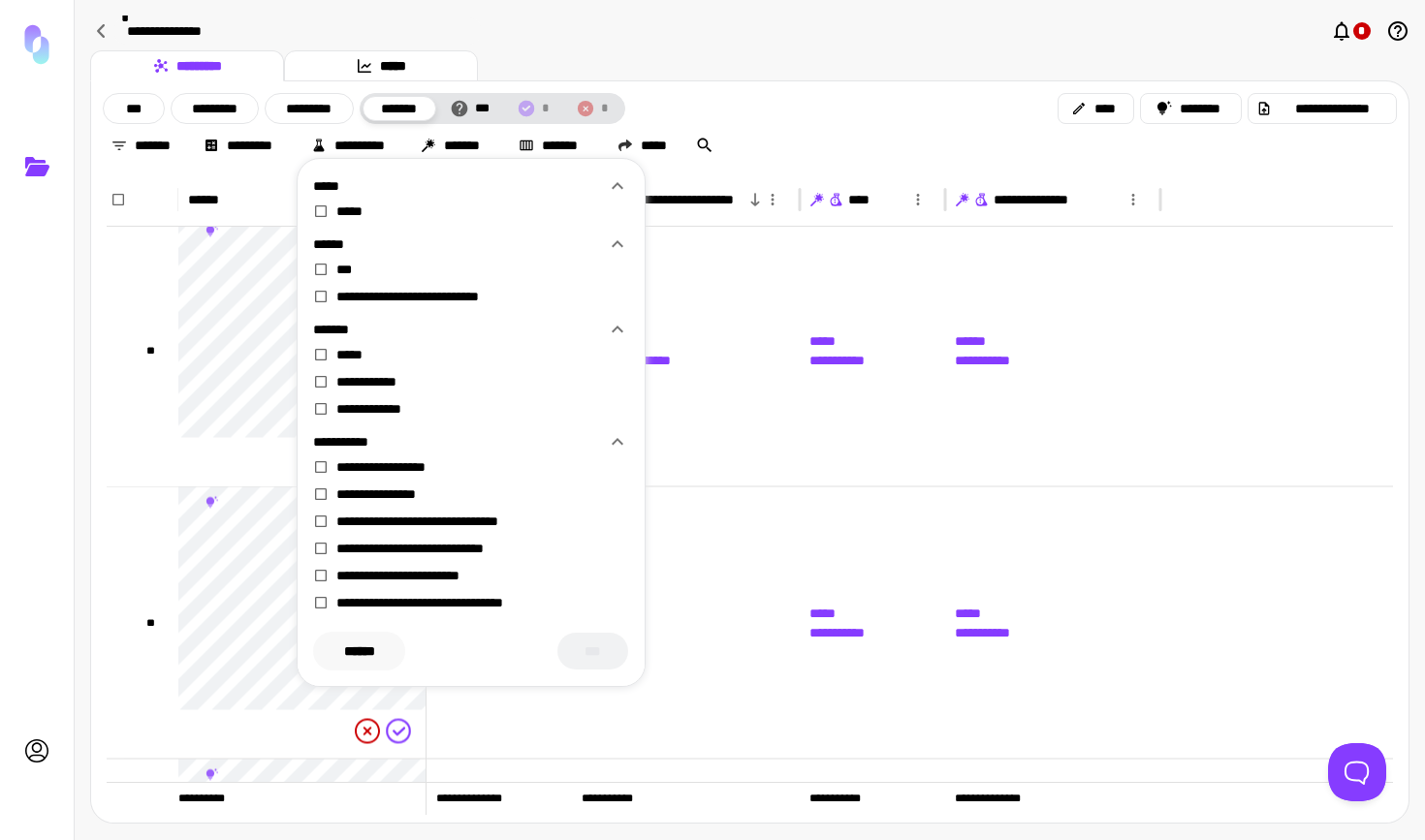 click on "******" at bounding box center (359, 651) 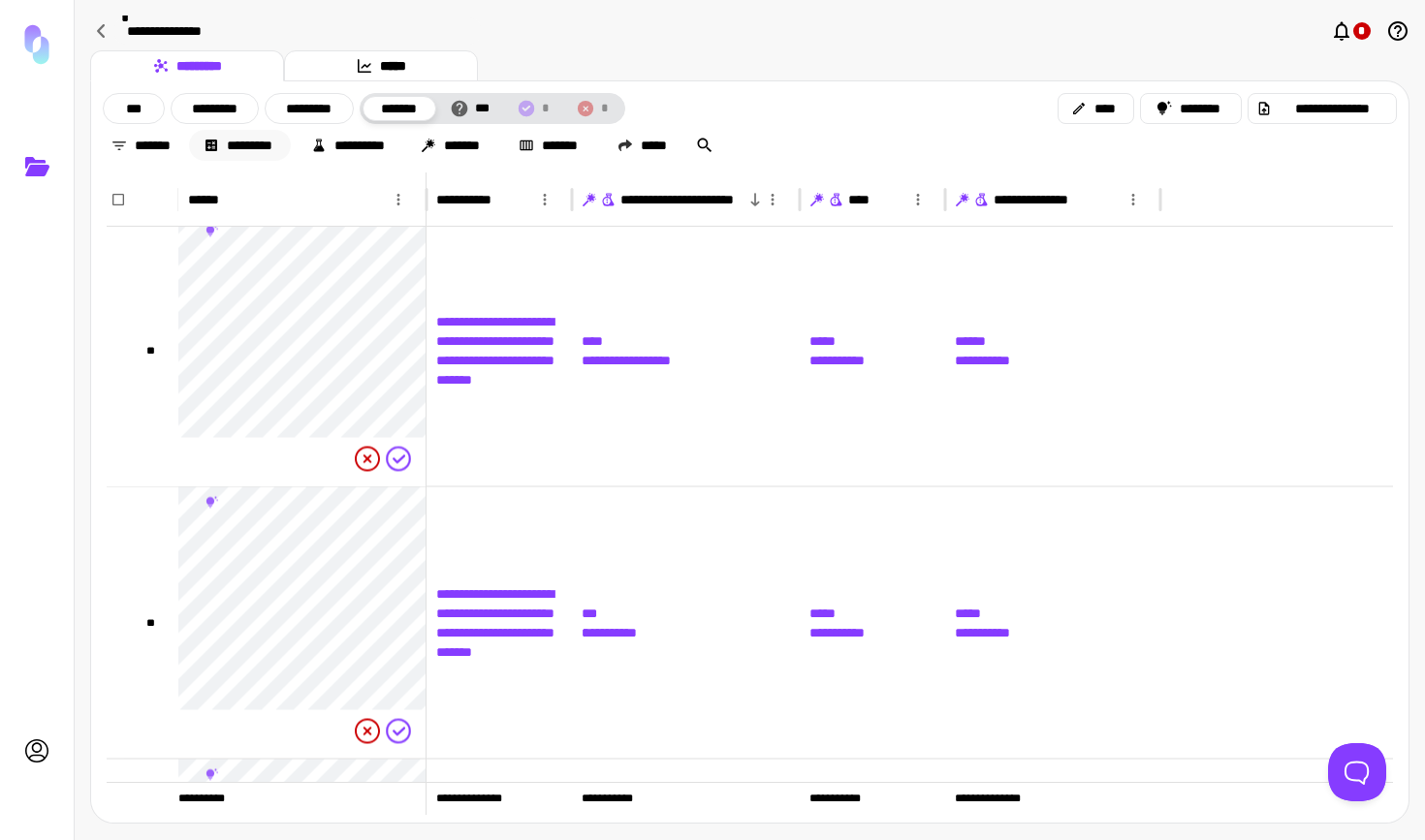 click on "*********" at bounding box center [239, 145] 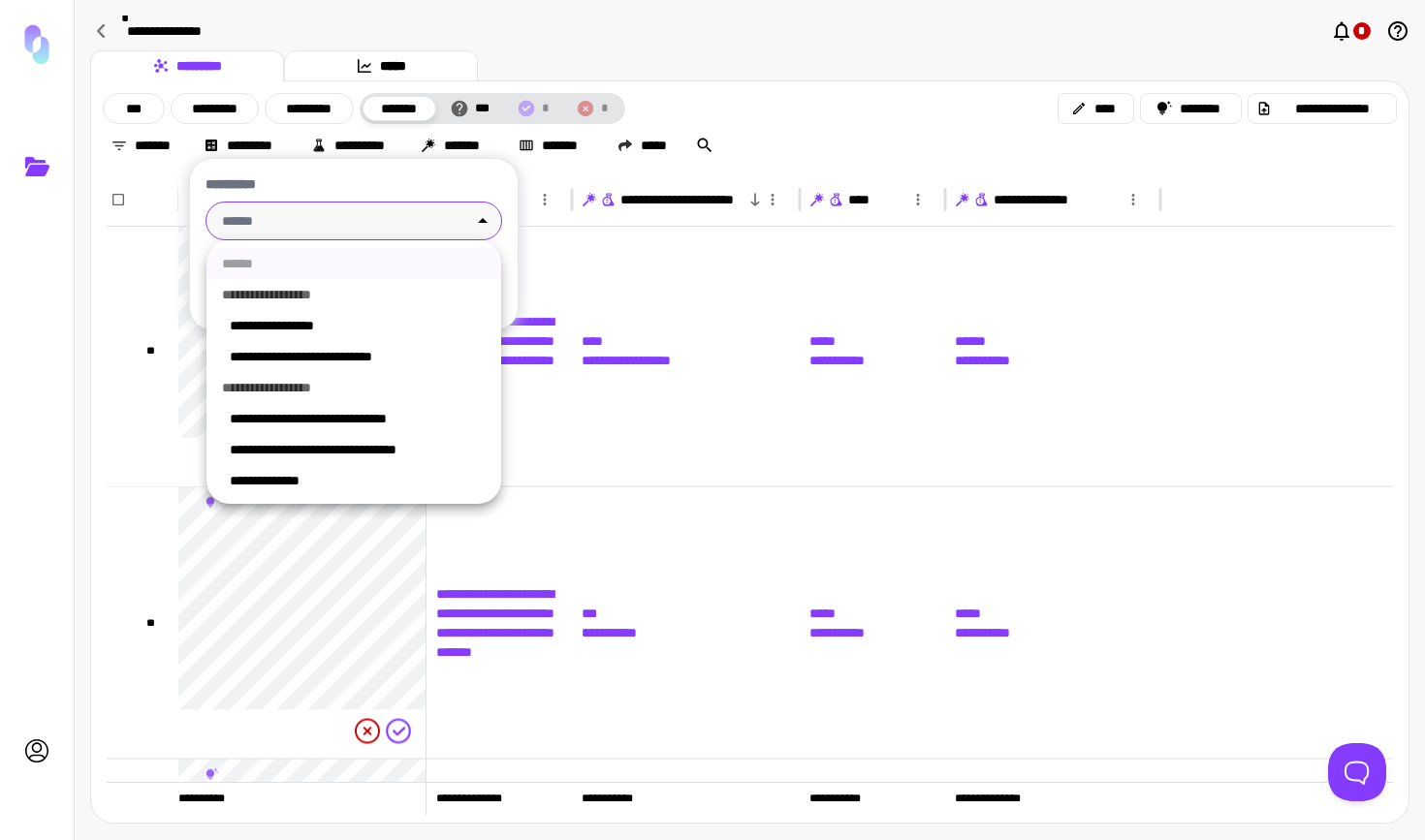 click on "**********" at bounding box center (712, 420) 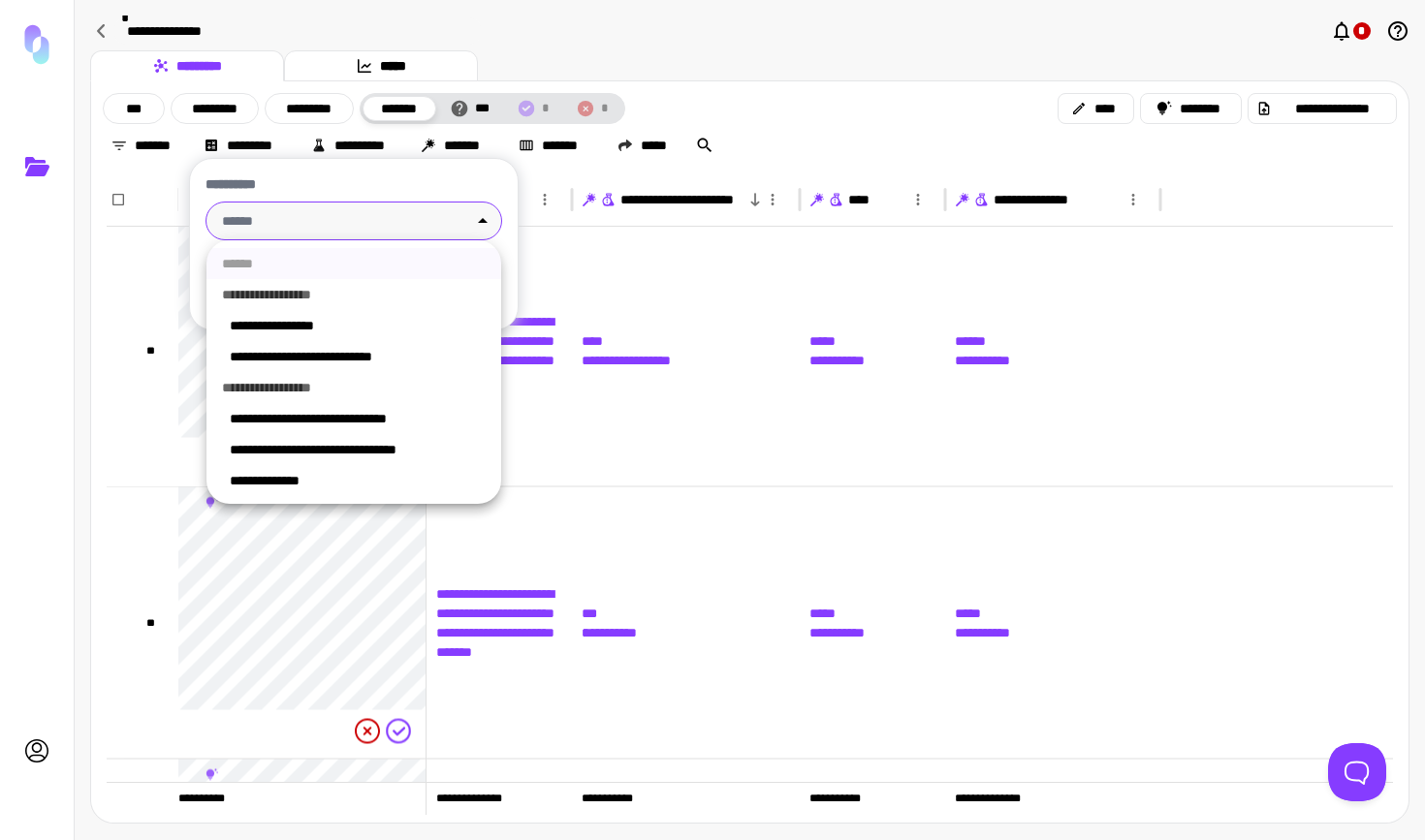 click at bounding box center [712, 420] 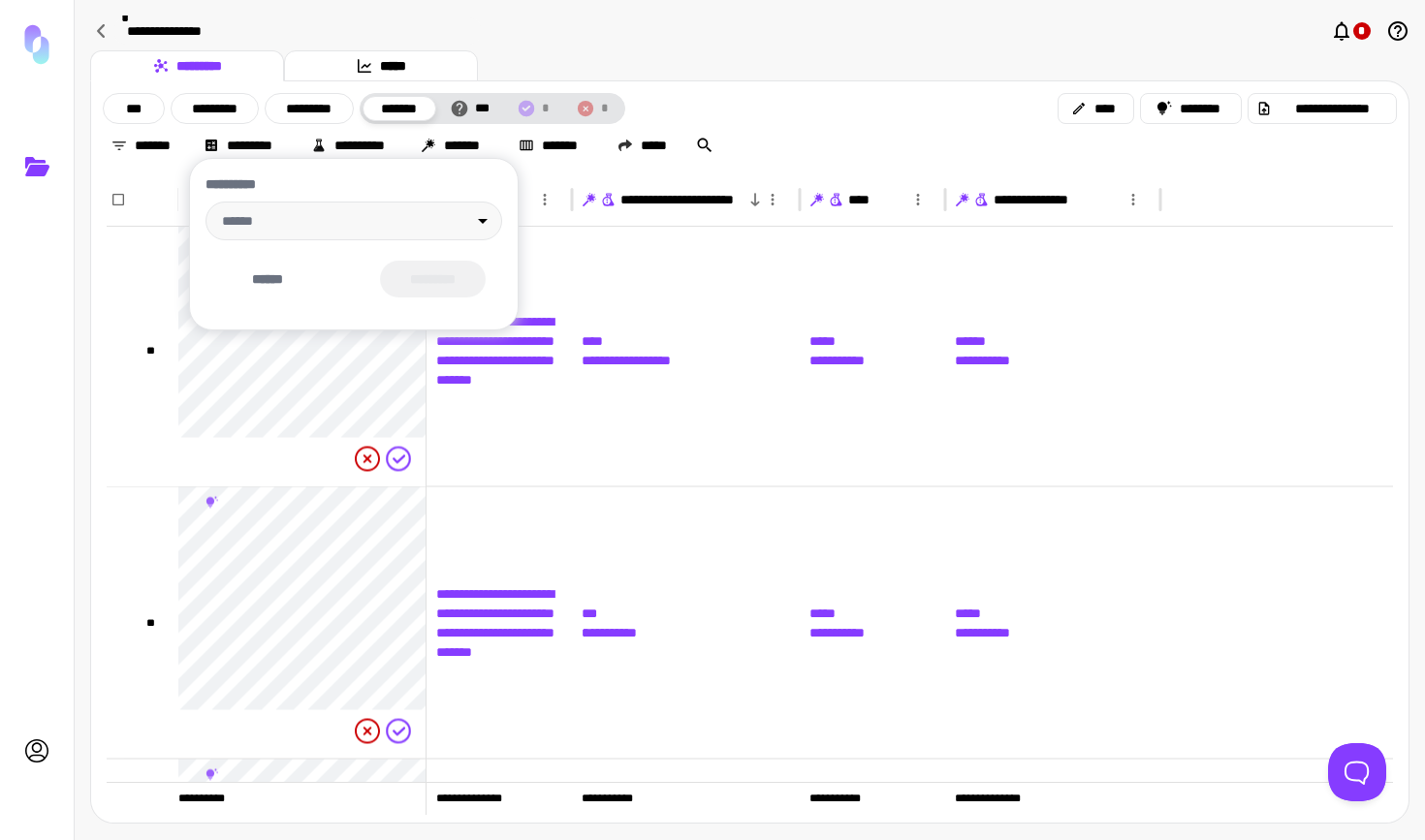 click at bounding box center [712, 420] 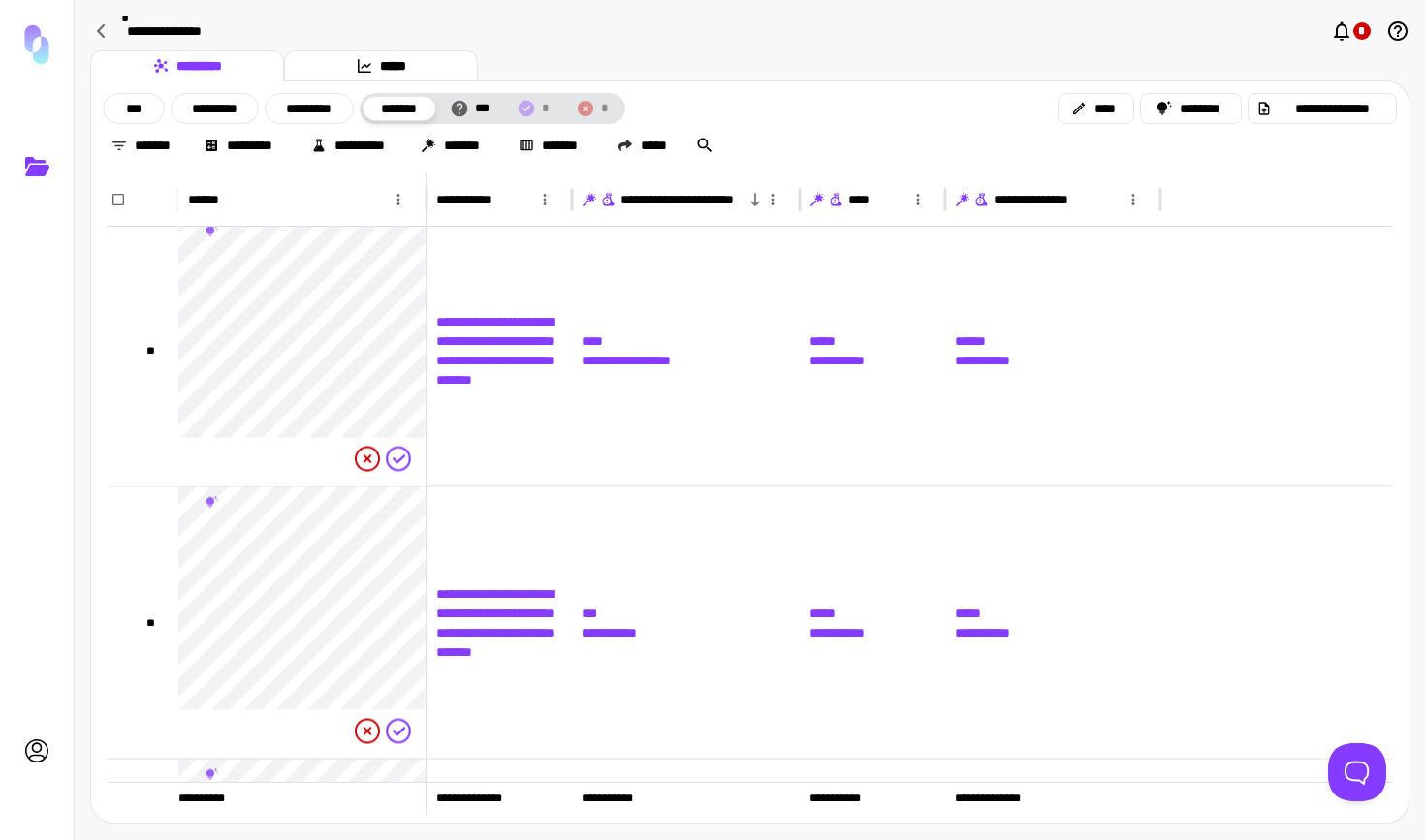 click on "**********" at bounding box center (349, 145) 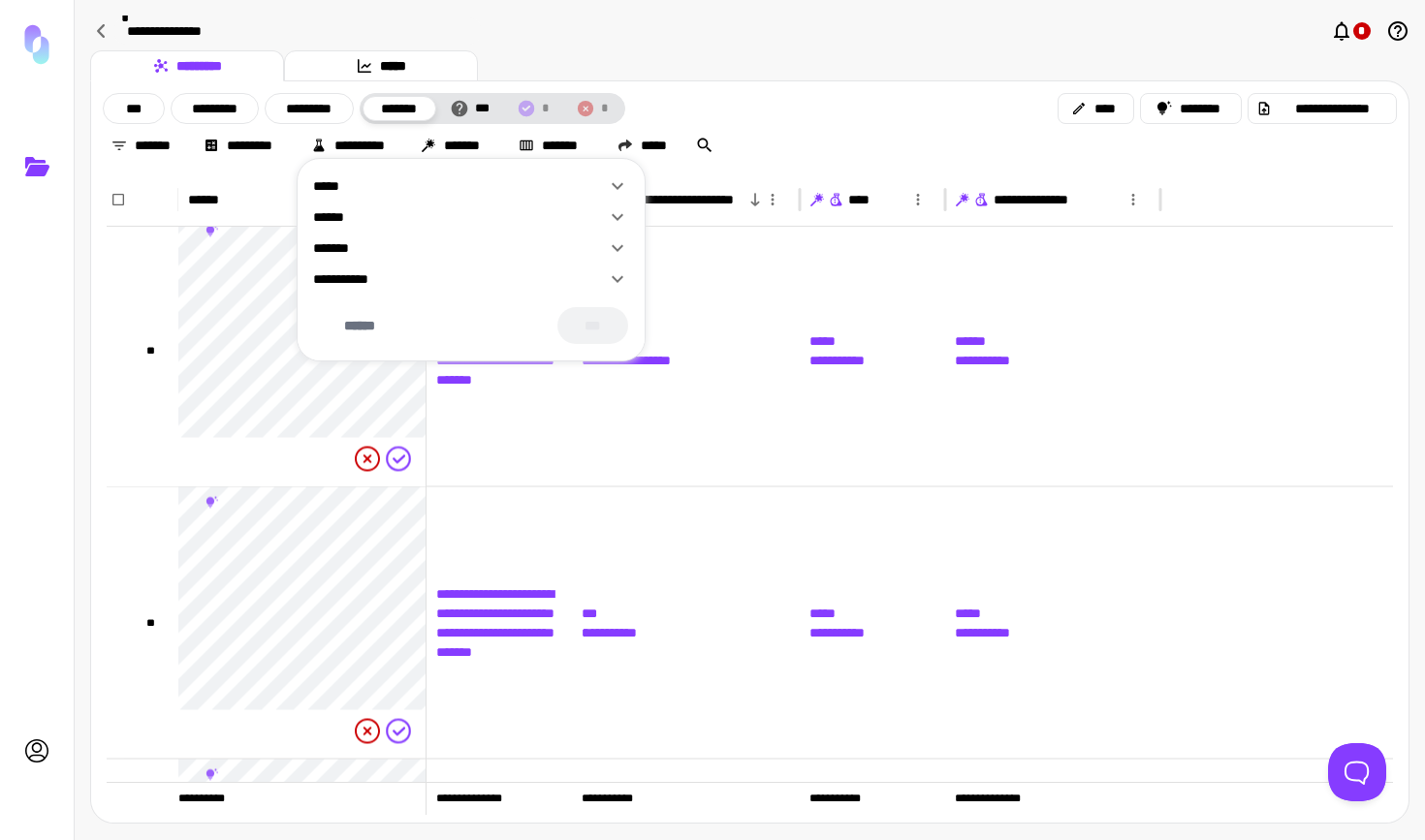 click on "*****" at bounding box center [459, 186] 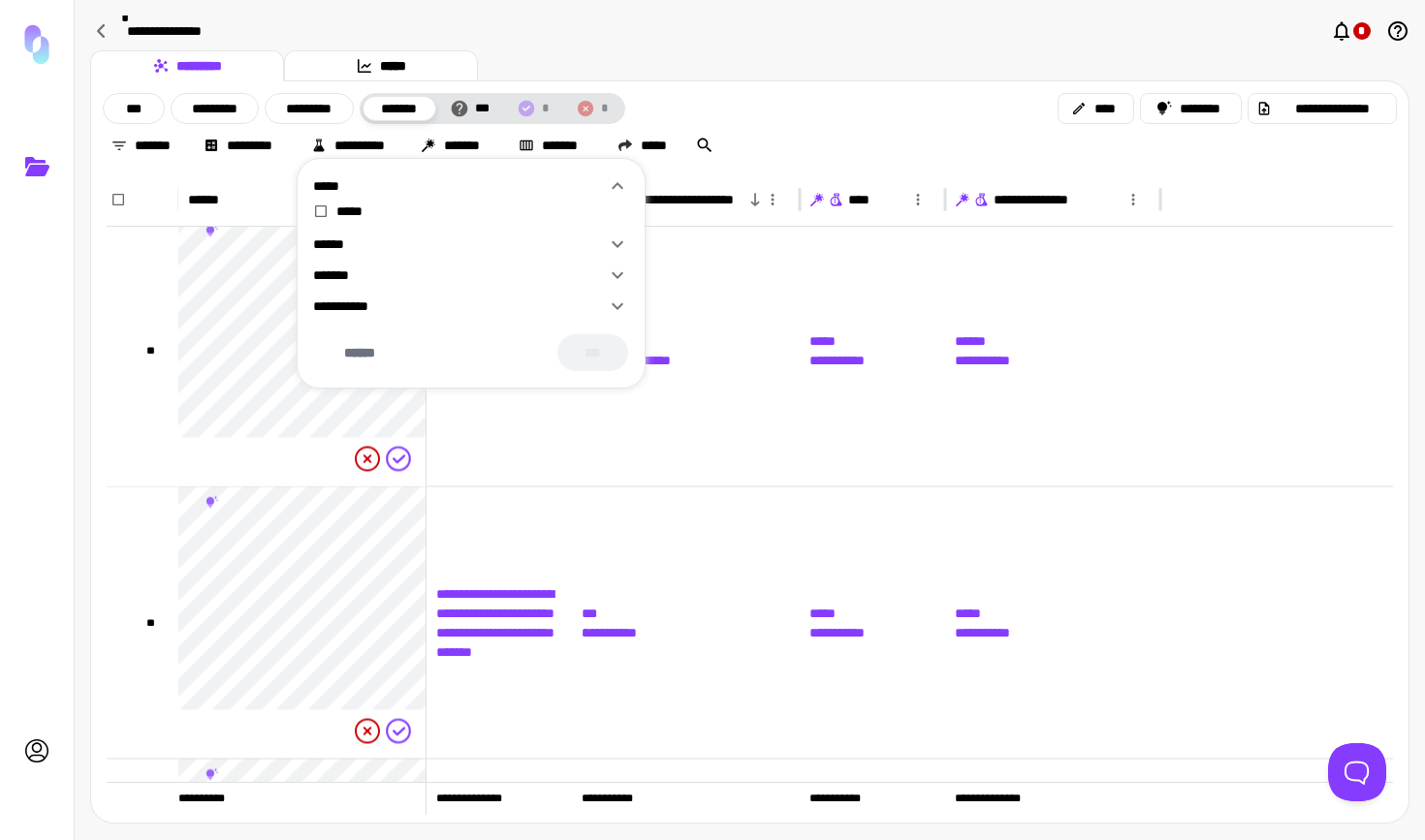 click on "*****" at bounding box center [459, 186] 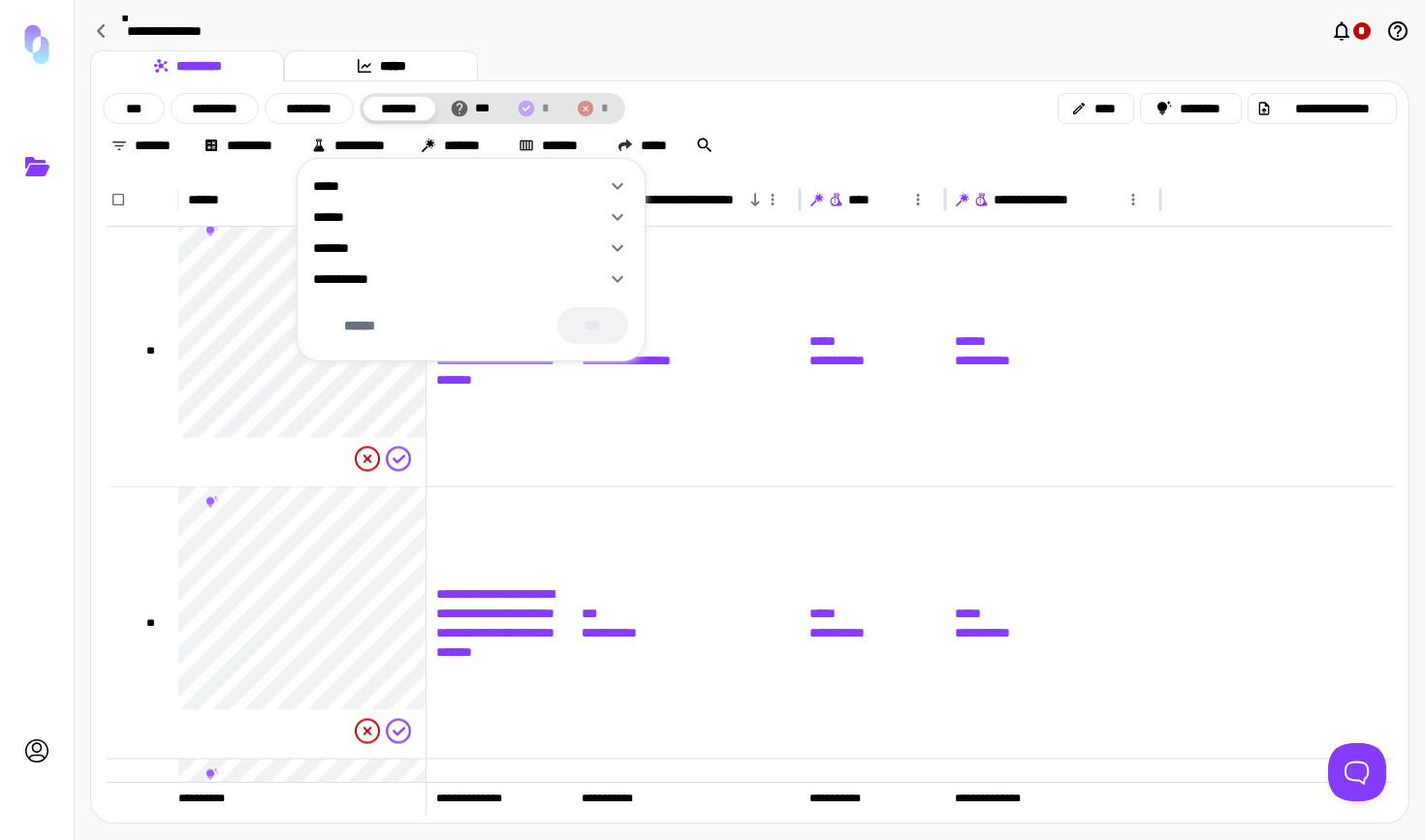 click at bounding box center (712, 420) 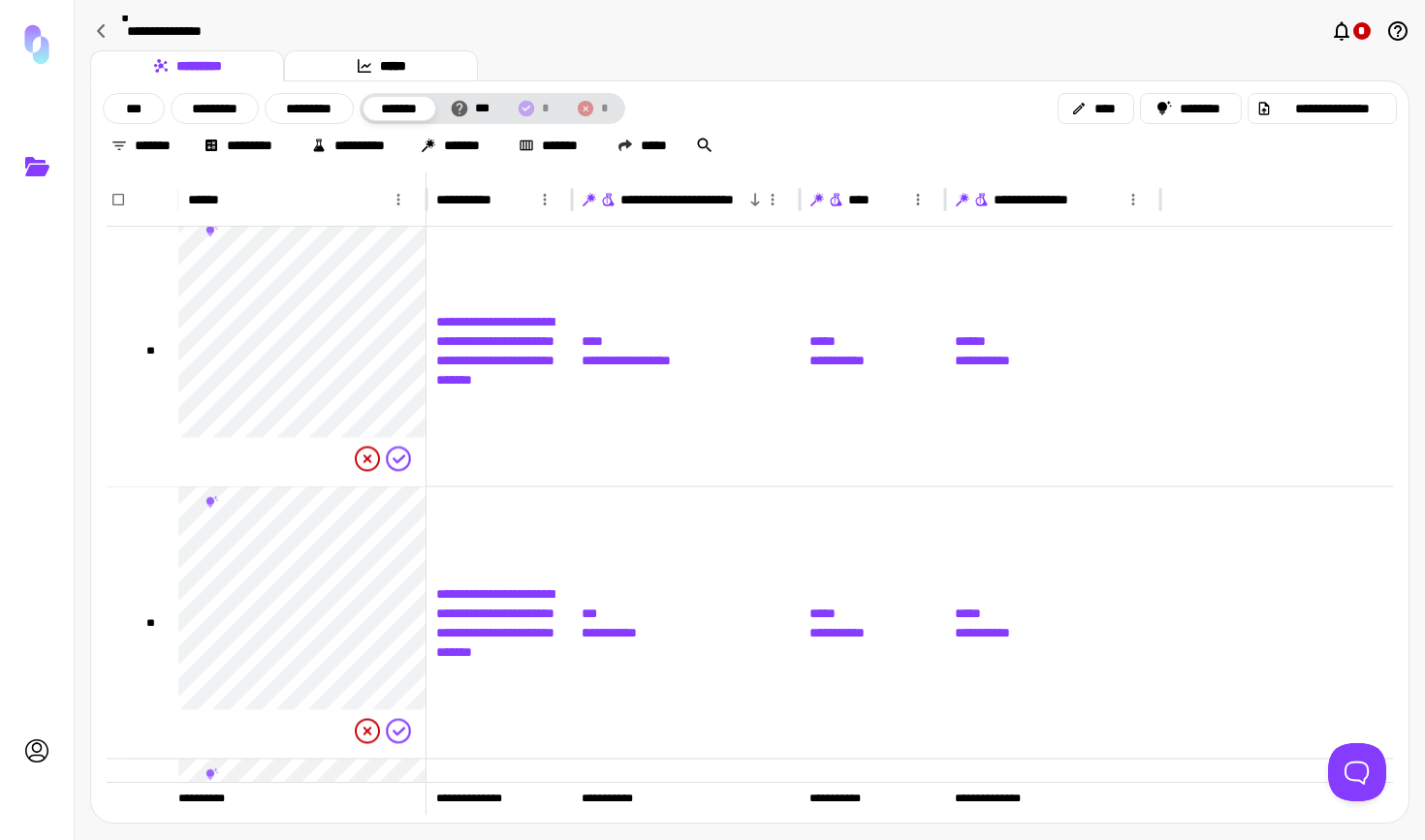 click on "*******" at bounding box center (452, 145) 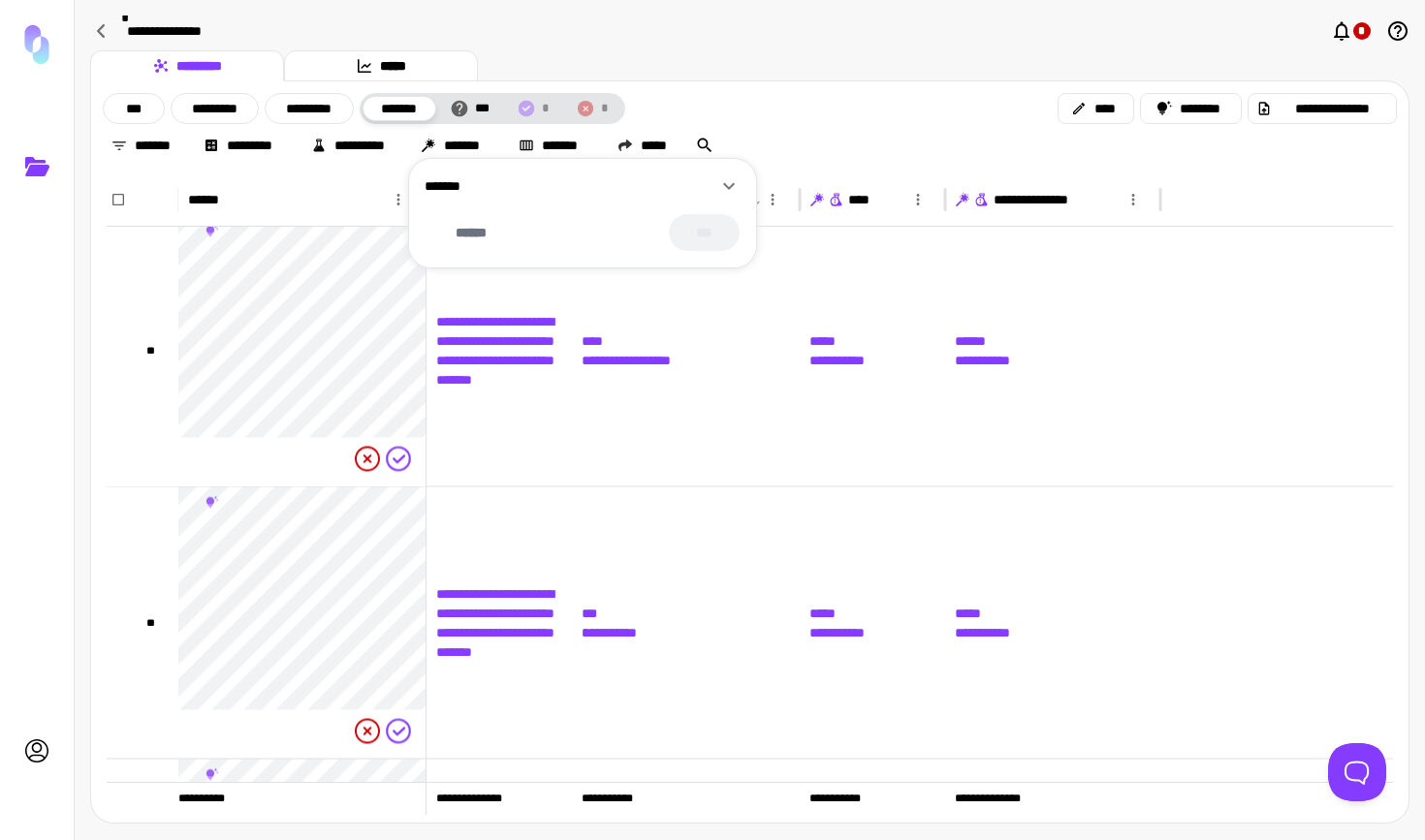 click at bounding box center (712, 420) 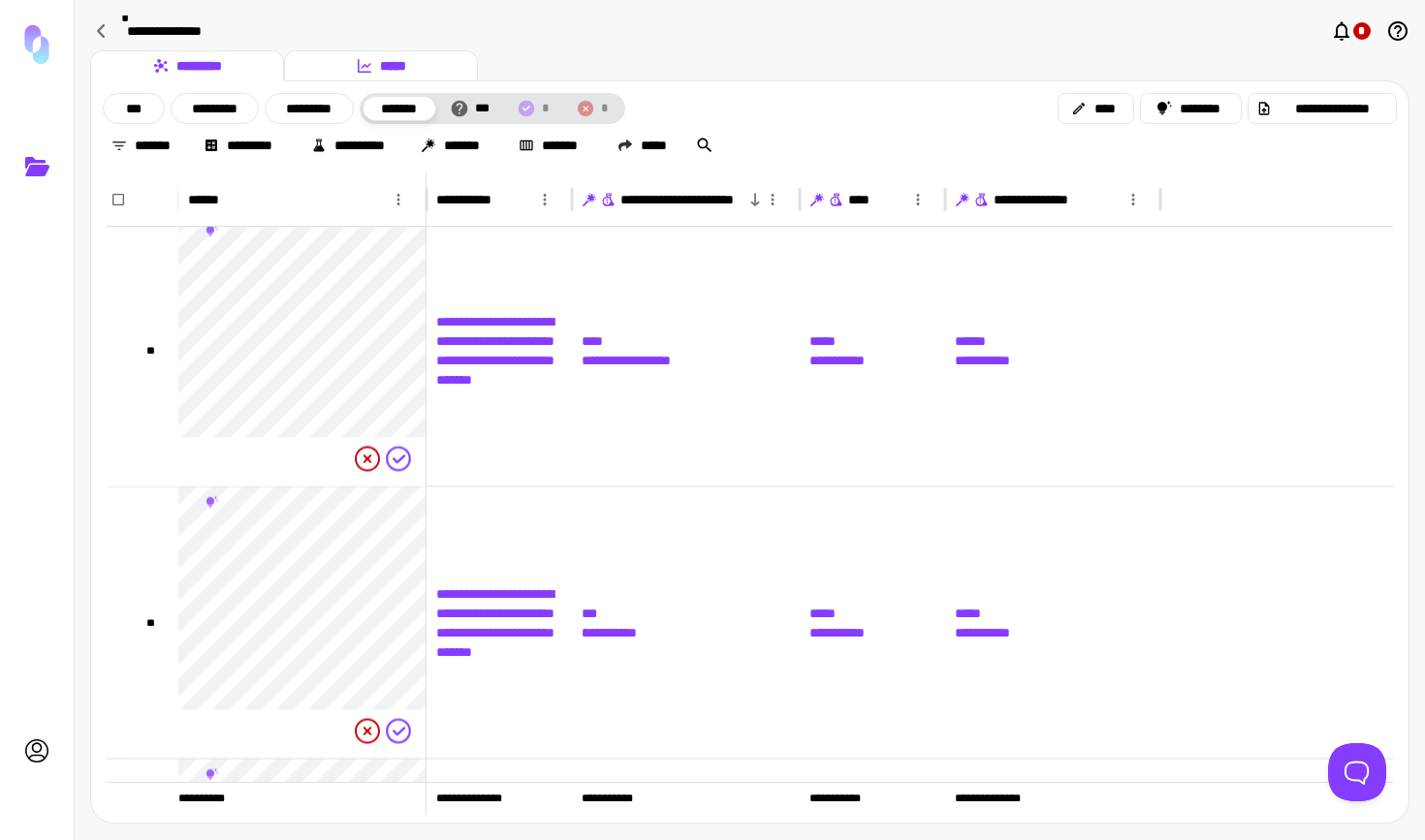 click on "*****" at bounding box center (381, 66) 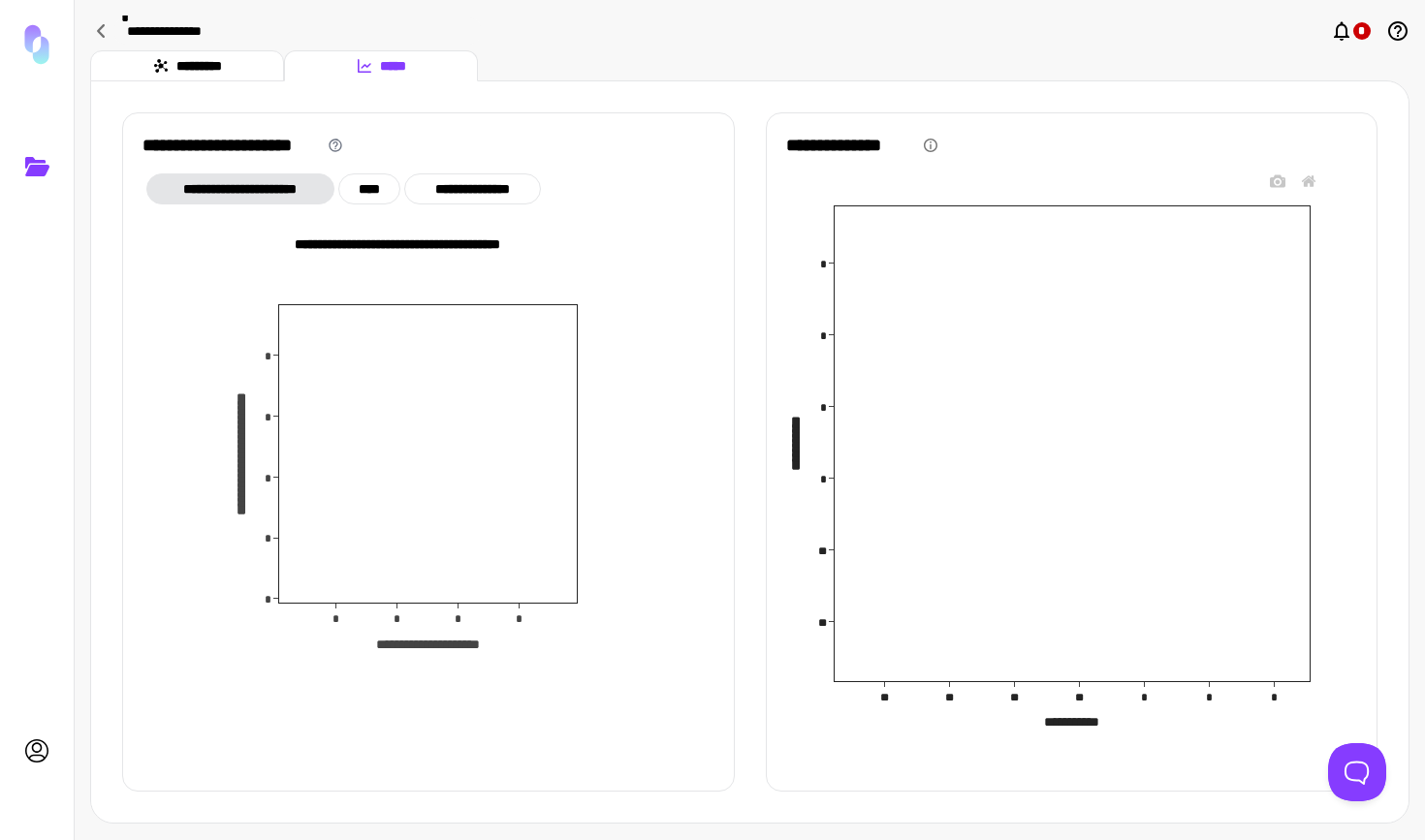 click on "**********" at bounding box center [1072, 444] 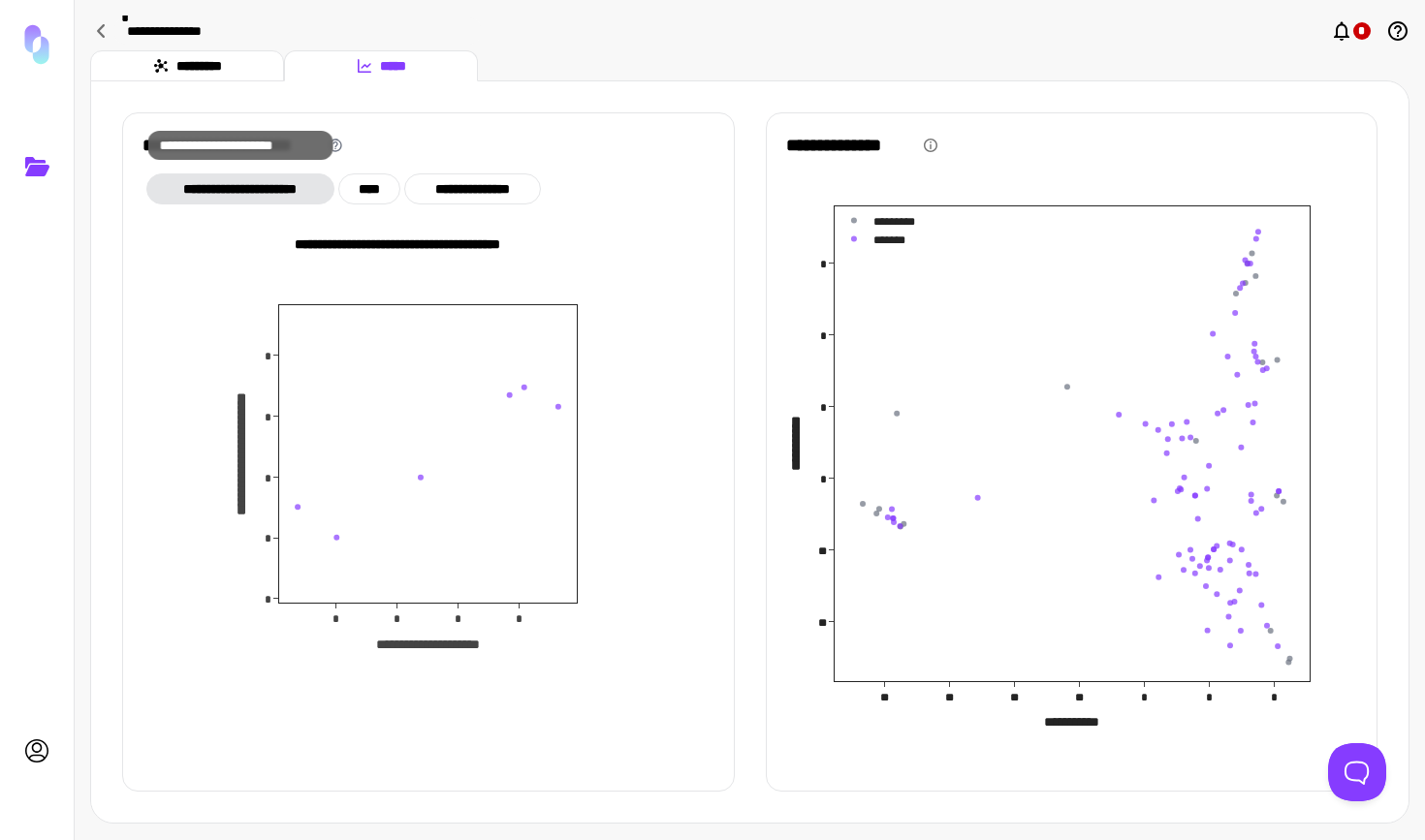 click on "**********" at bounding box center (240, 189) 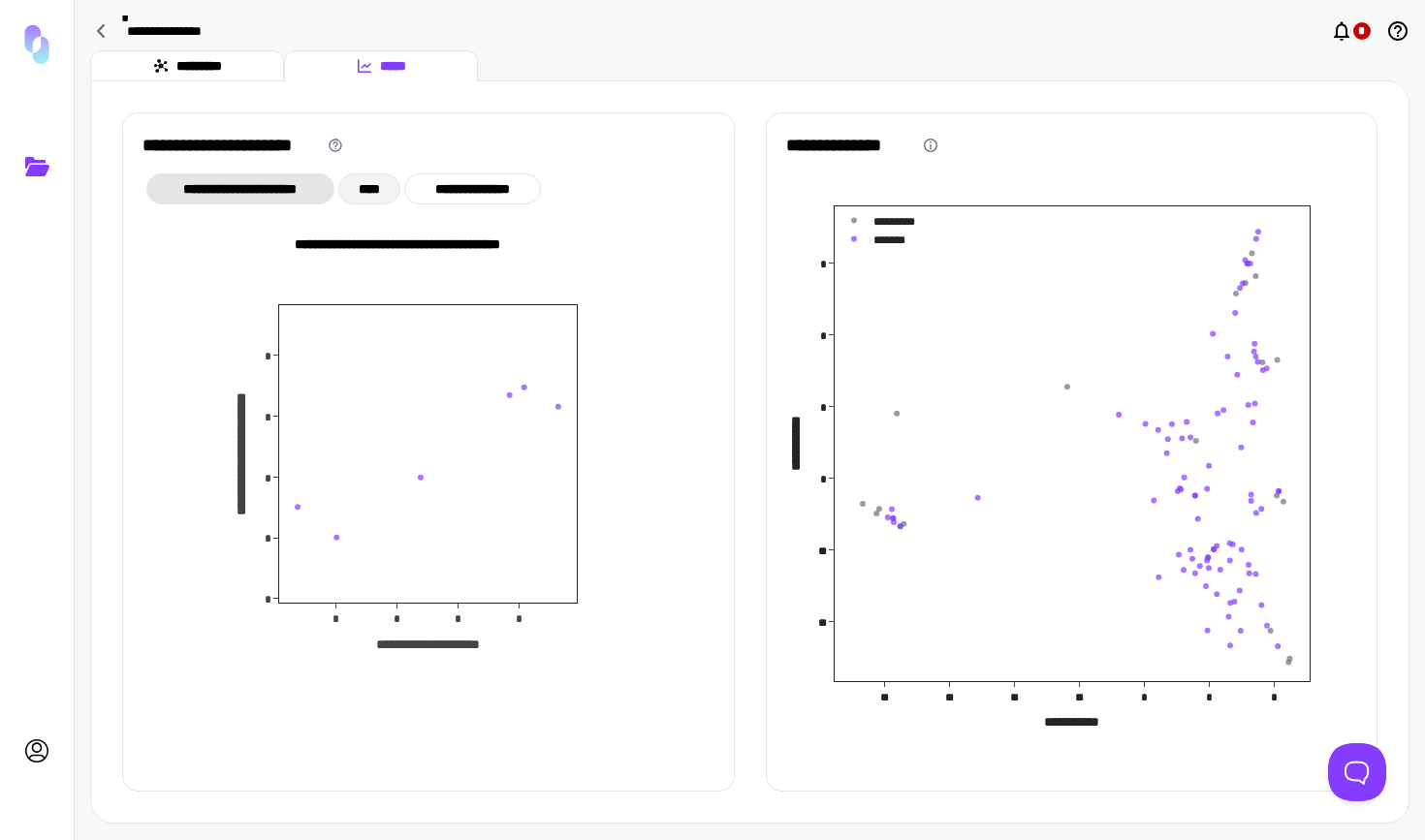 click on "****" at bounding box center (369, 189) 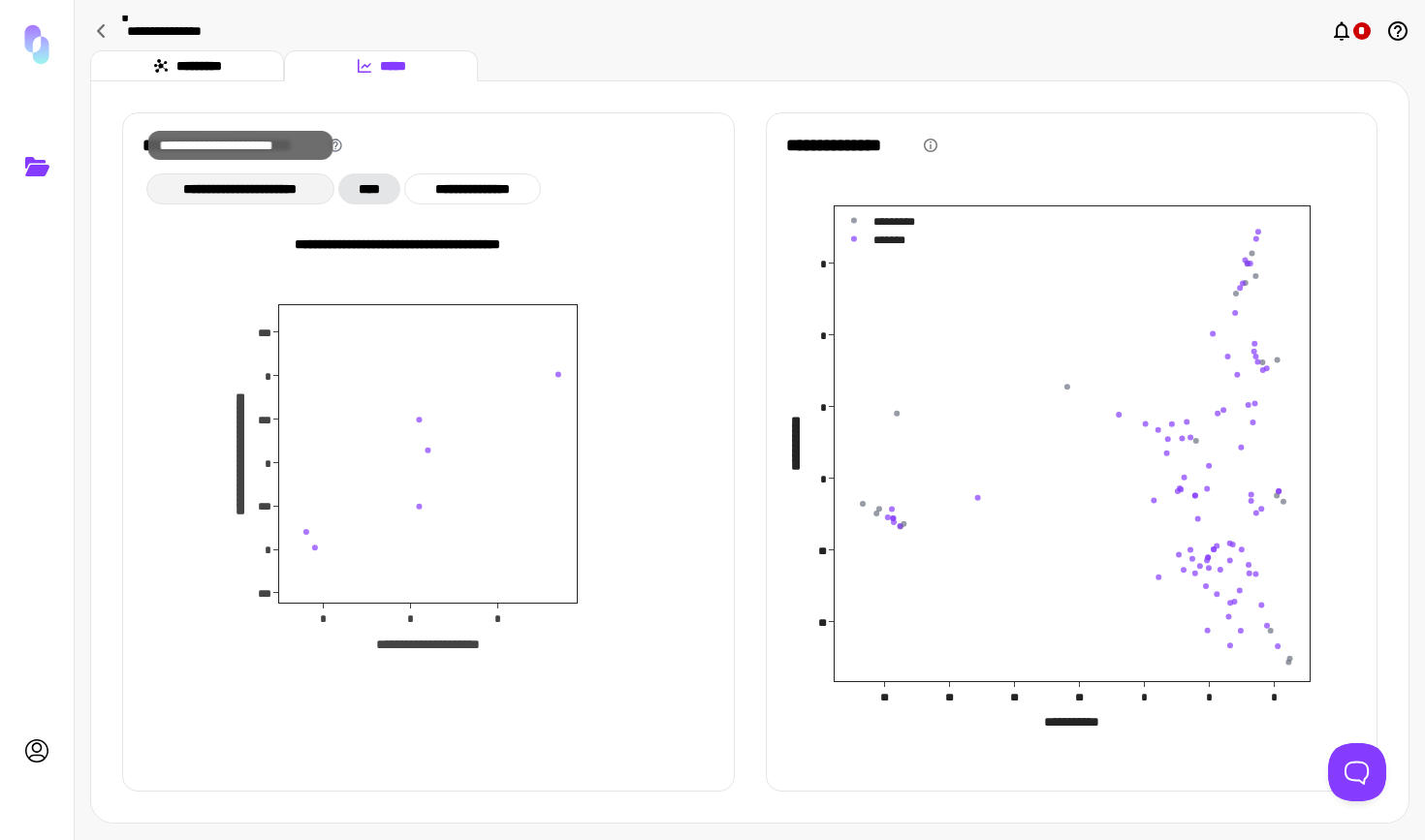 click on "**********" at bounding box center (240, 189) 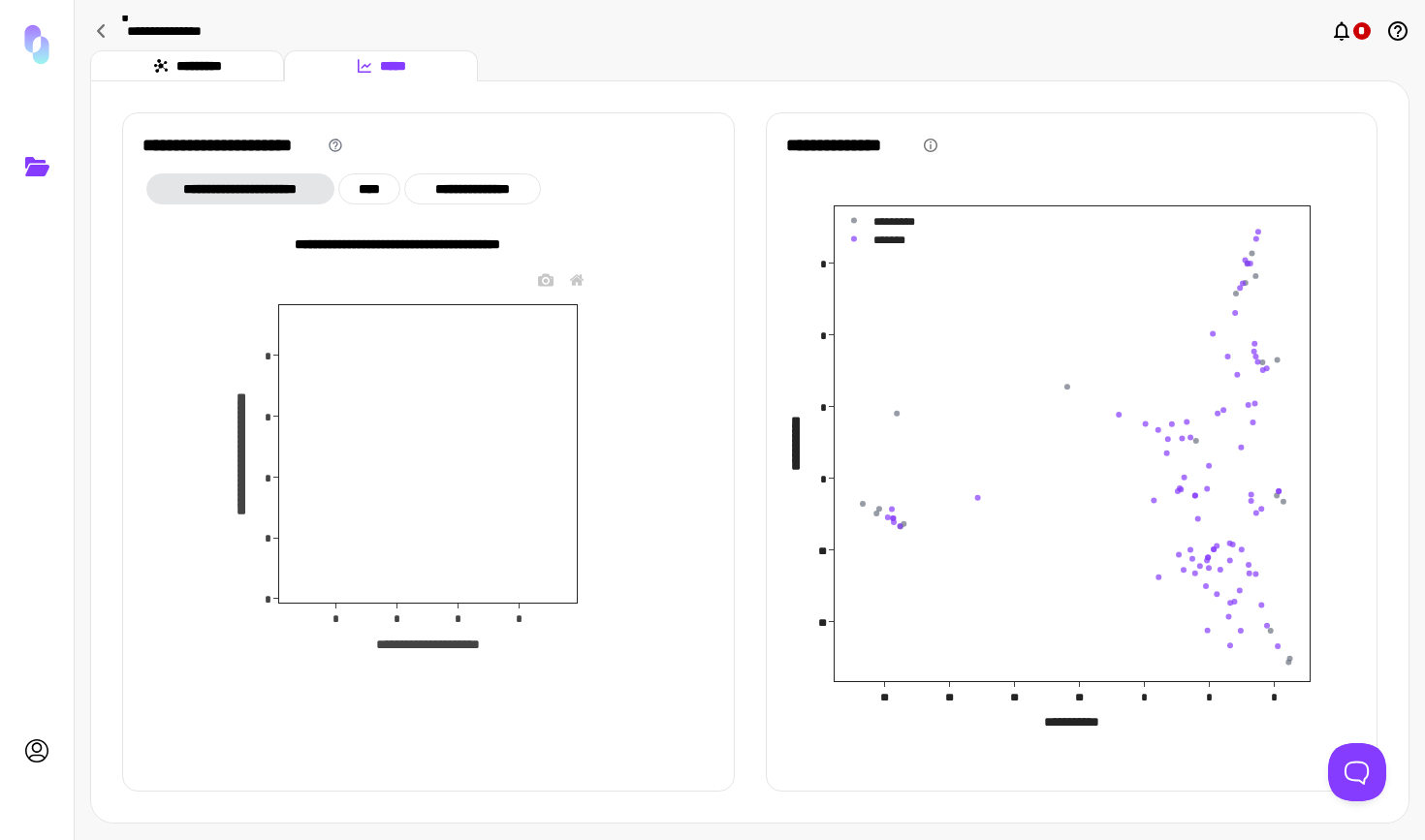 click on "**********" at bounding box center (428, 453) 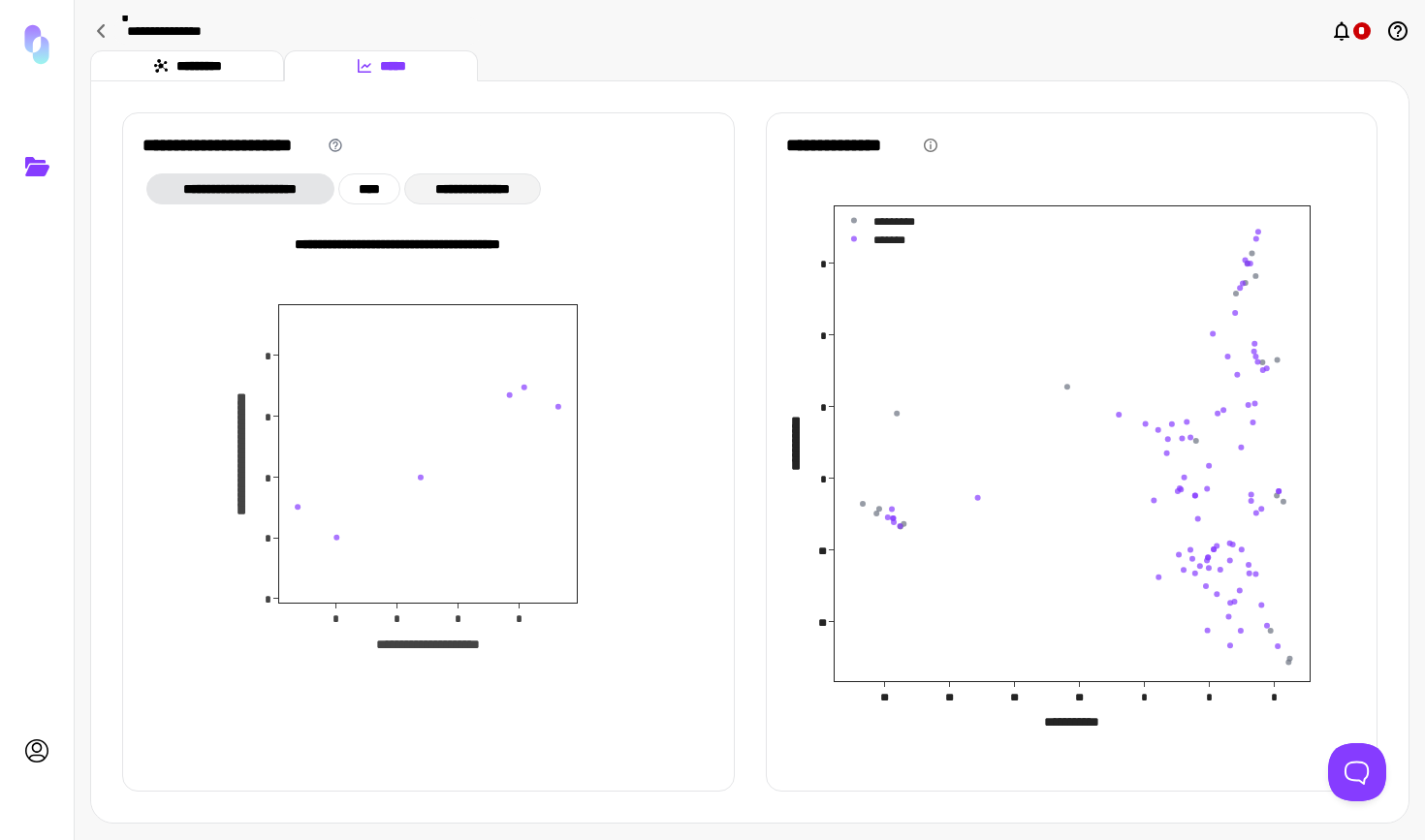 click on "**********" at bounding box center (472, 189) 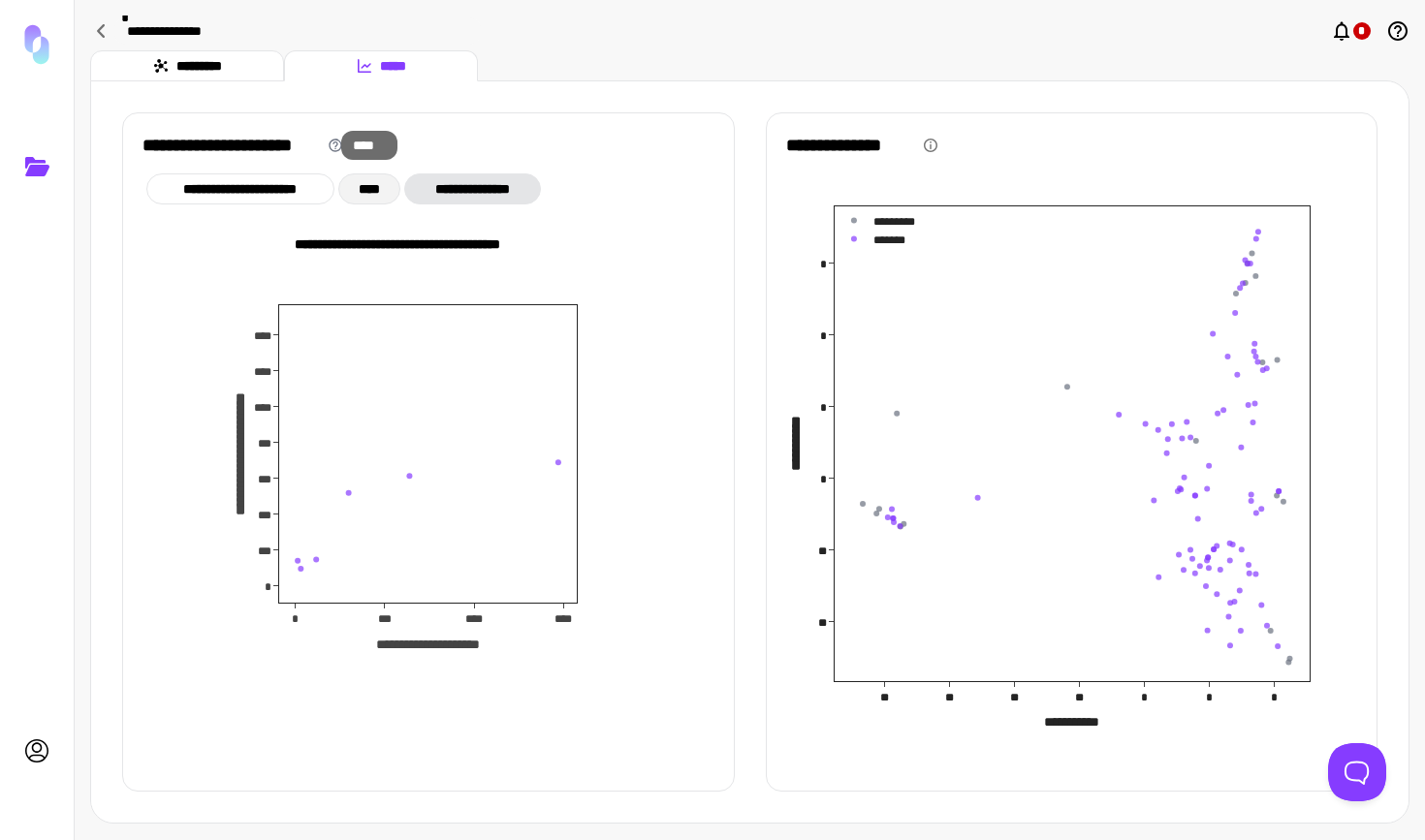 click on "****" at bounding box center (369, 189) 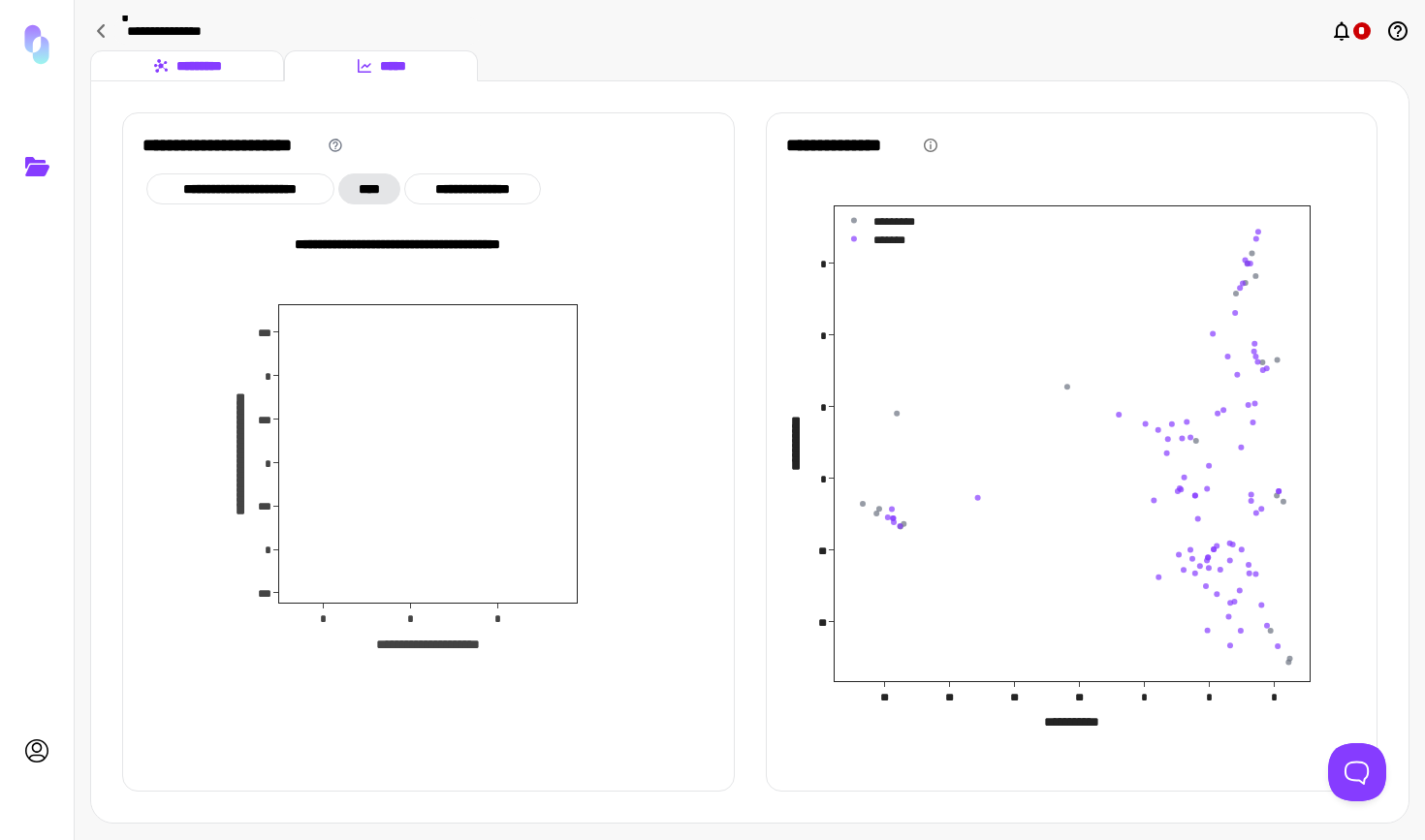 click on "*********" at bounding box center (187, 66) 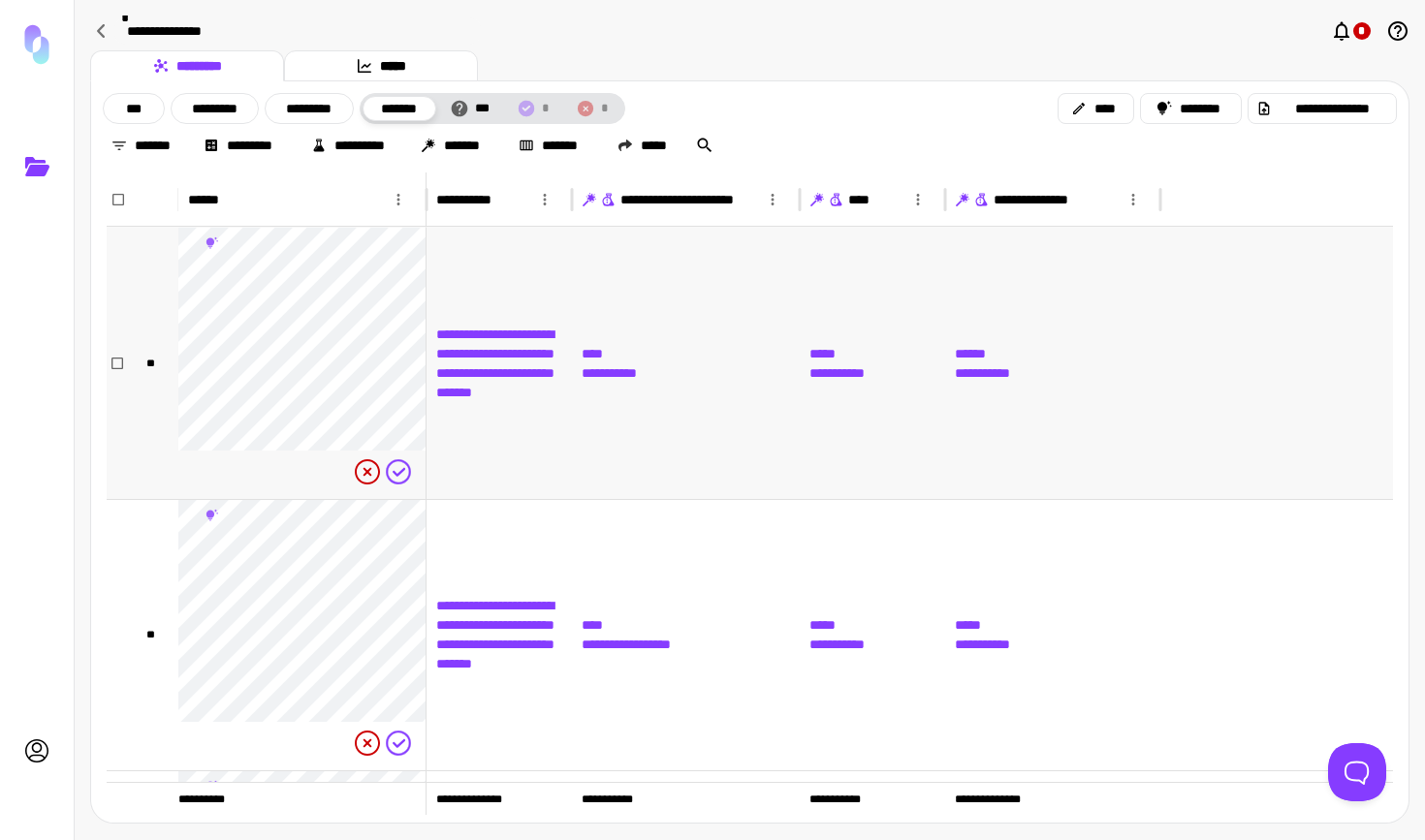 scroll, scrollTop: 20, scrollLeft: 0, axis: vertical 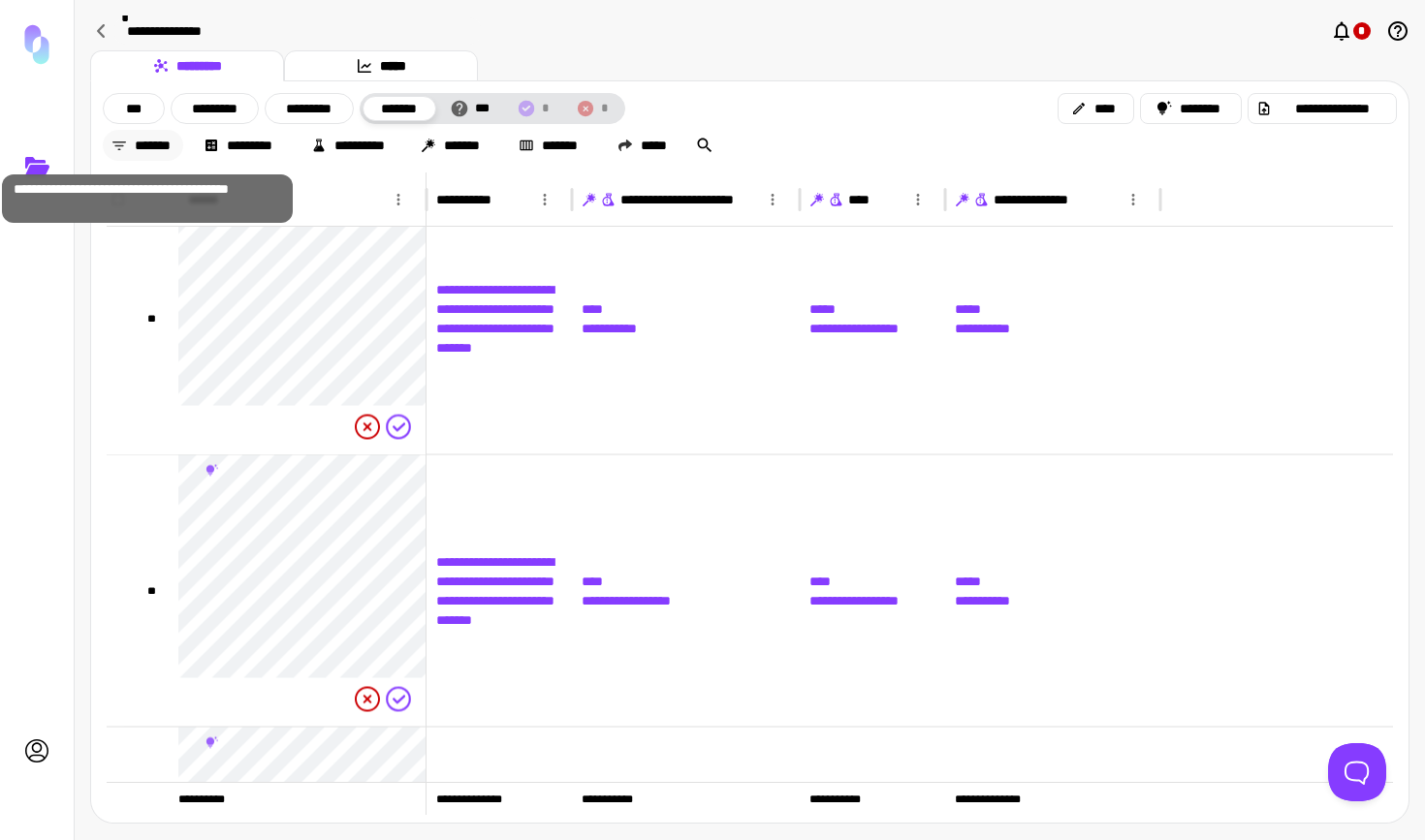 click on "*******" at bounding box center [142, 145] 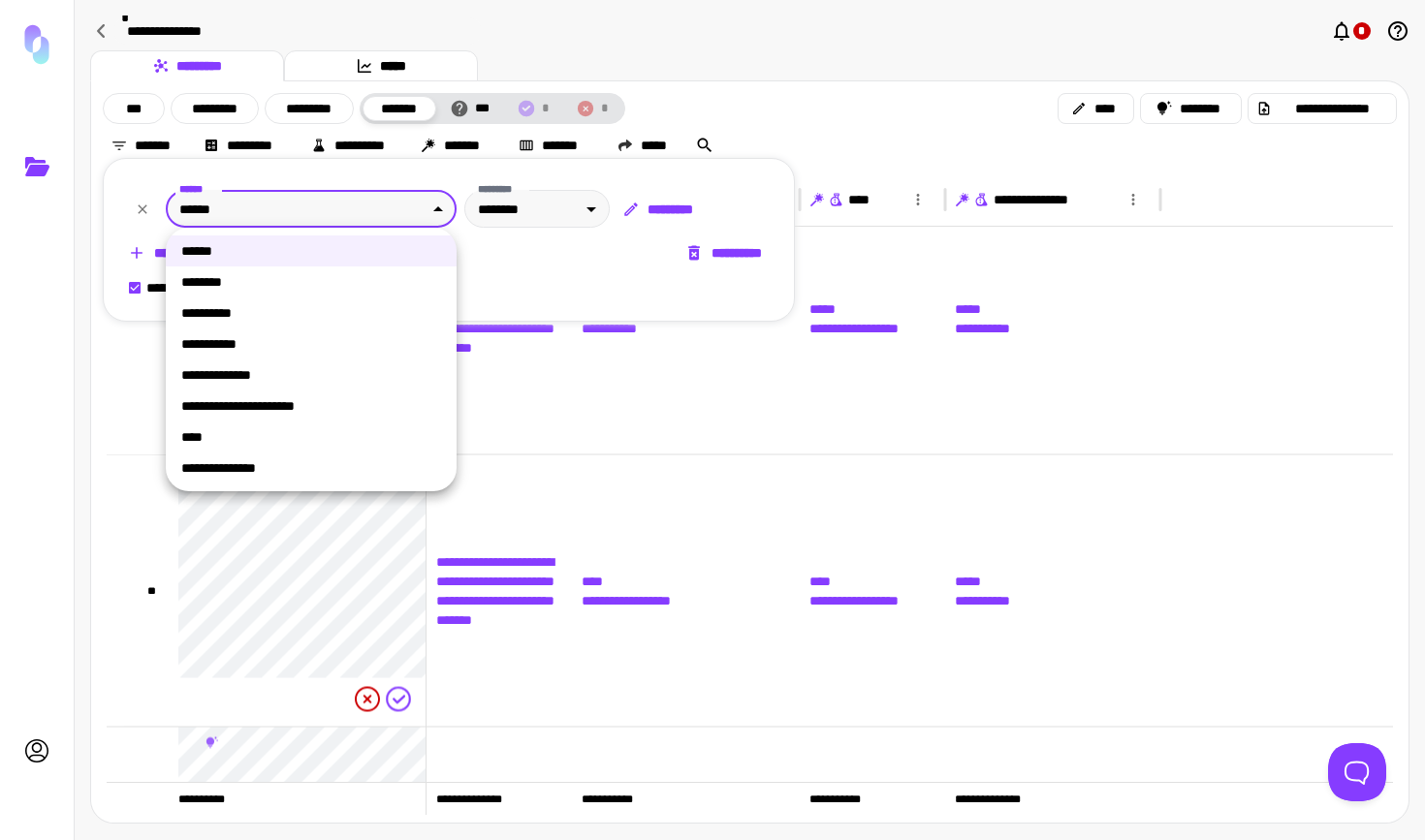 click on "**********" at bounding box center (712, 420) 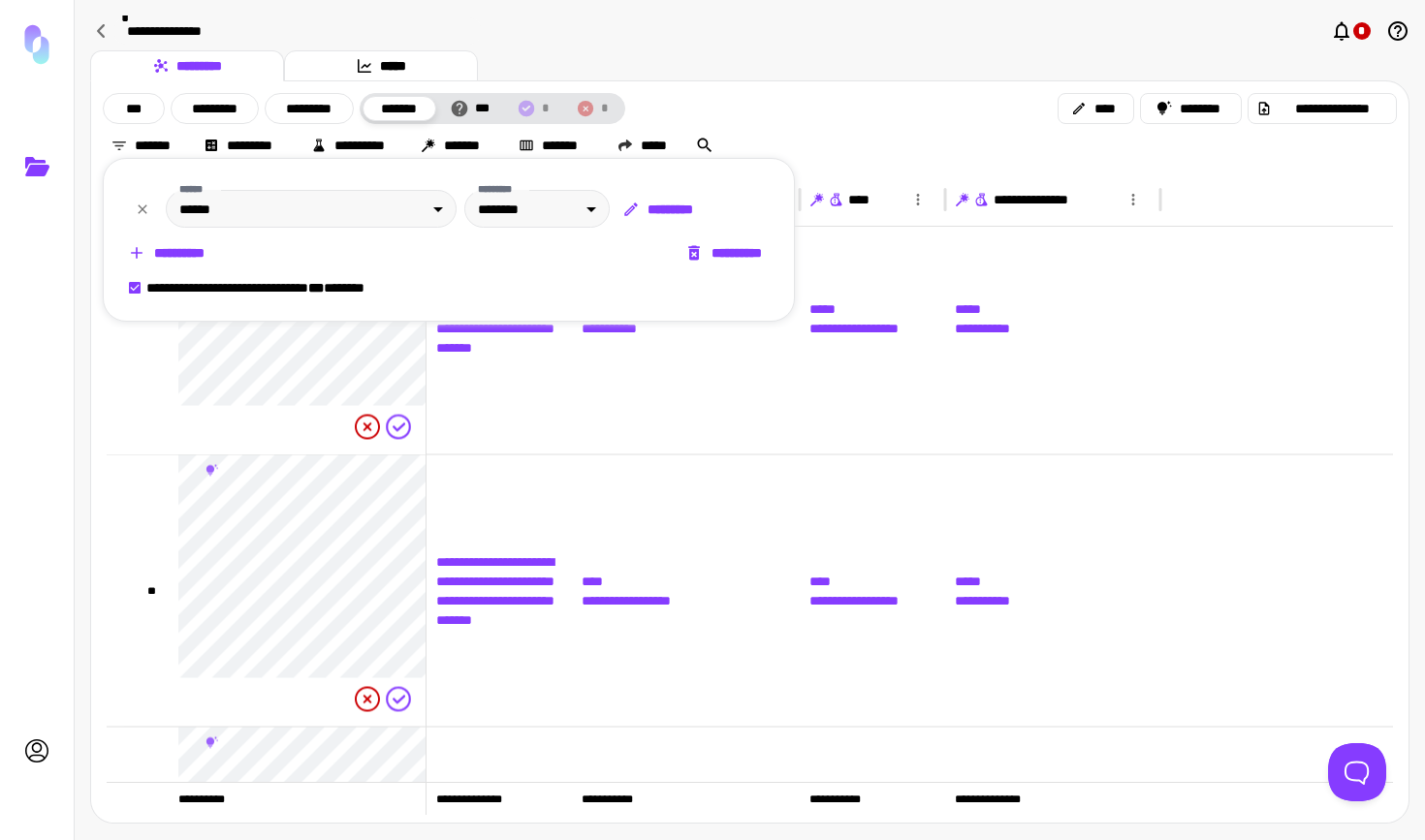 click at bounding box center (712, 420) 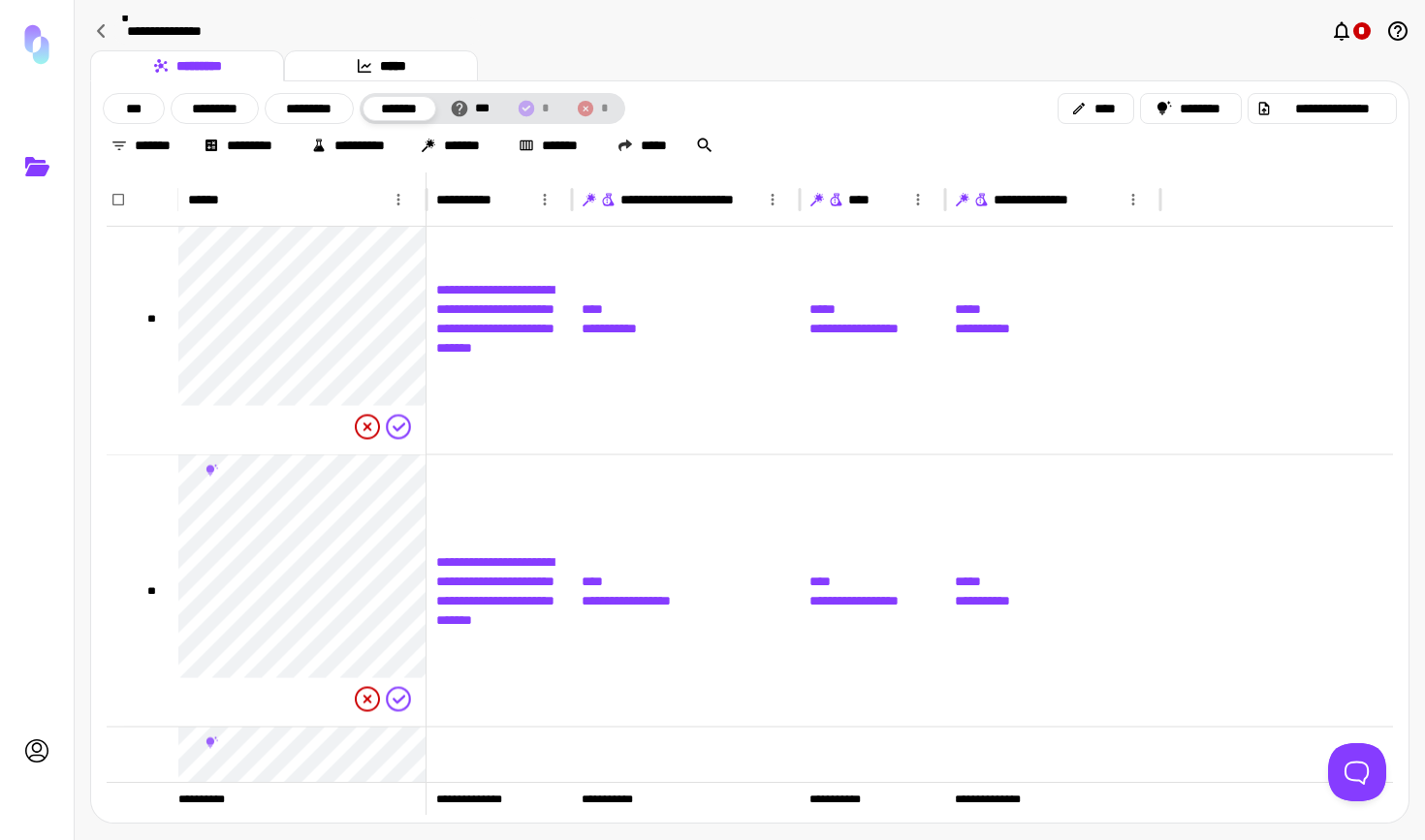 click on "********* *****" at bounding box center (749, 66) 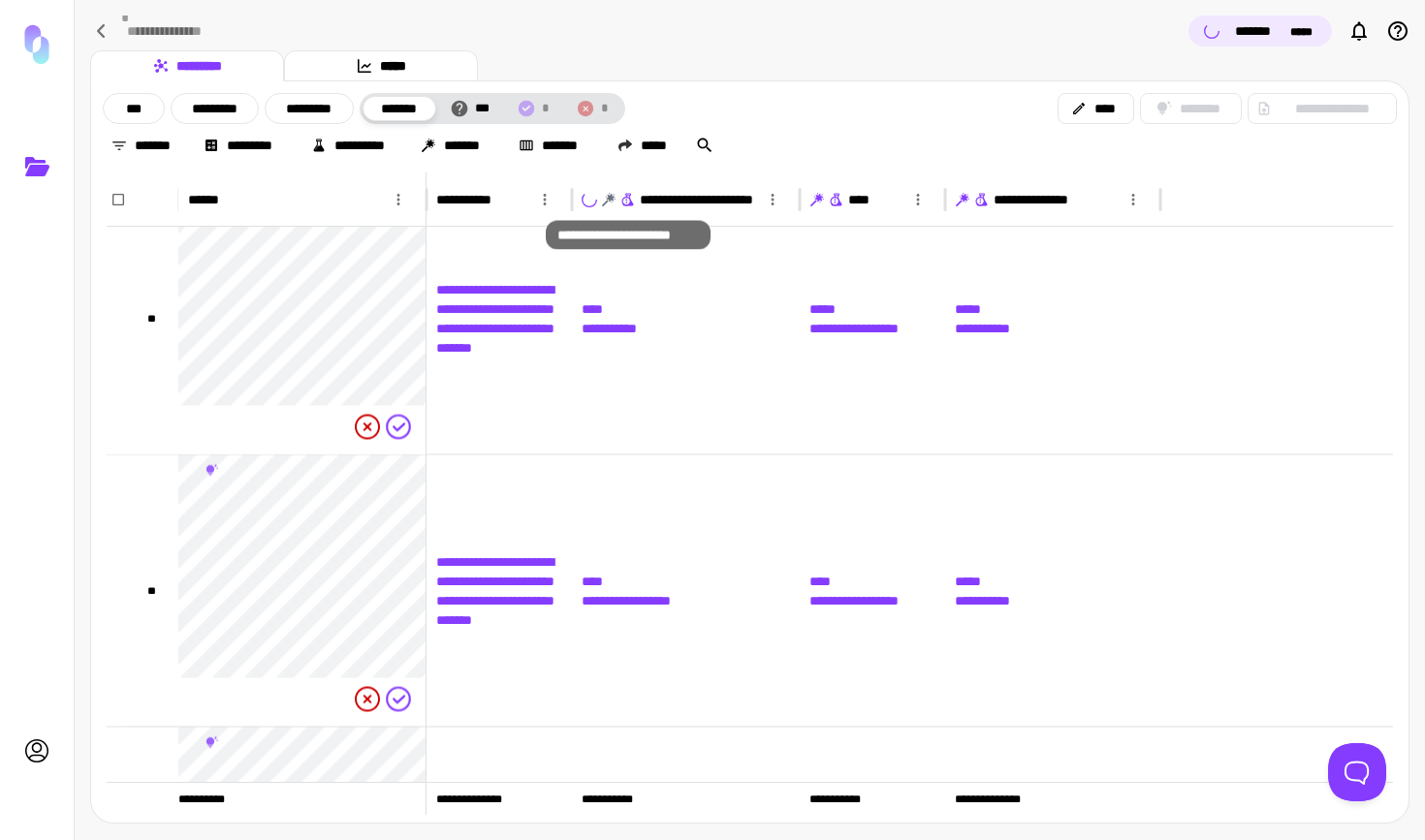 click 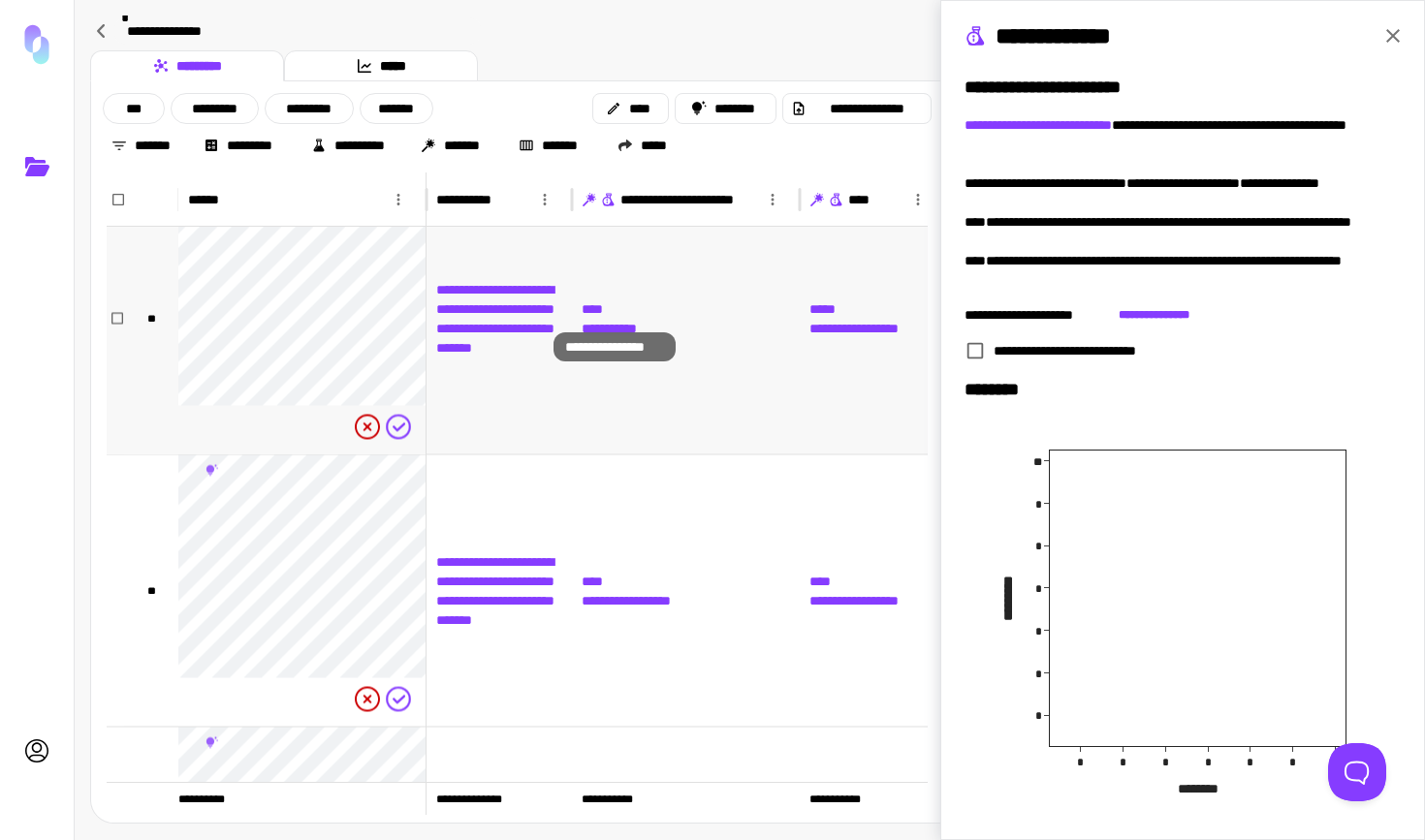 scroll, scrollTop: 1826, scrollLeft: 0, axis: vertical 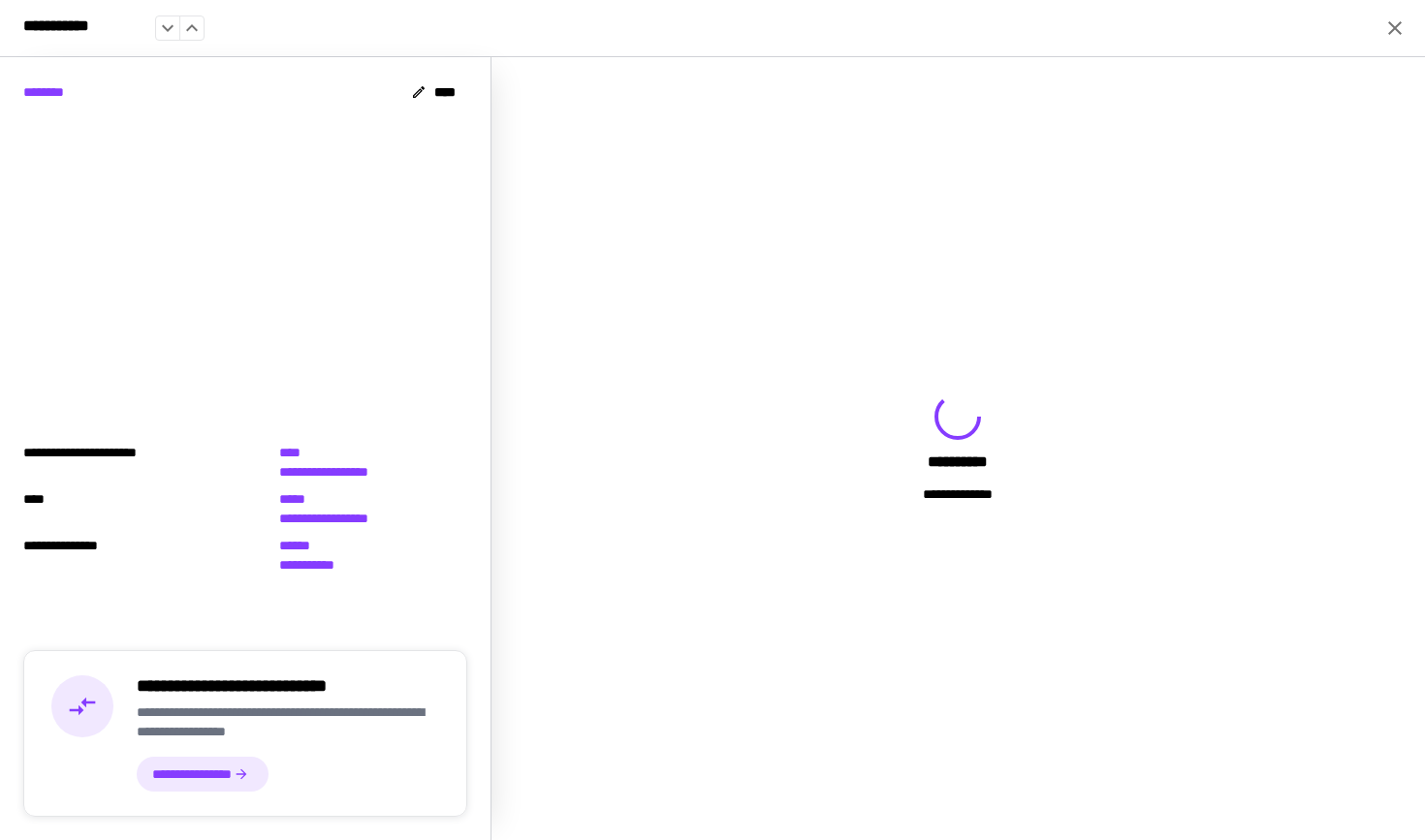 click on "**********" at bounding box center (712, 420) 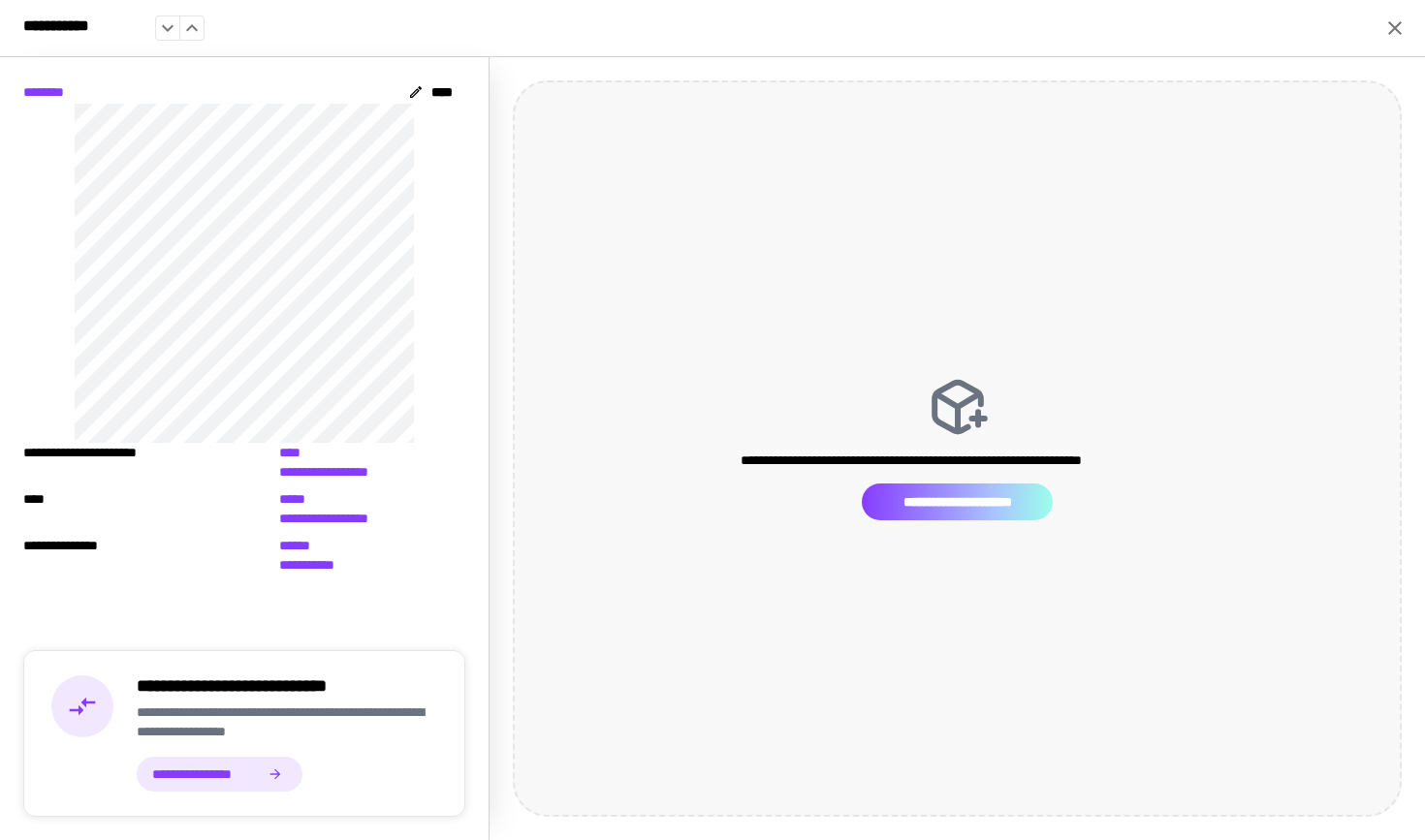 click on "**********" at bounding box center [957, 502] 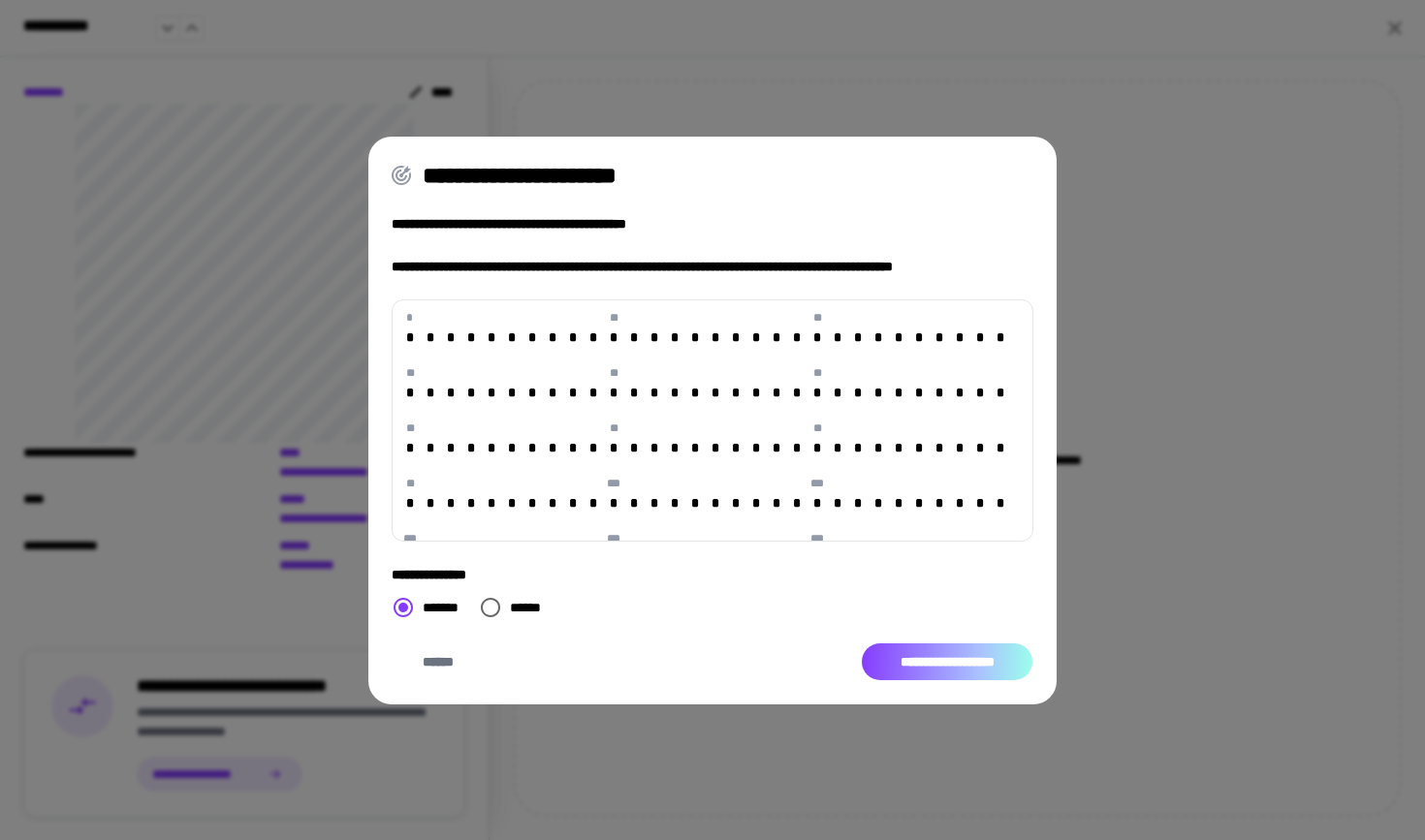 click on "**********" at bounding box center [947, 662] 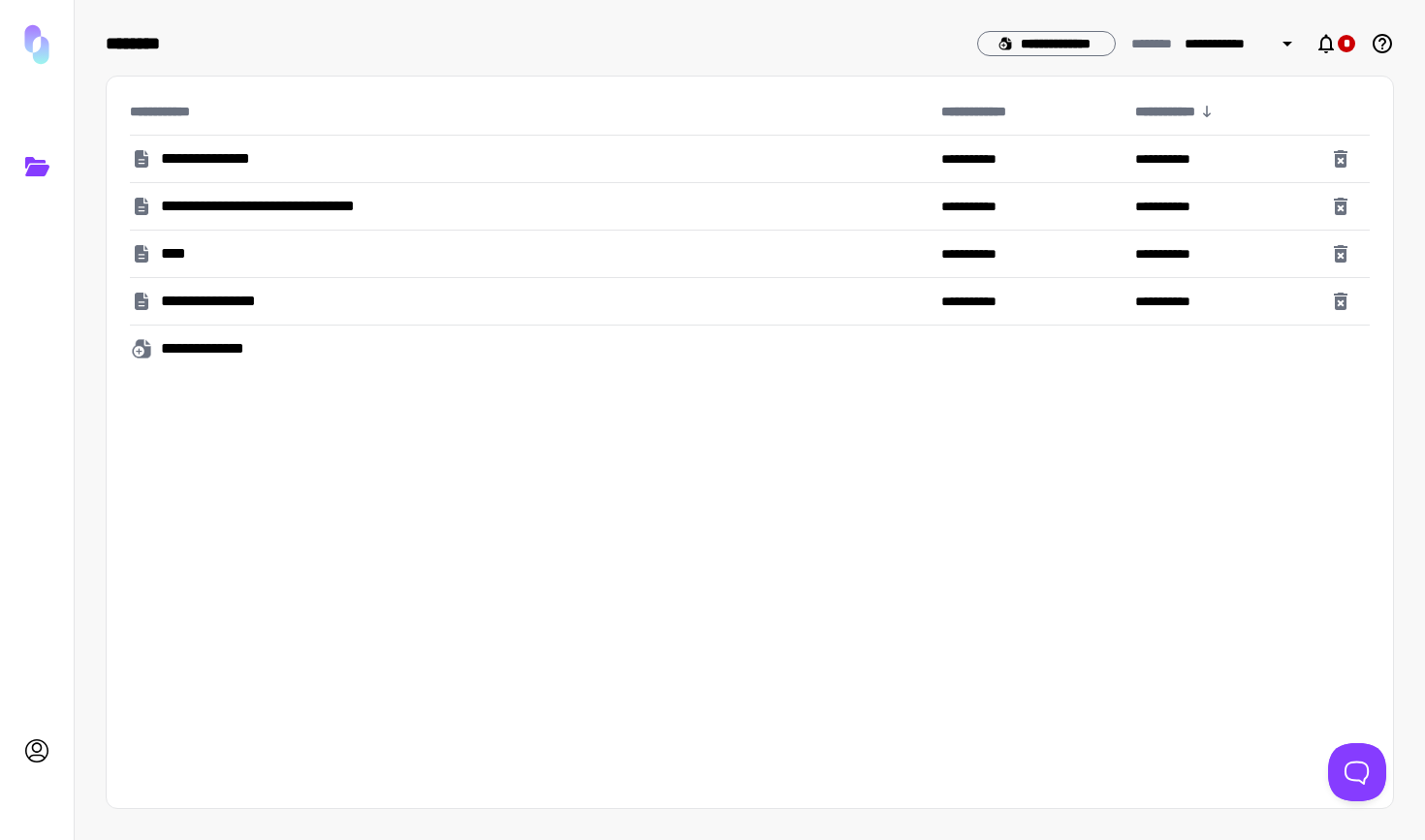 click on "**********" at bounding box center [225, 159] 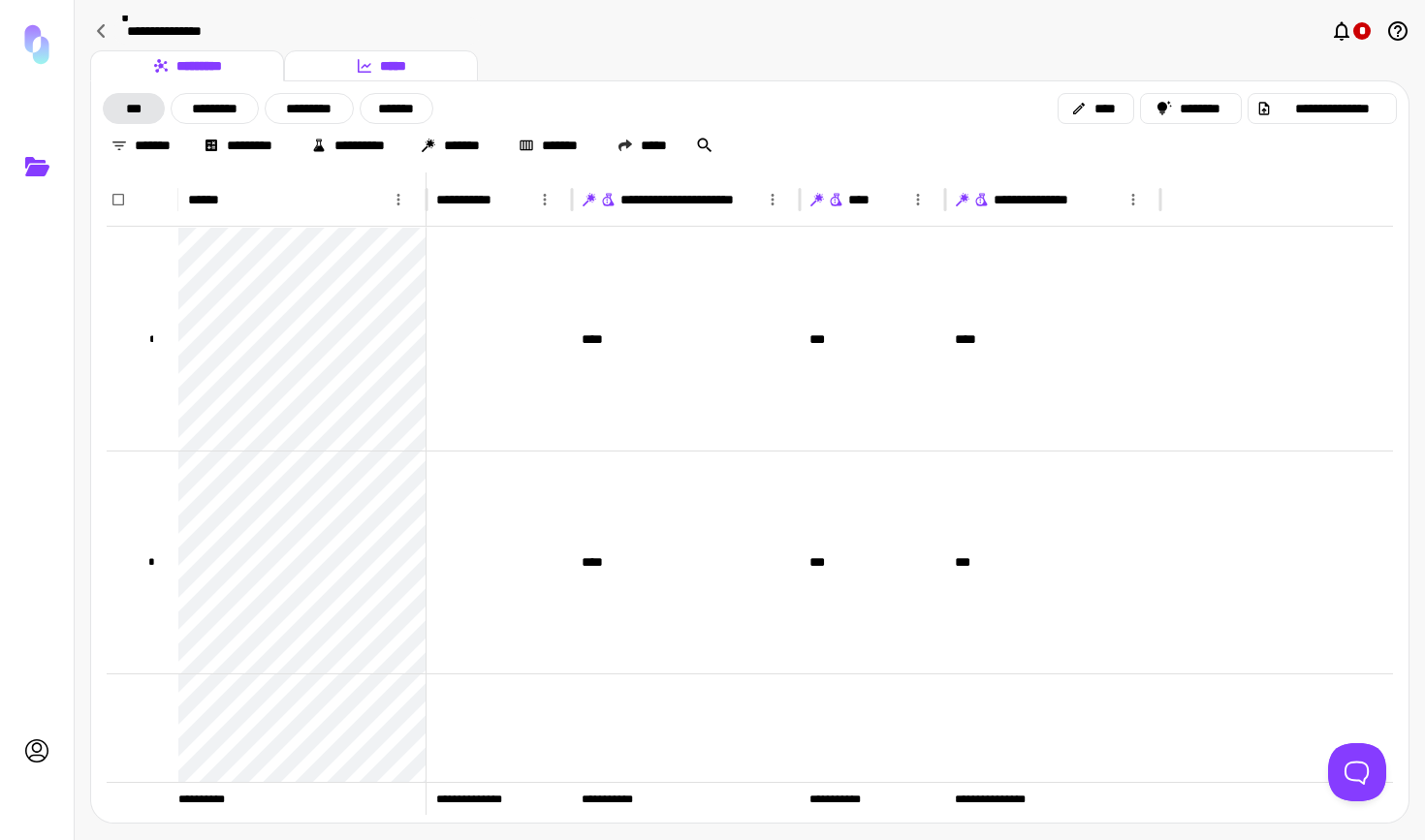 click on "*****" at bounding box center (381, 66) 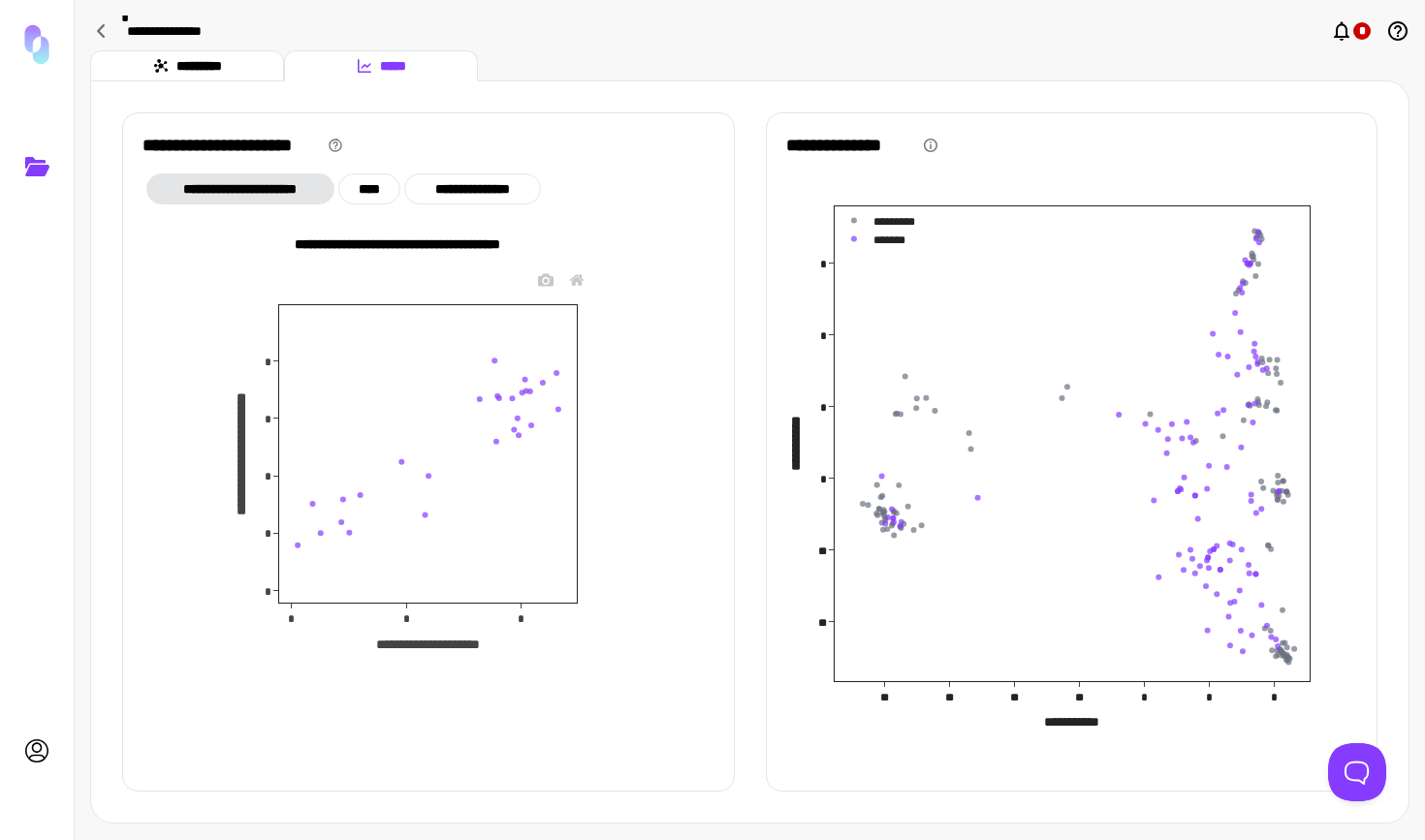 click on "**********" at bounding box center [428, 453] 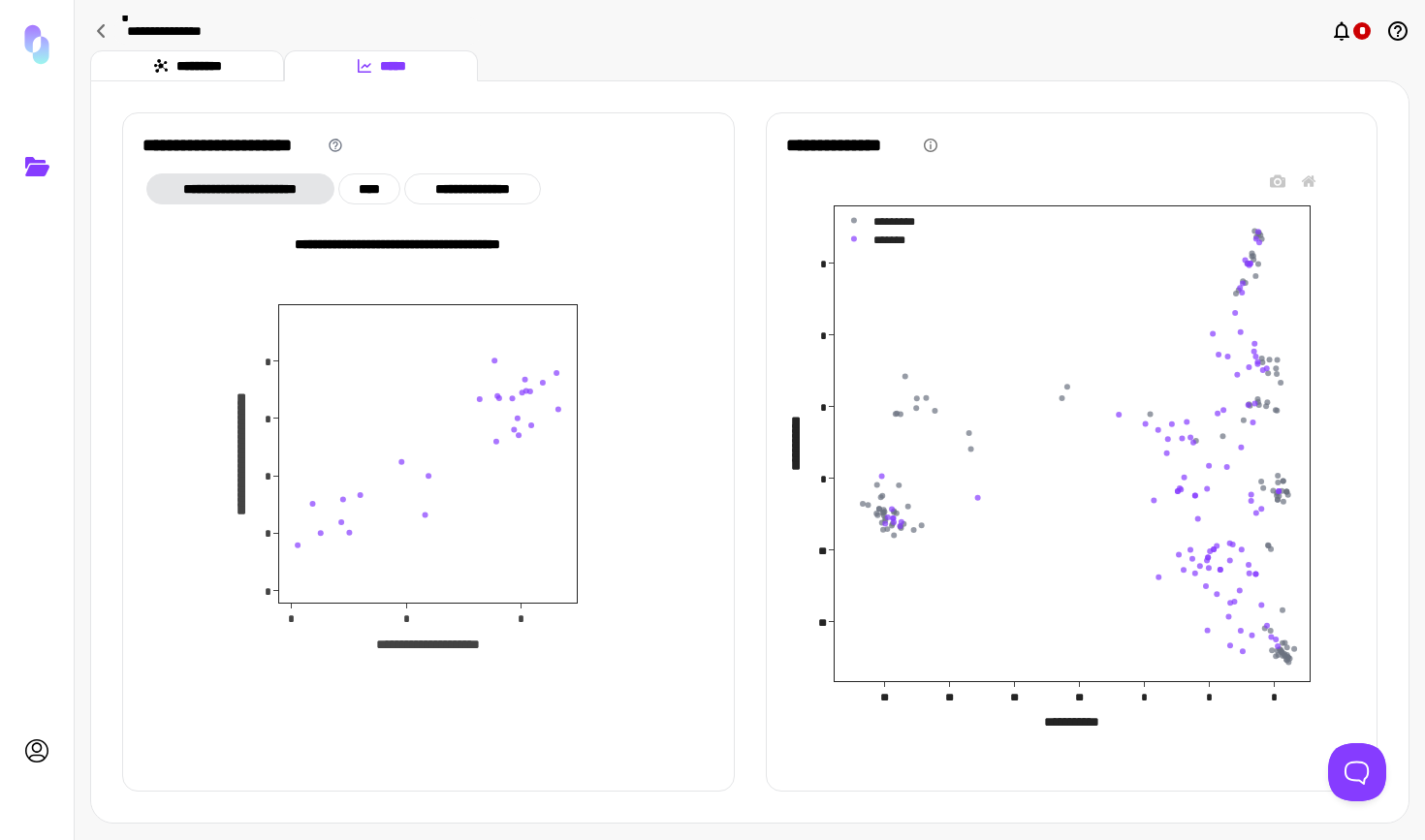 click on "**********" at bounding box center [1072, 444] 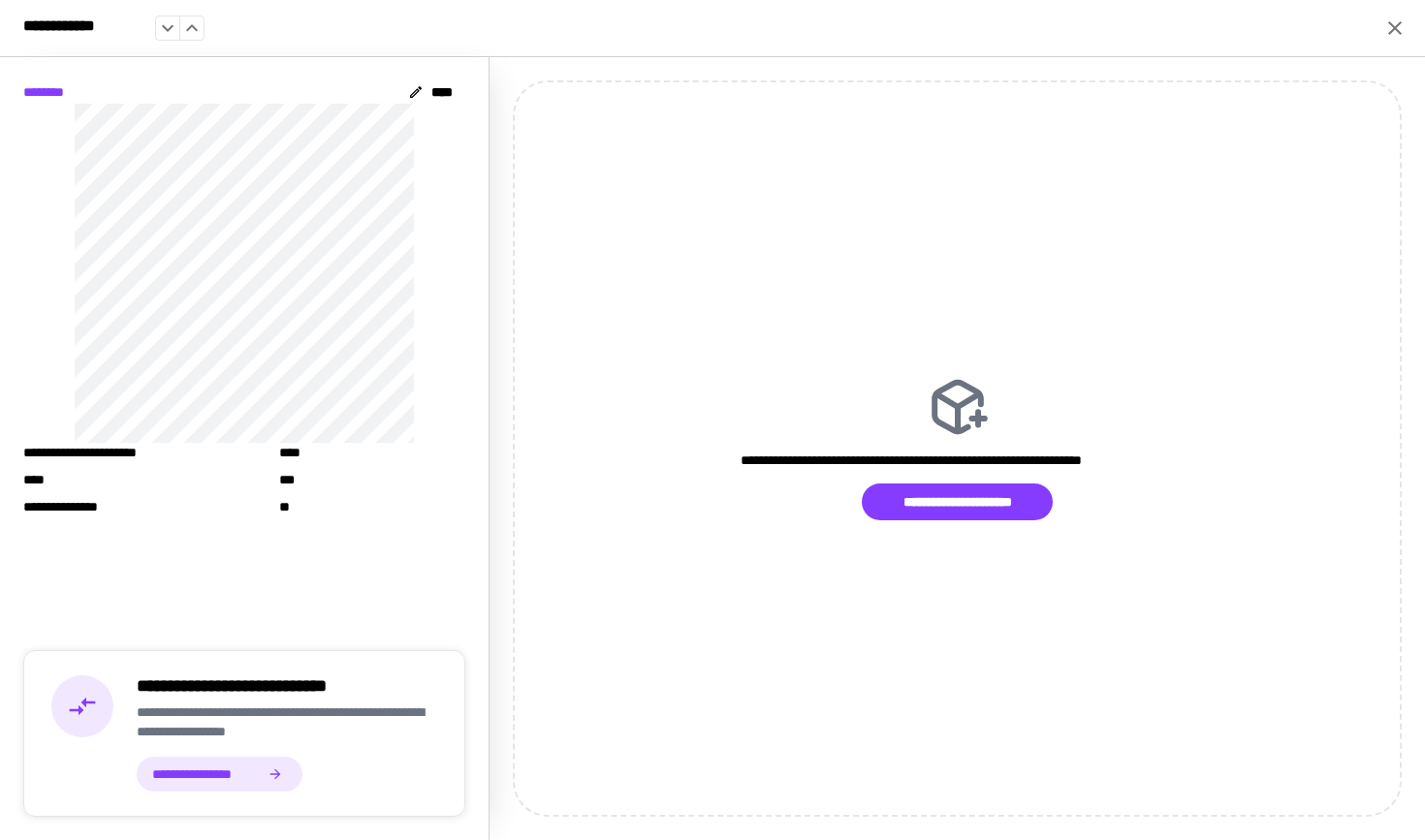 click 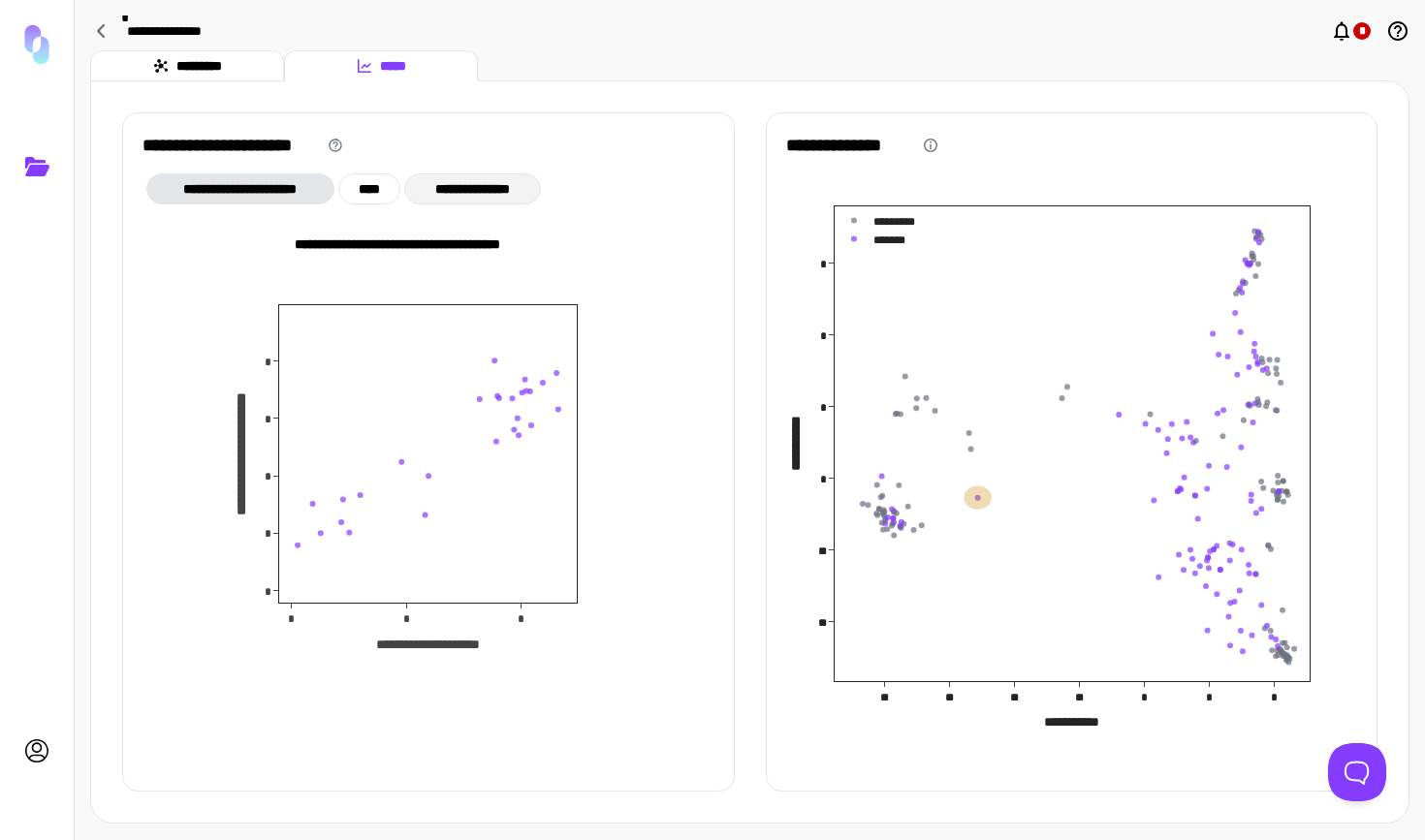 click on "**********" at bounding box center [472, 189] 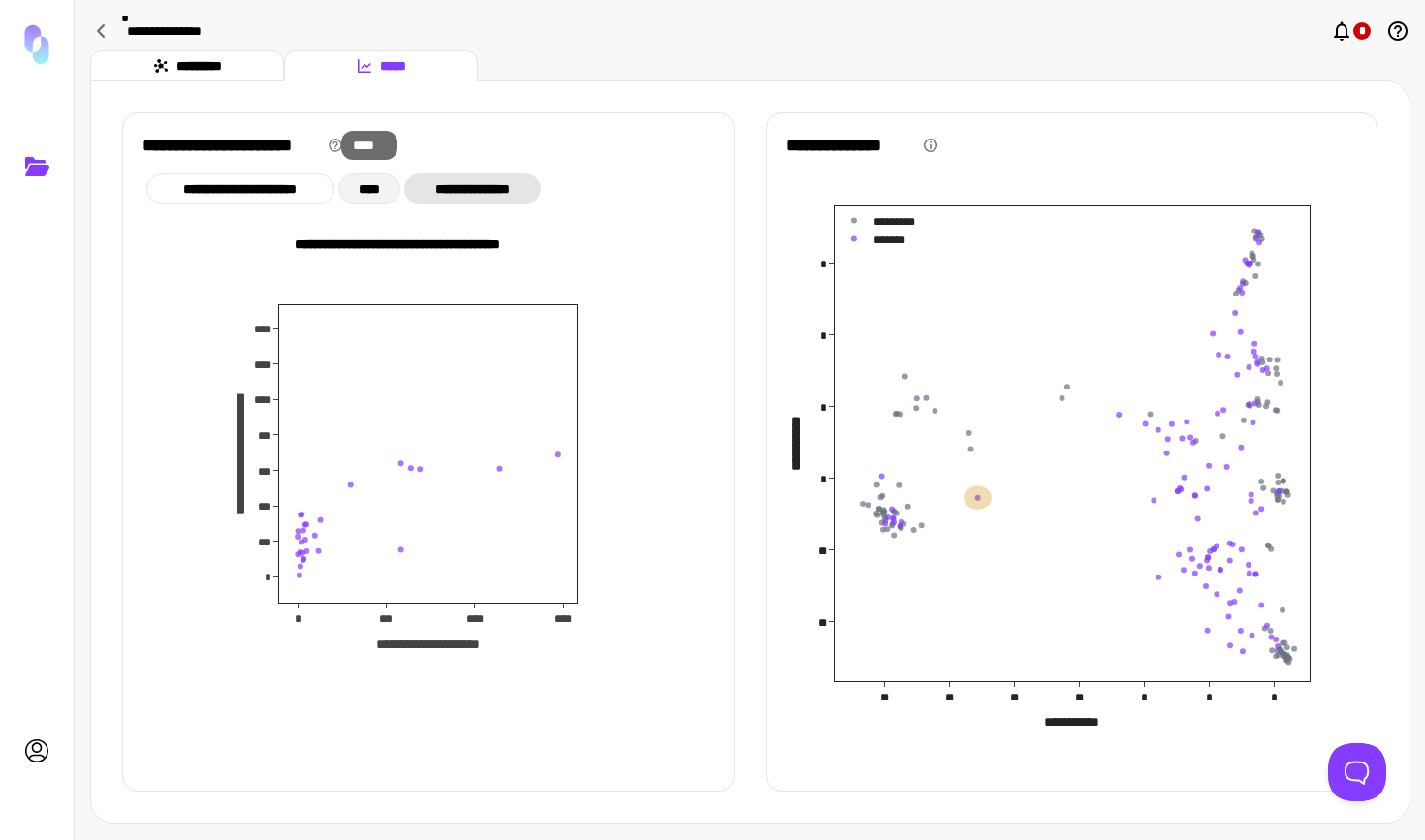 click on "****" at bounding box center [369, 189] 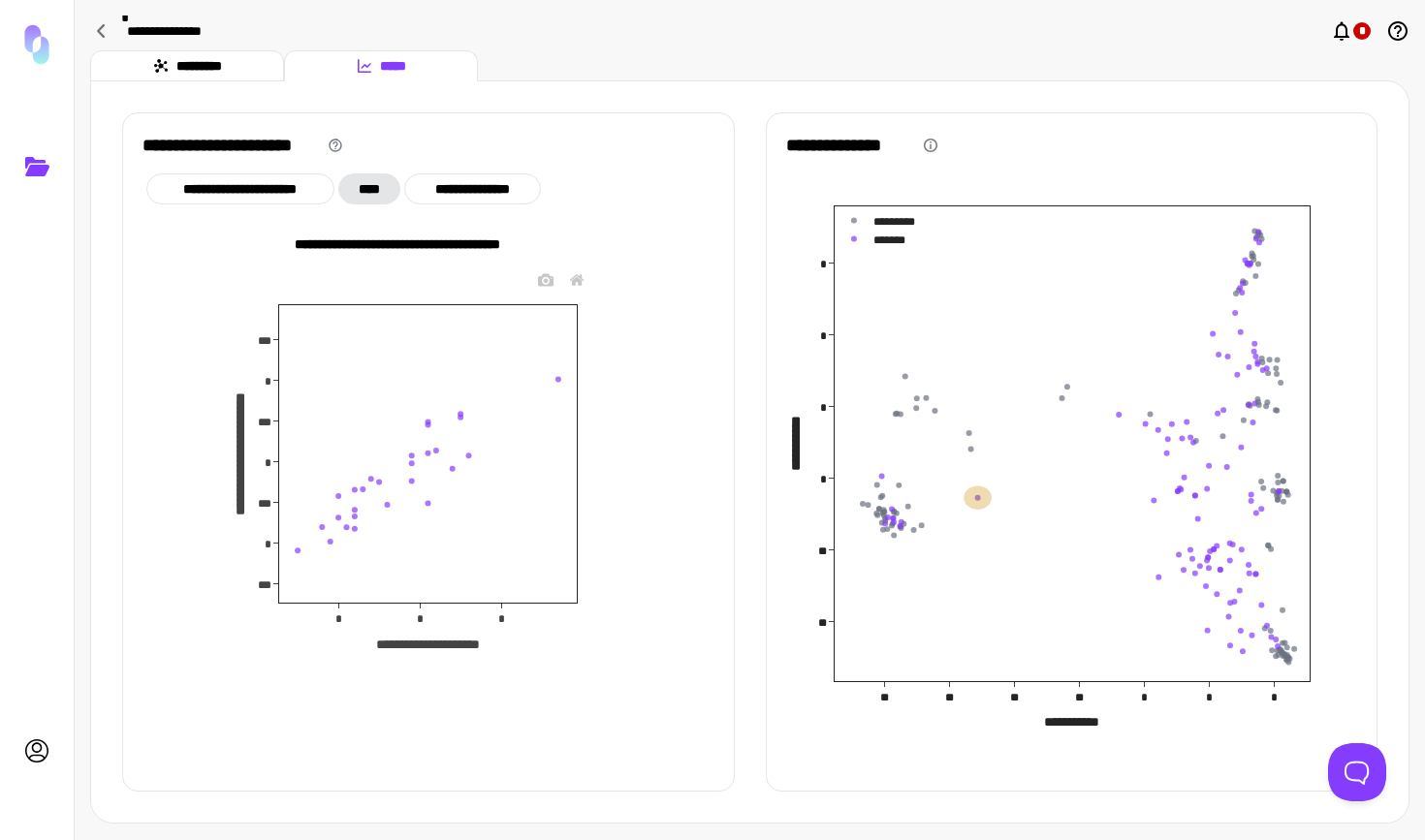 click on "**********" at bounding box center [428, 453] 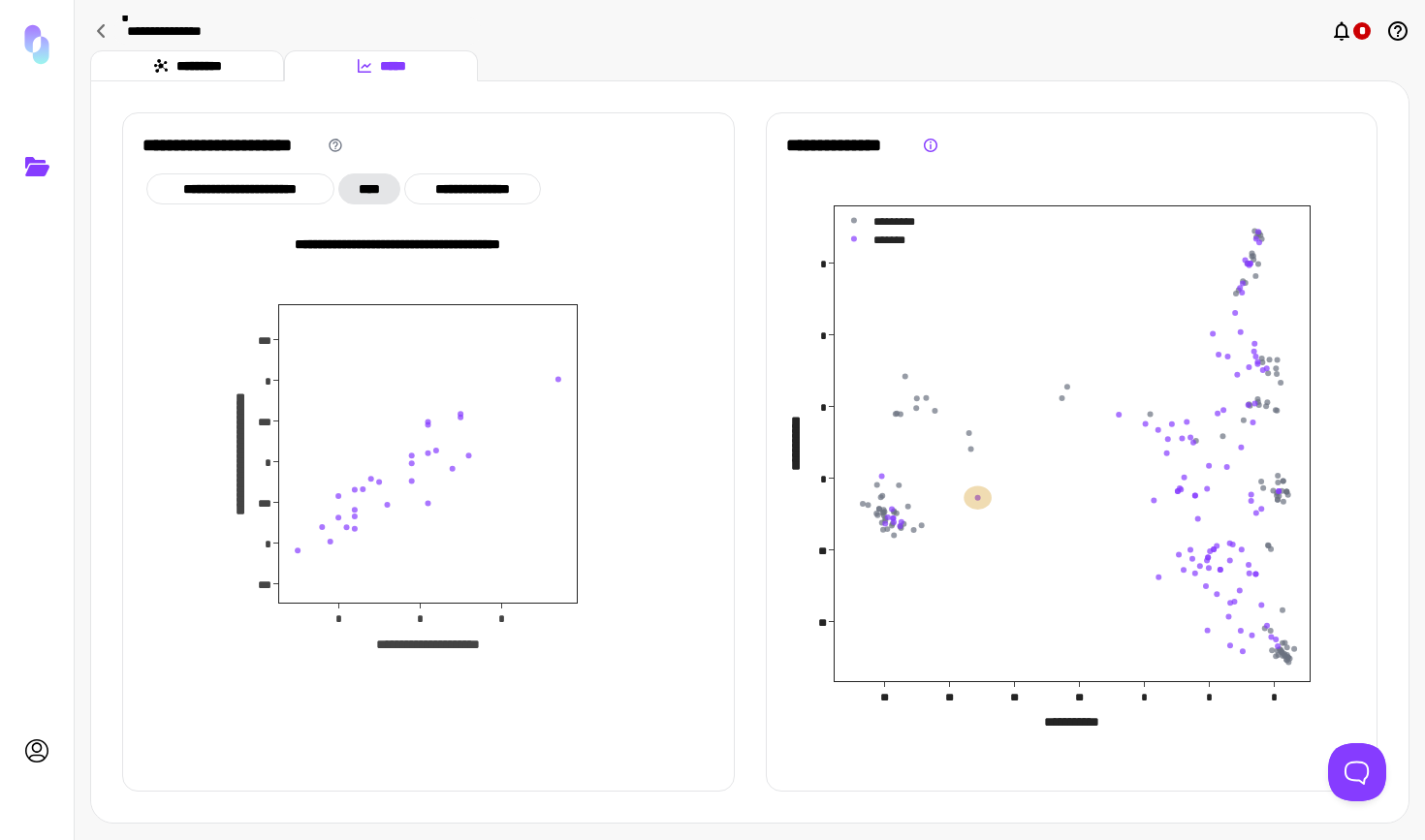 click 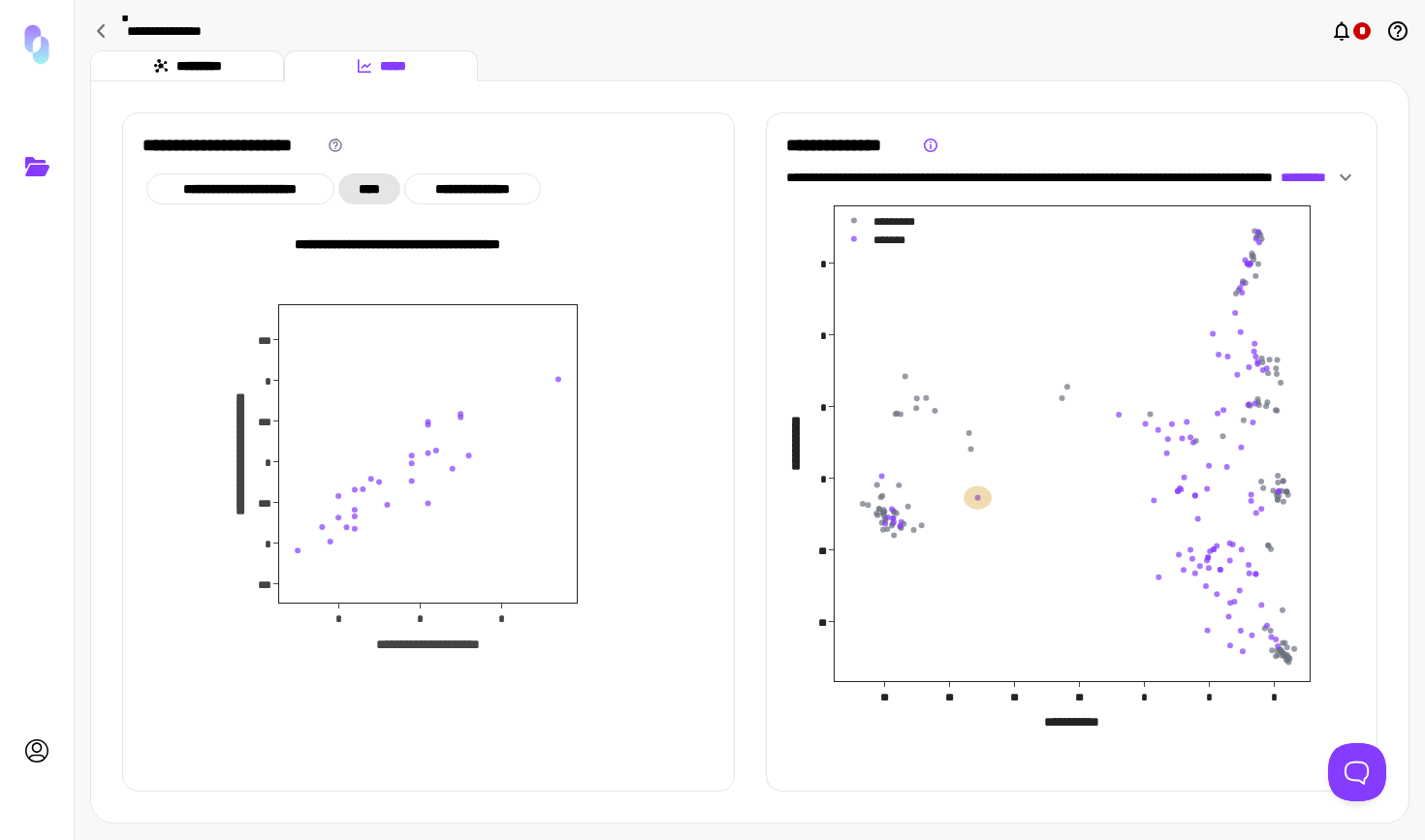 type 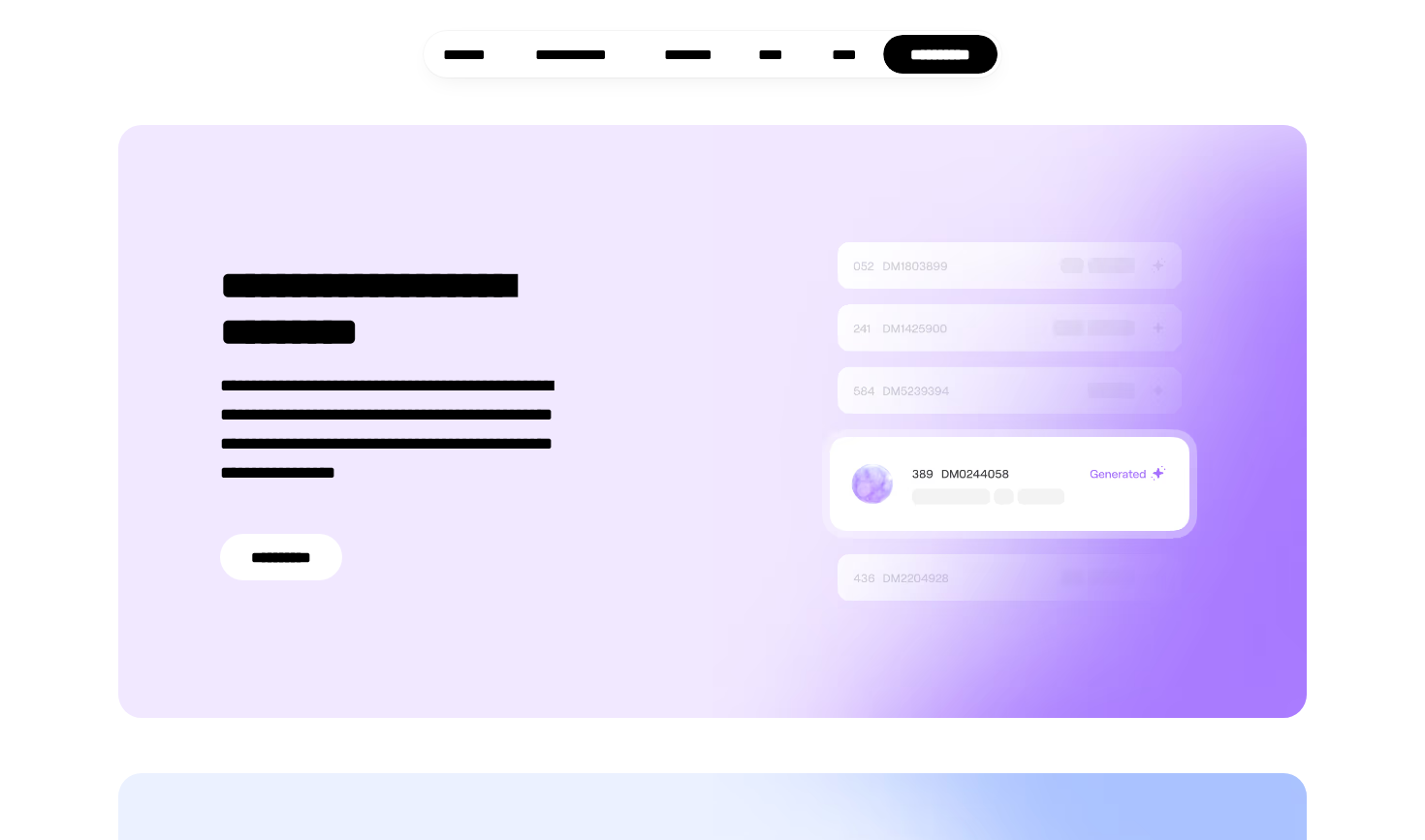scroll, scrollTop: 3002, scrollLeft: 0, axis: vertical 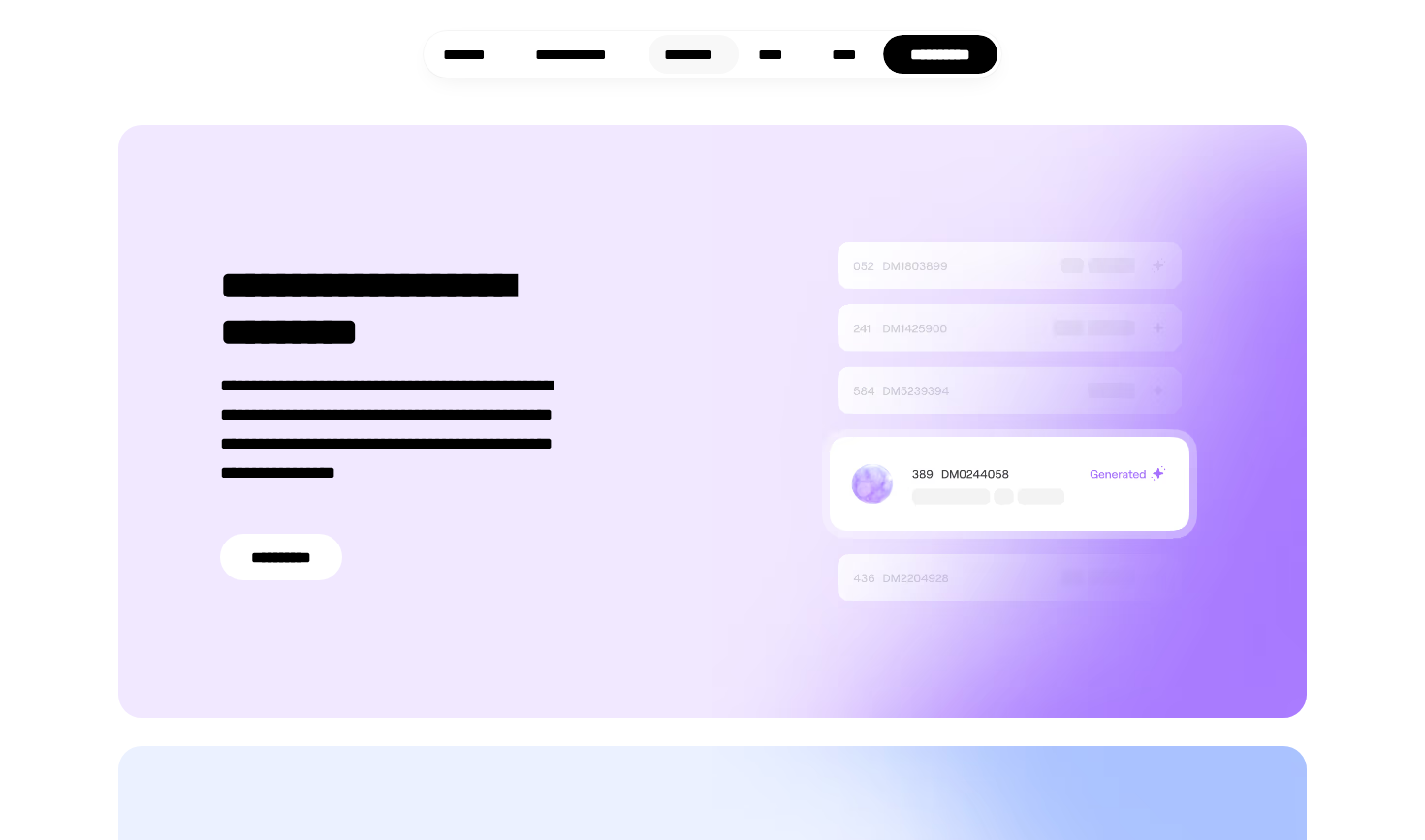 click on "********" at bounding box center (693, 54) 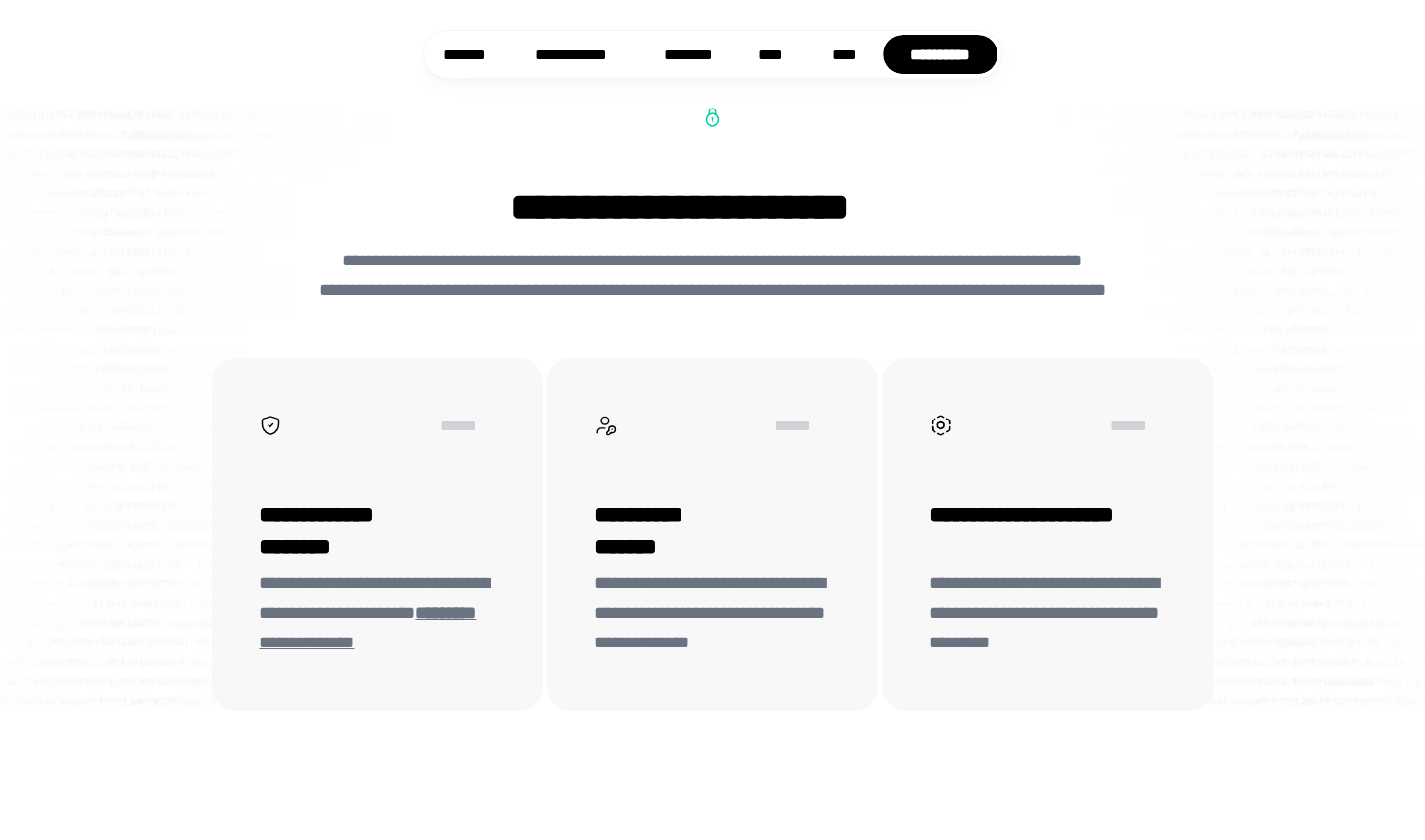 scroll, scrollTop: 6137, scrollLeft: 0, axis: vertical 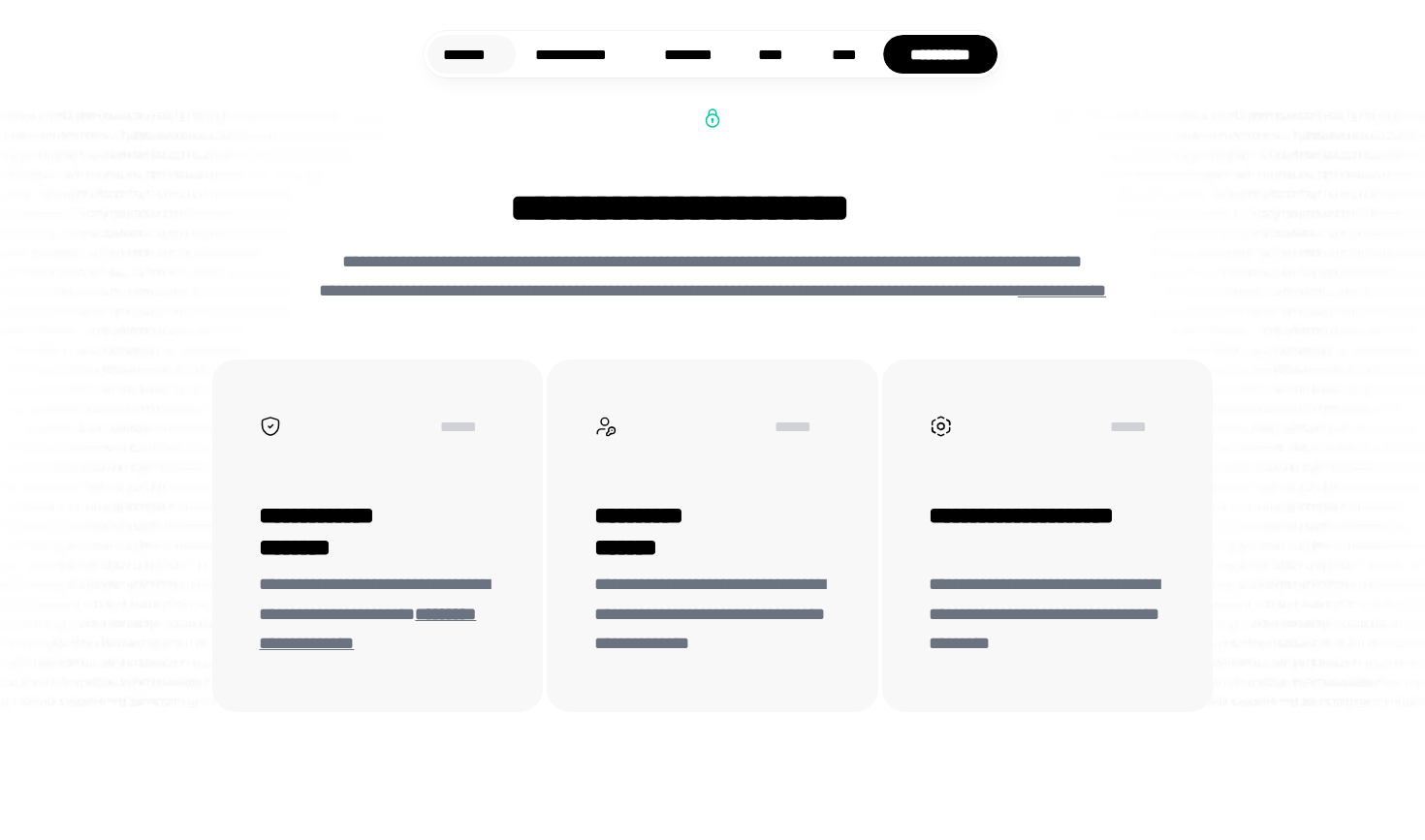 click on "*******" at bounding box center (471, 54) 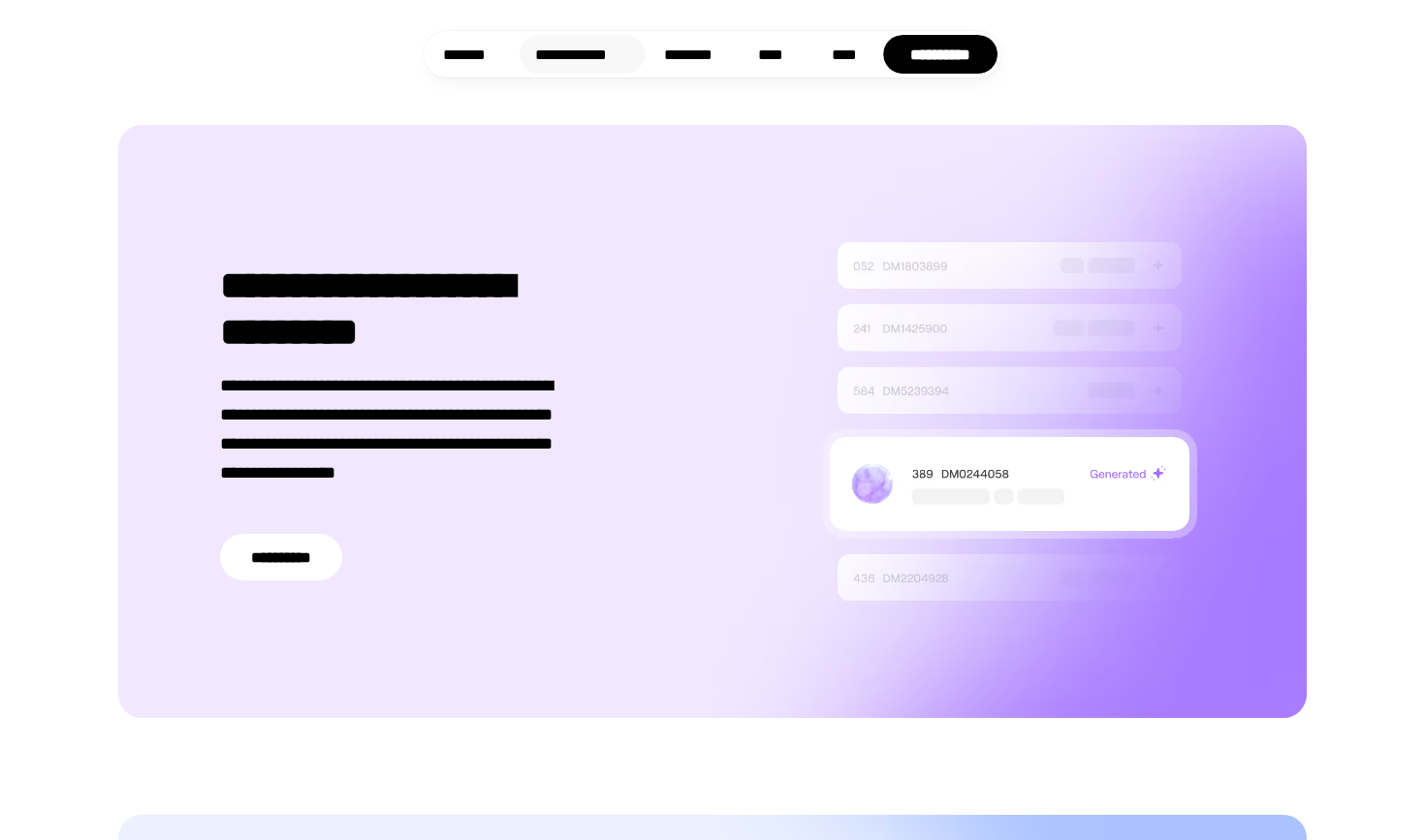 scroll, scrollTop: 2926, scrollLeft: 0, axis: vertical 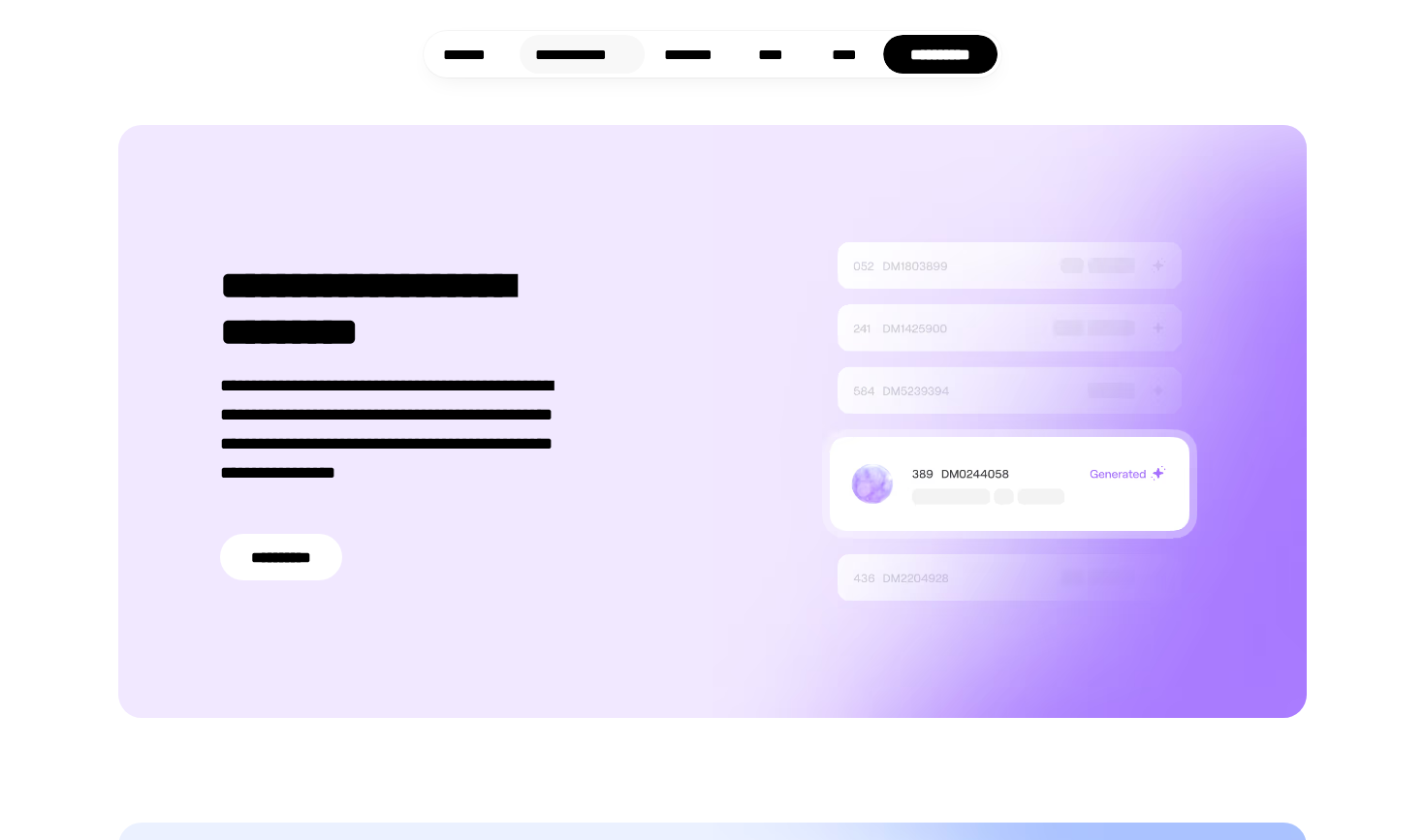 click on "**********" at bounding box center (582, 54) 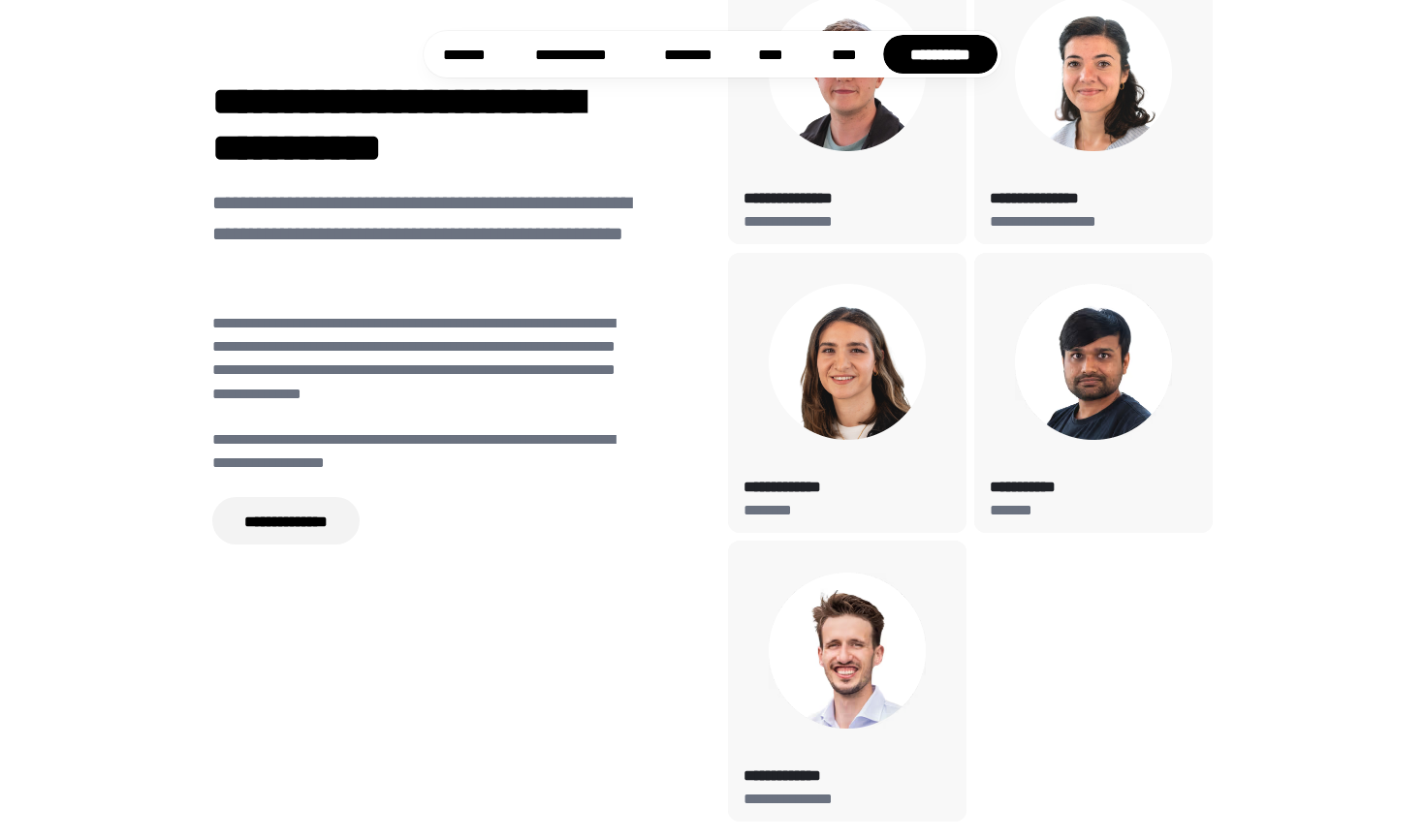 scroll, scrollTop: 7418, scrollLeft: 0, axis: vertical 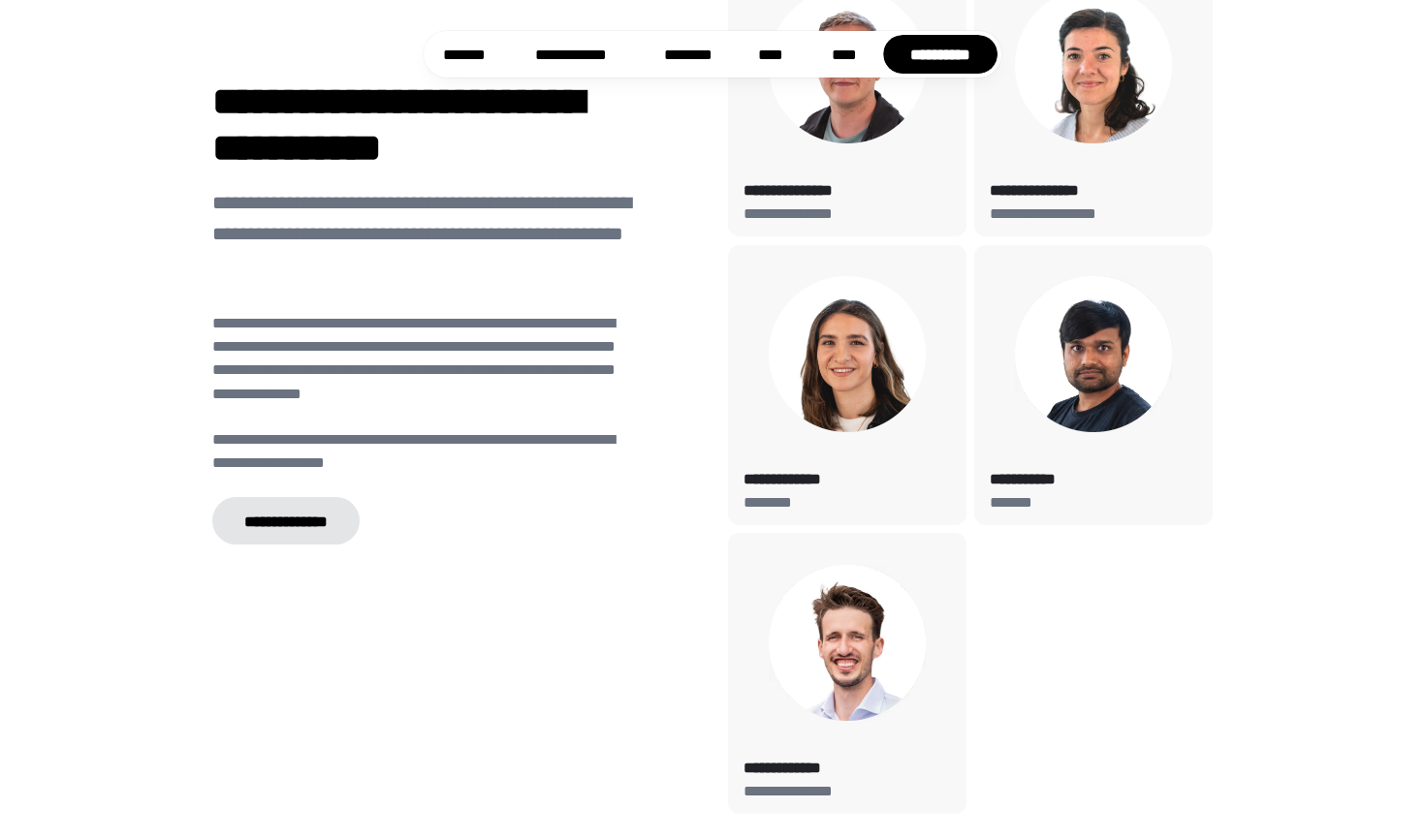 click on "**********" at bounding box center [286, 520] 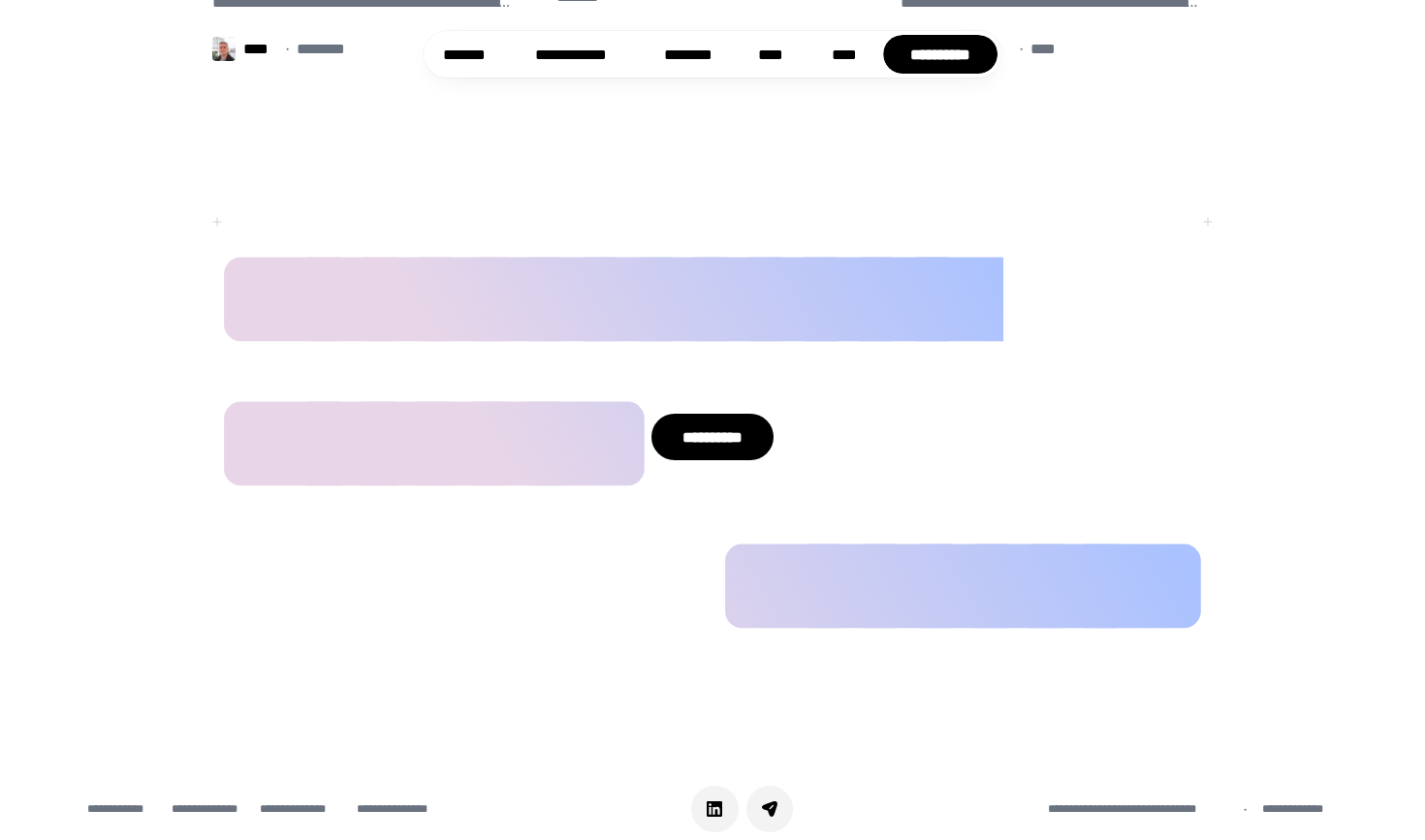 scroll, scrollTop: 8871, scrollLeft: 0, axis: vertical 